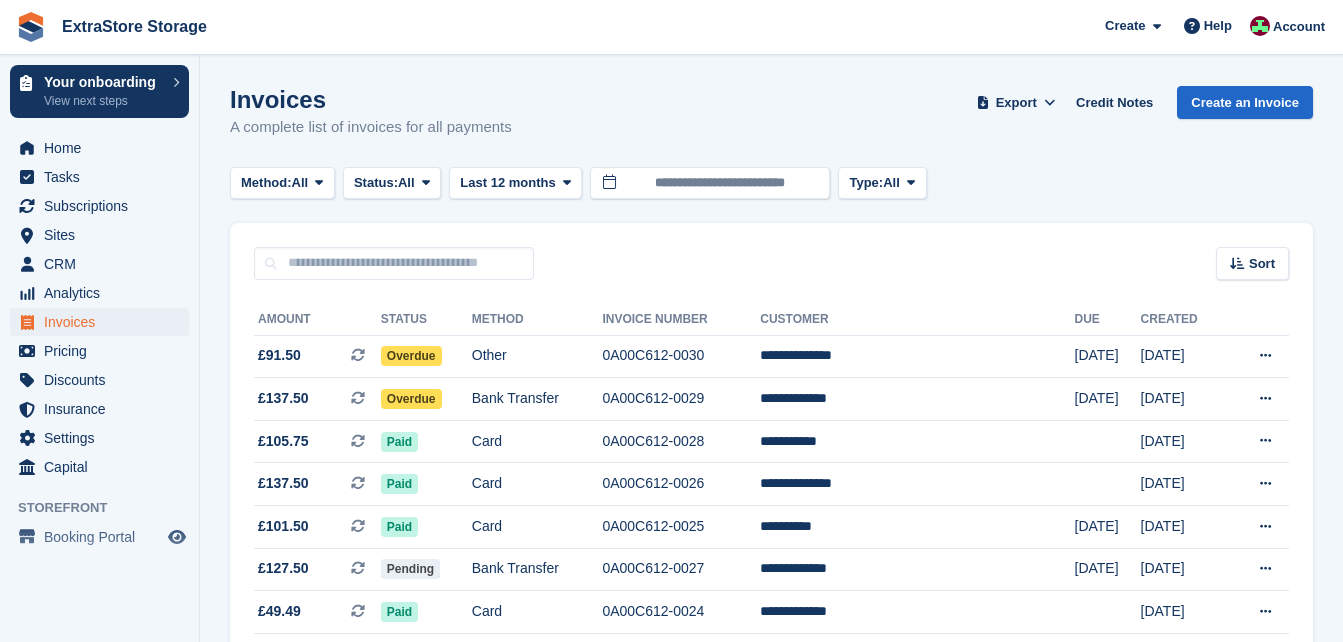 scroll, scrollTop: 0, scrollLeft: 0, axis: both 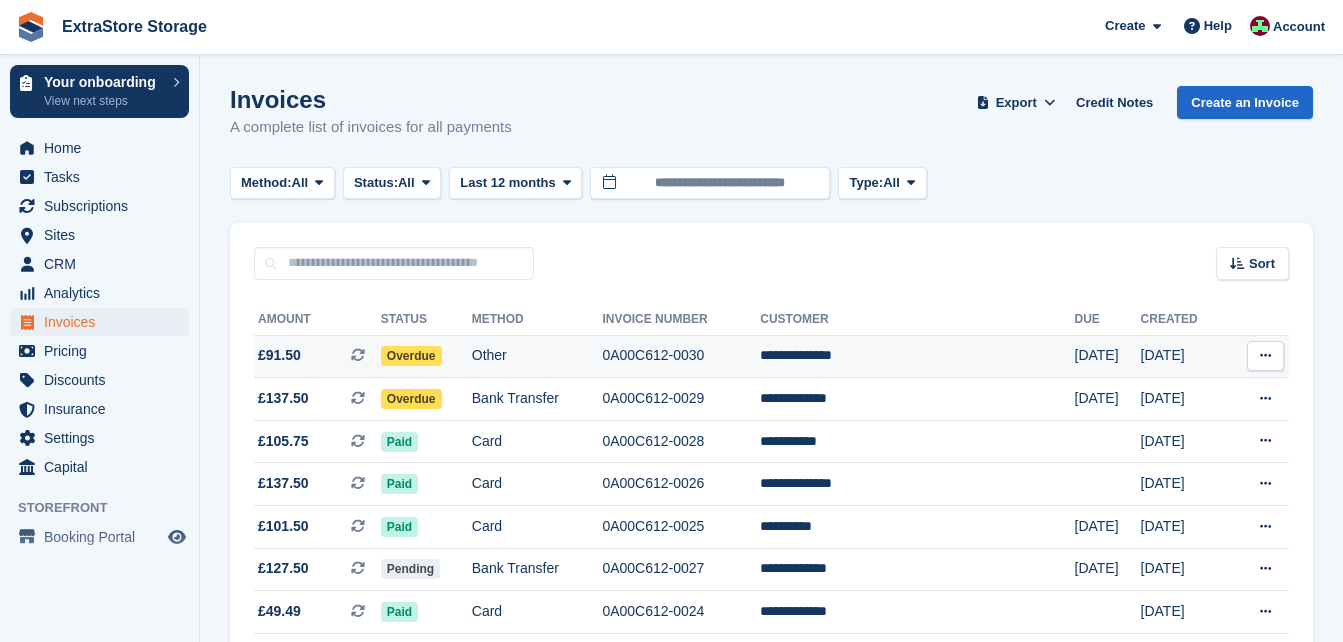 click on "Other" at bounding box center [537, 356] 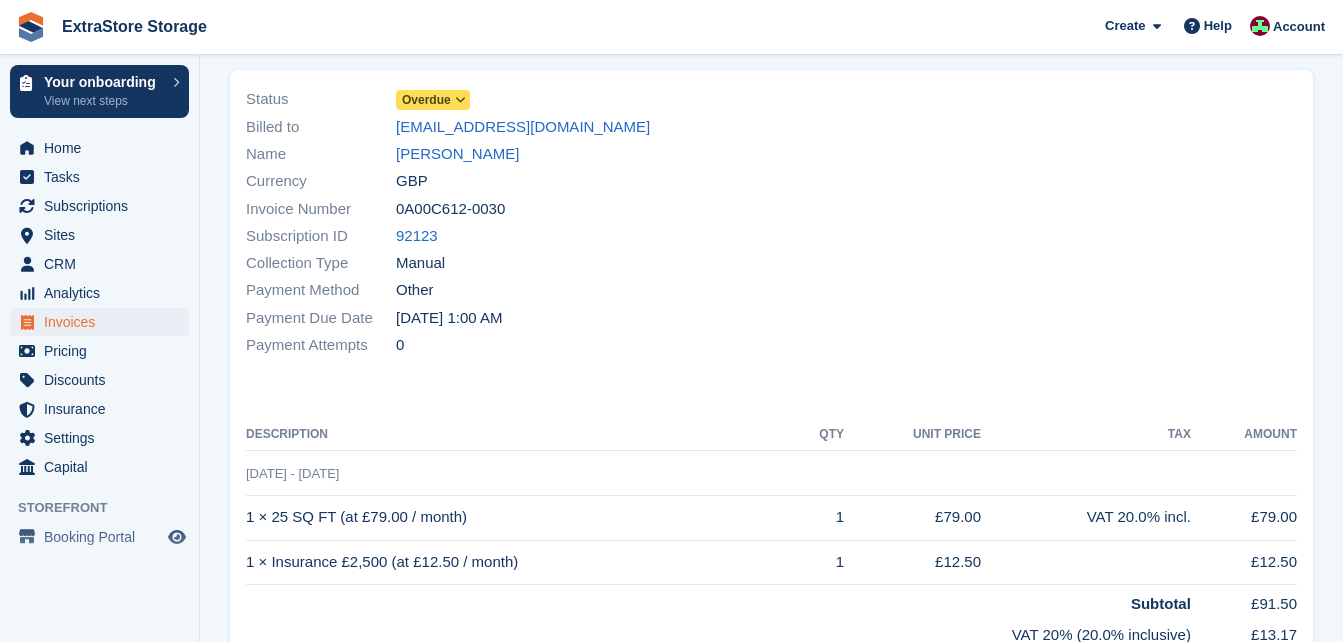 scroll, scrollTop: 65, scrollLeft: 0, axis: vertical 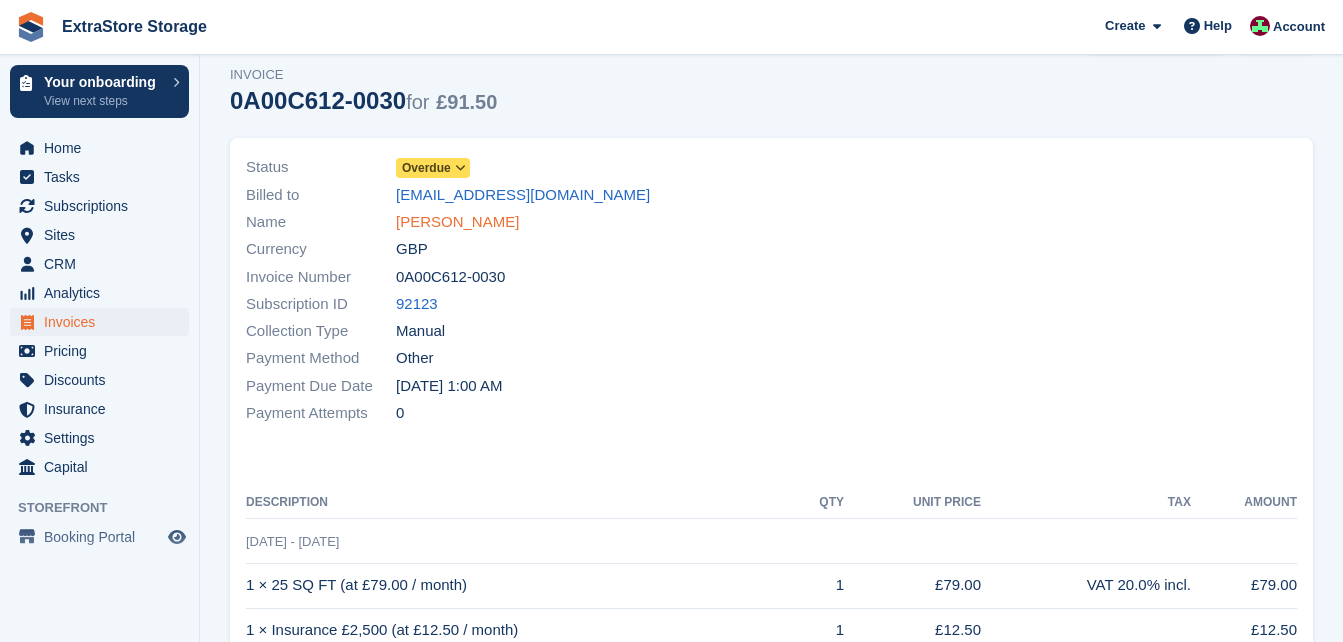 click on "Alisha Watters" at bounding box center (457, 222) 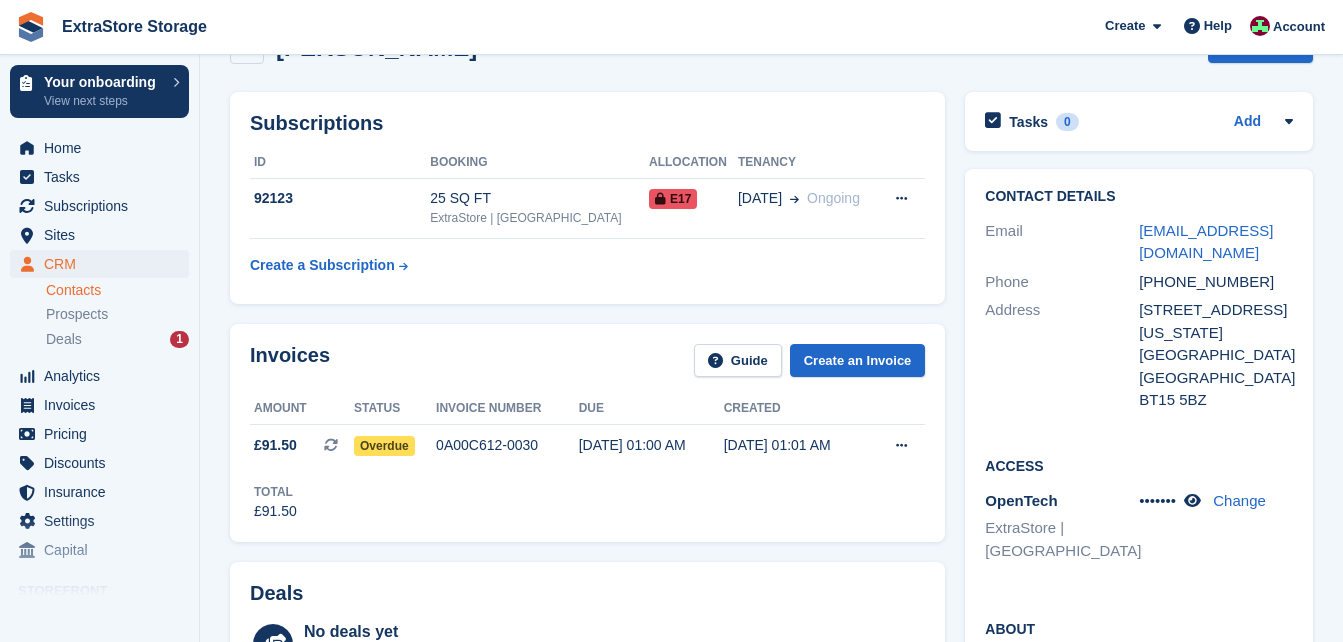 scroll, scrollTop: 0, scrollLeft: 0, axis: both 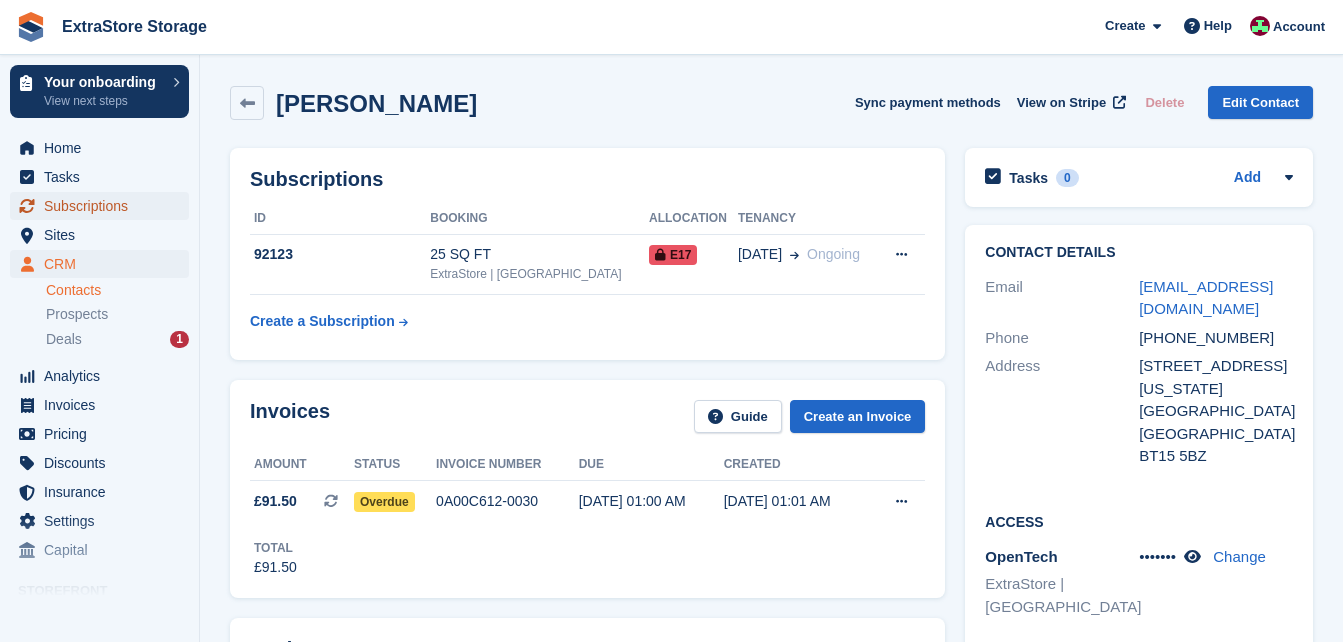 click on "Subscriptions" at bounding box center [104, 206] 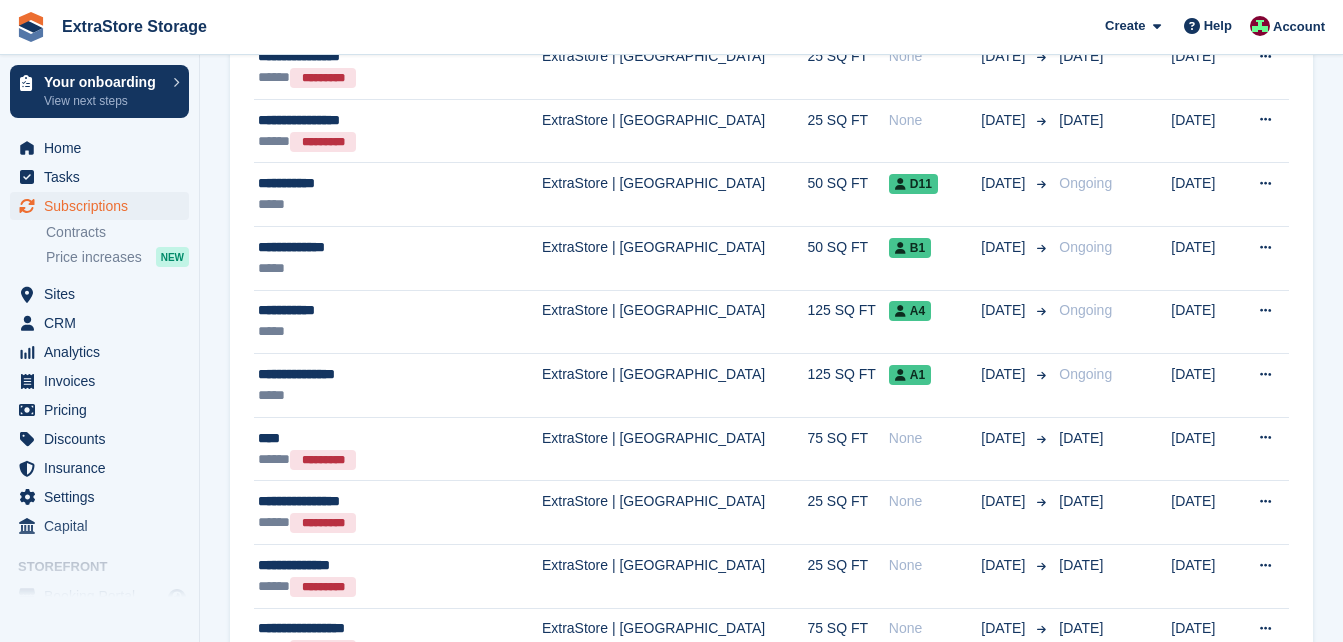 scroll, scrollTop: 1000, scrollLeft: 0, axis: vertical 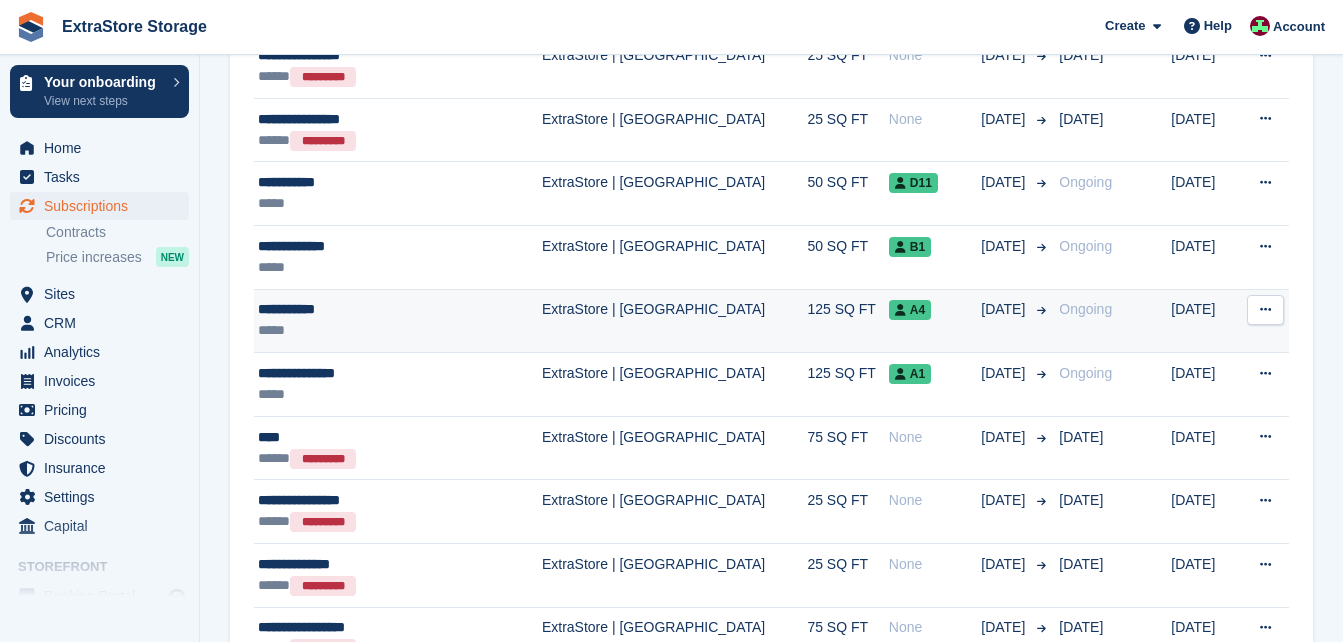 click on "**********" at bounding box center (377, 309) 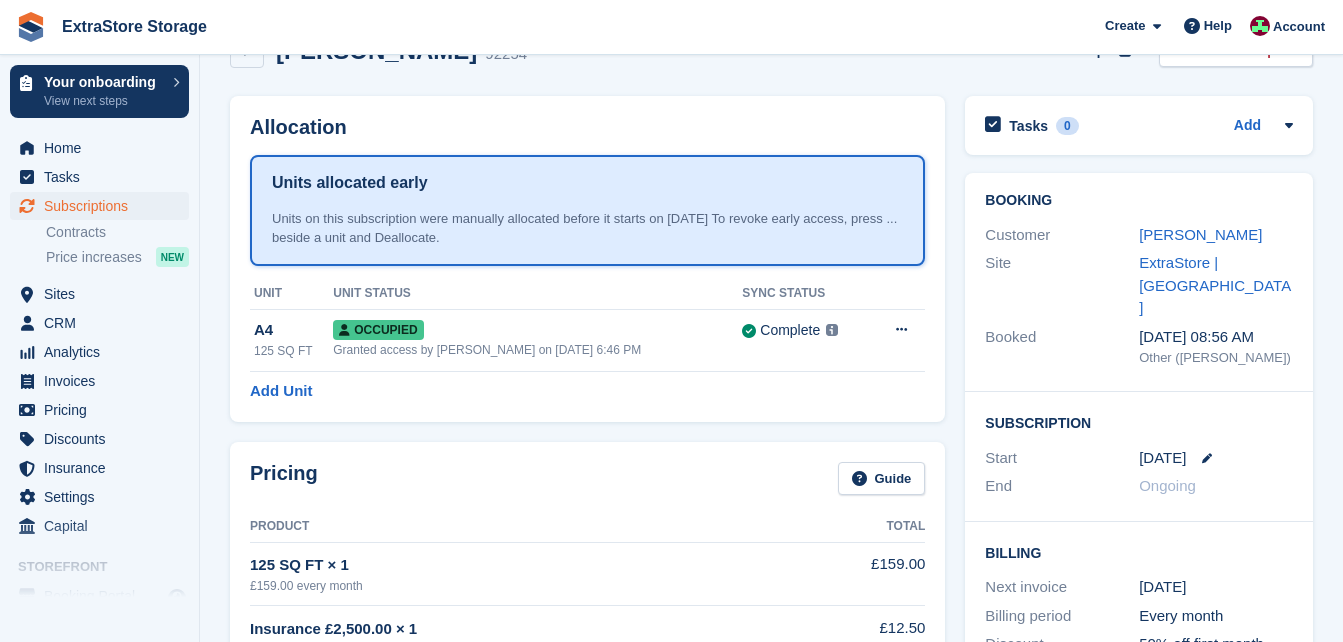 scroll, scrollTop: 0, scrollLeft: 0, axis: both 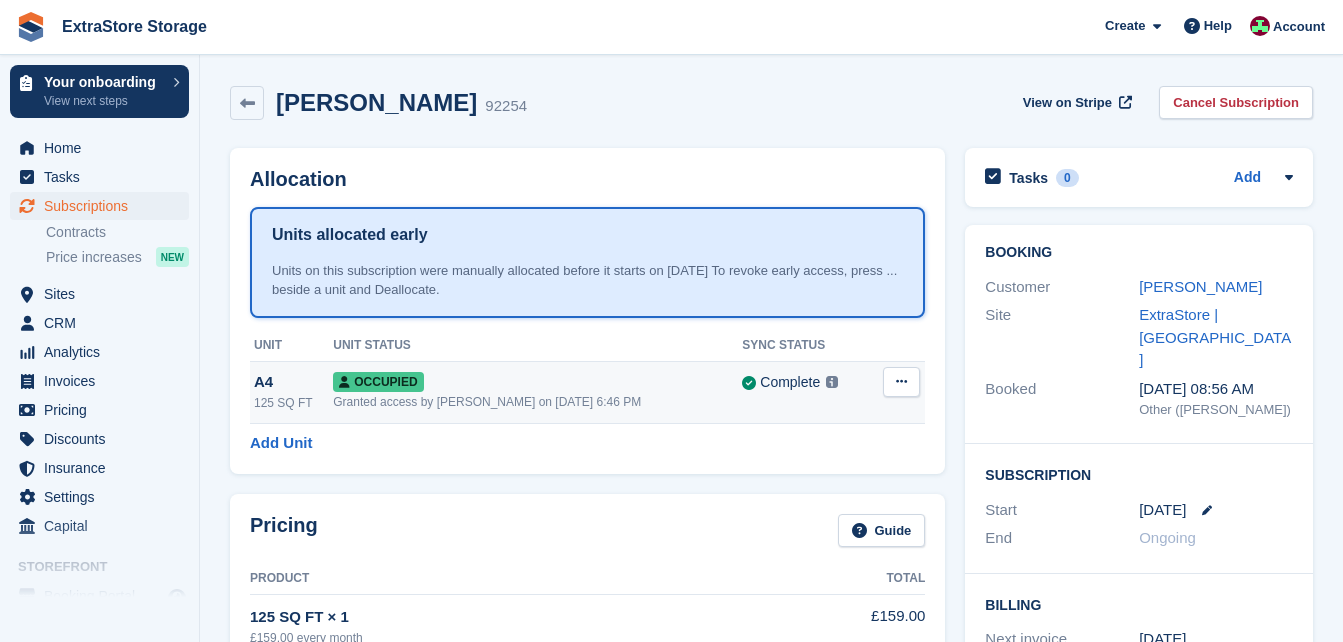 click on "Granted access by Grant Daniel on 24th Jun,   6:46 PM" at bounding box center [537, 402] 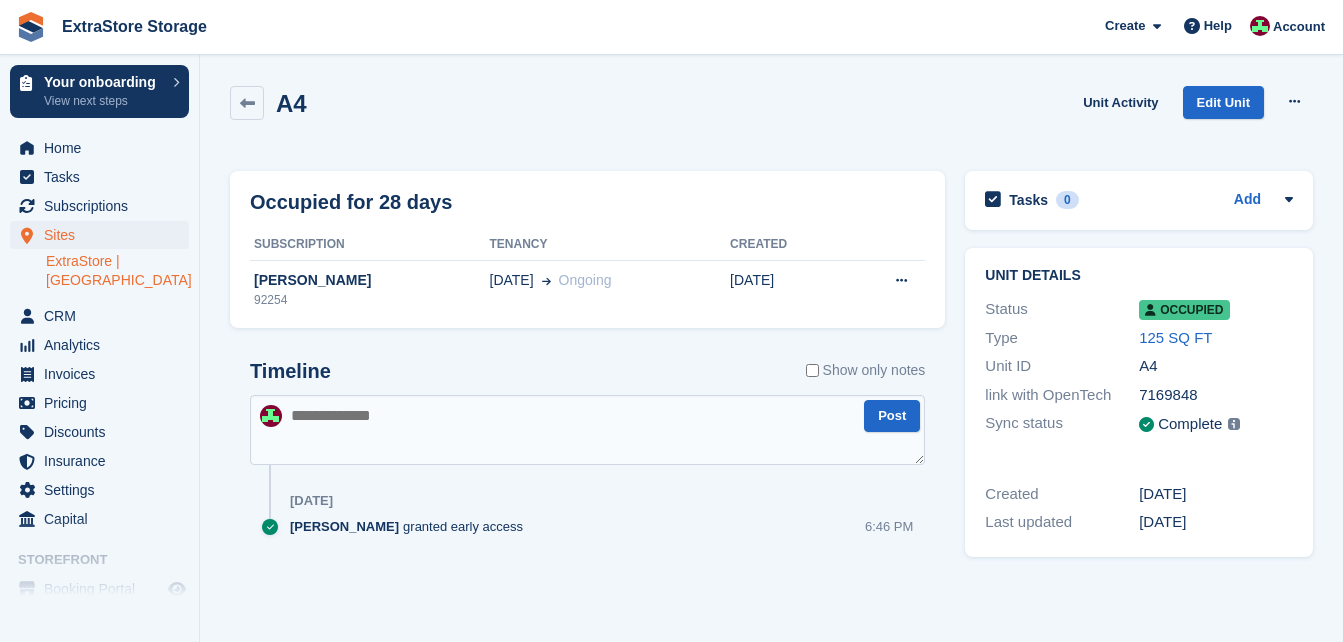 scroll, scrollTop: 0, scrollLeft: 0, axis: both 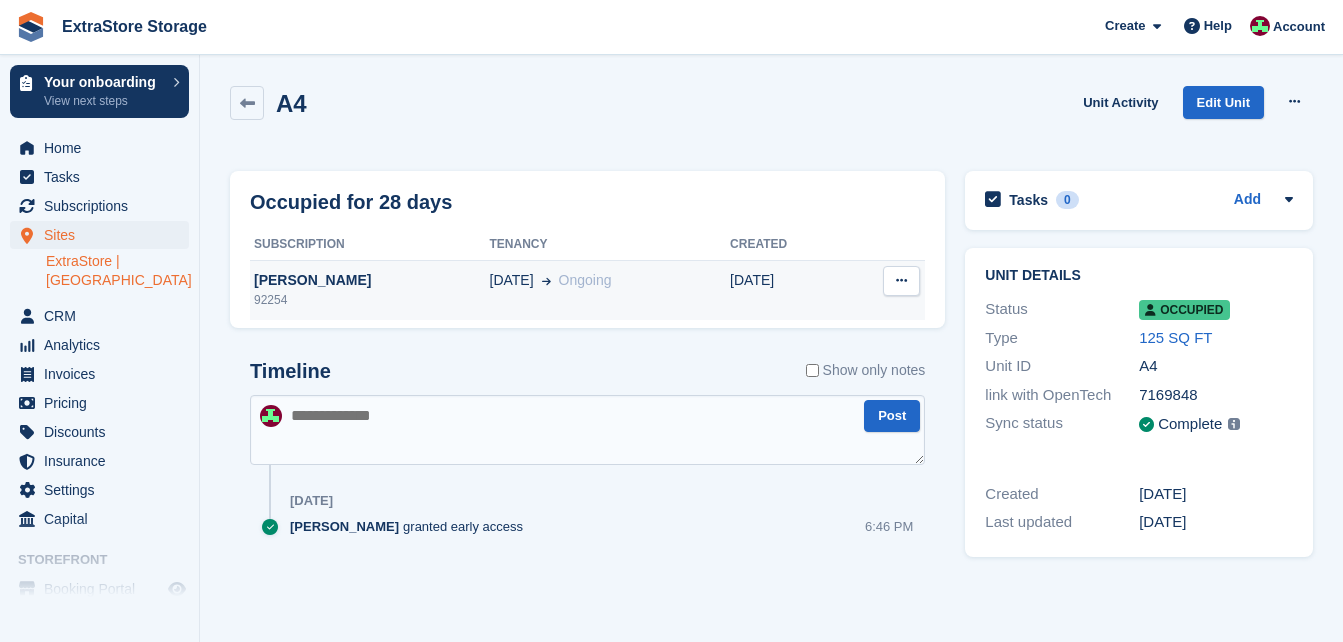 click on "[PERSON_NAME]" at bounding box center (370, 280) 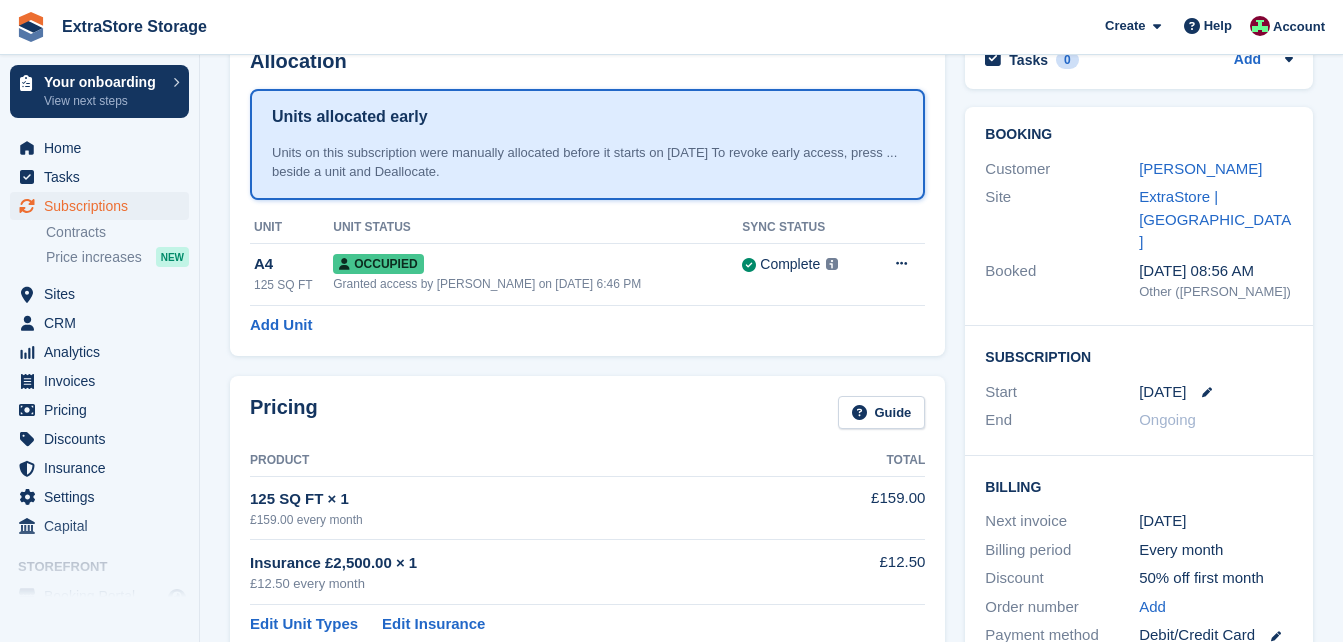 scroll, scrollTop: 0, scrollLeft: 0, axis: both 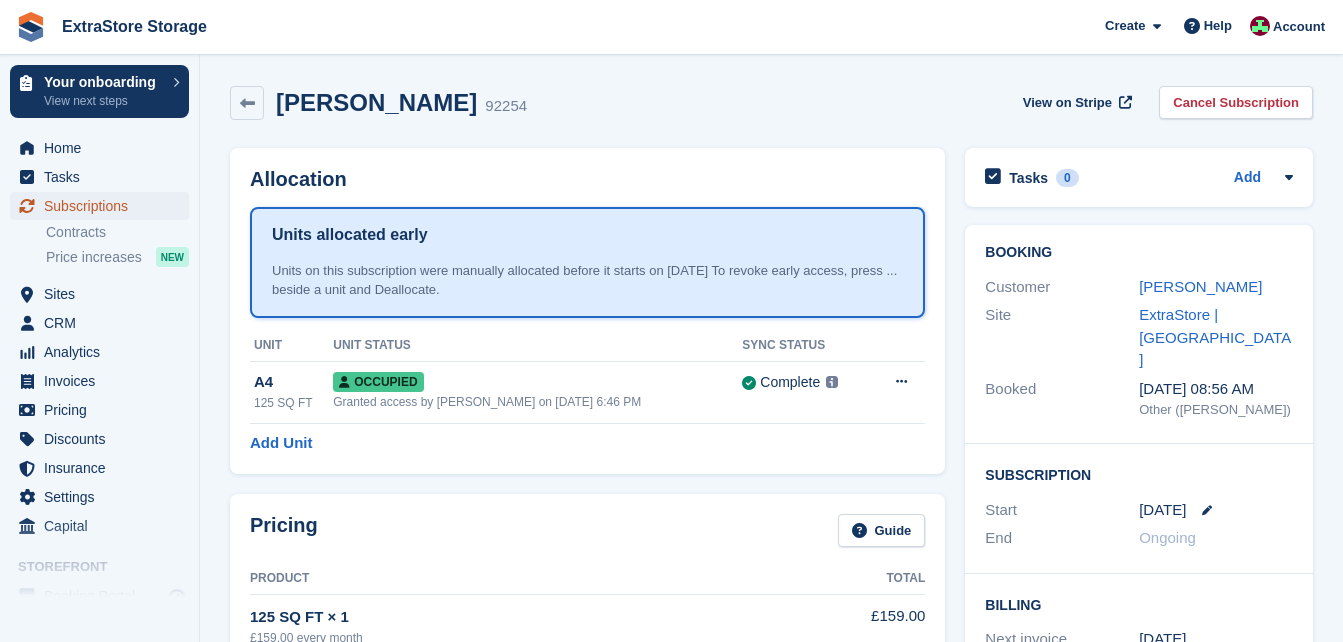 click on "Subscriptions" at bounding box center [104, 206] 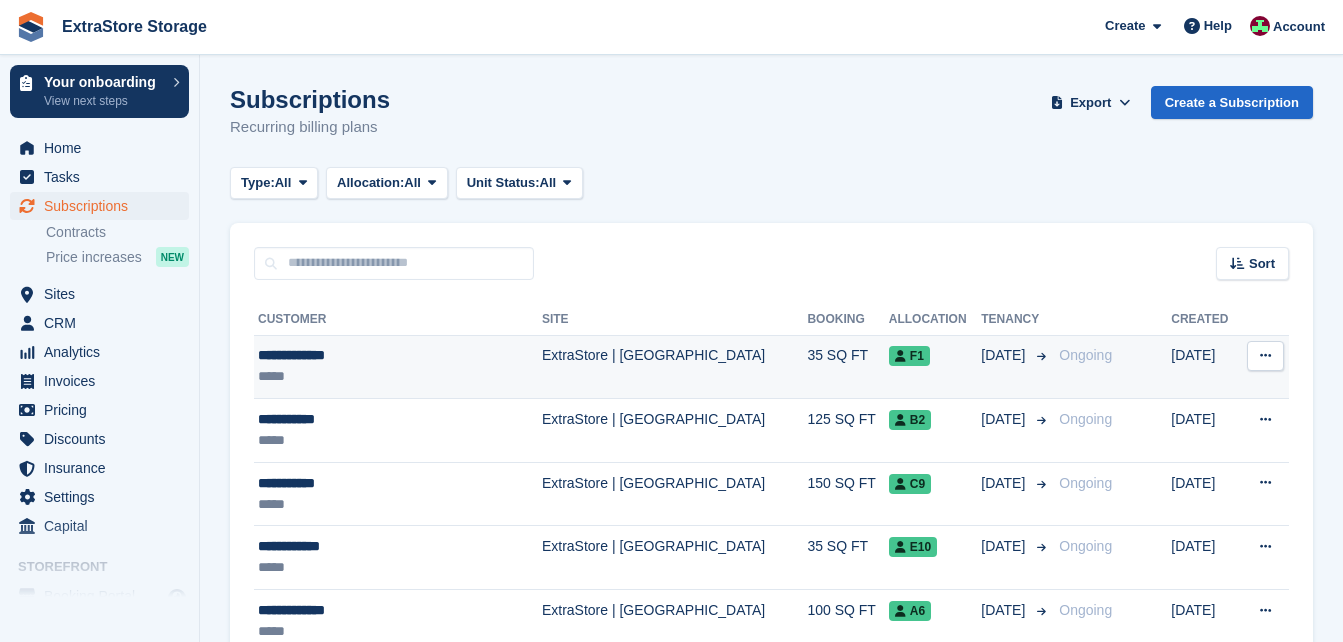 click on "**********" at bounding box center [377, 355] 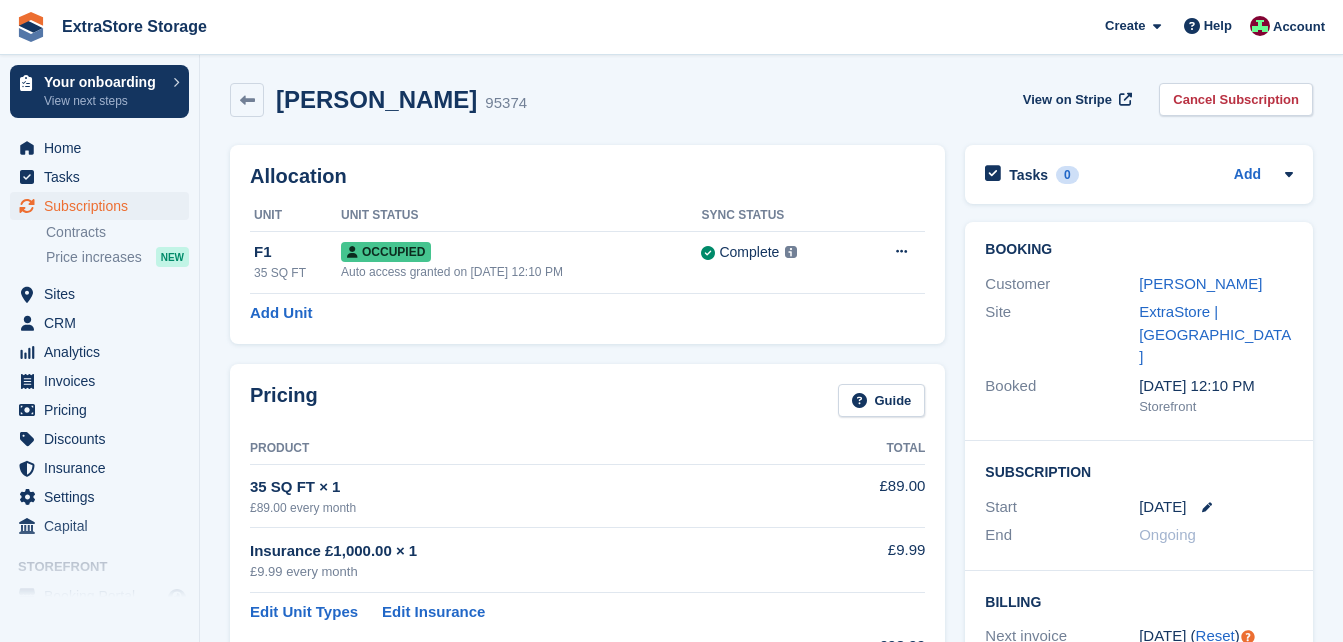 scroll, scrollTop: 0, scrollLeft: 0, axis: both 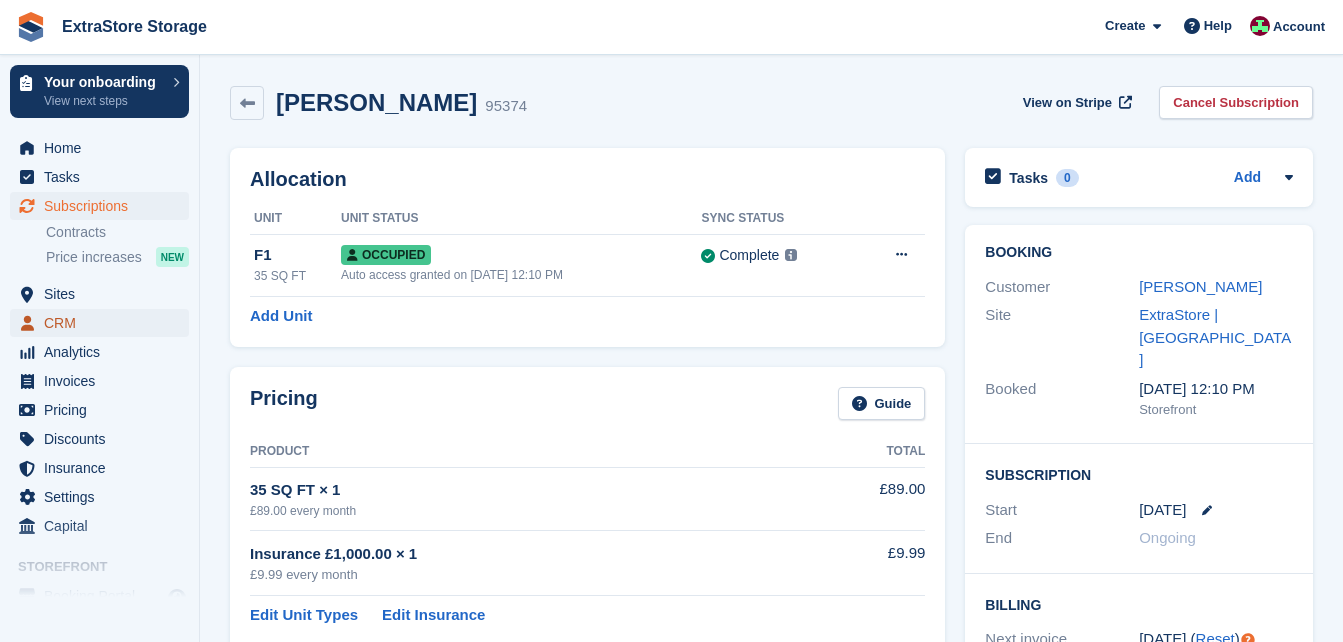 click on "CRM" at bounding box center (104, 323) 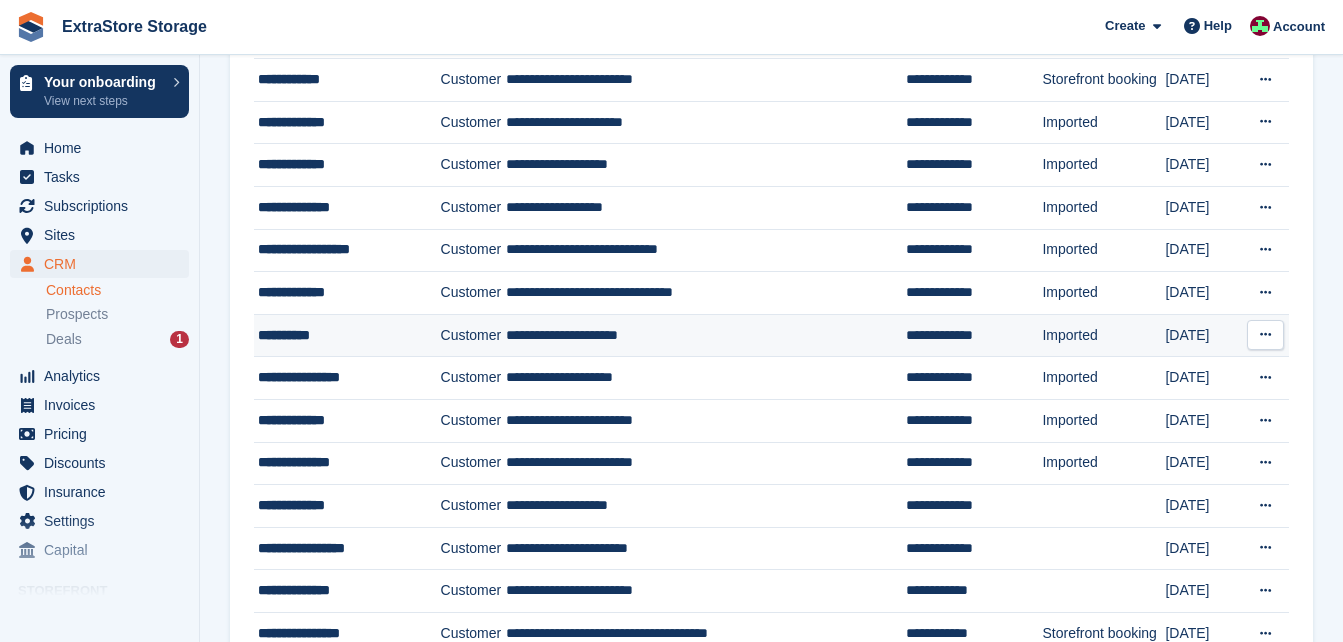 scroll, scrollTop: 400, scrollLeft: 0, axis: vertical 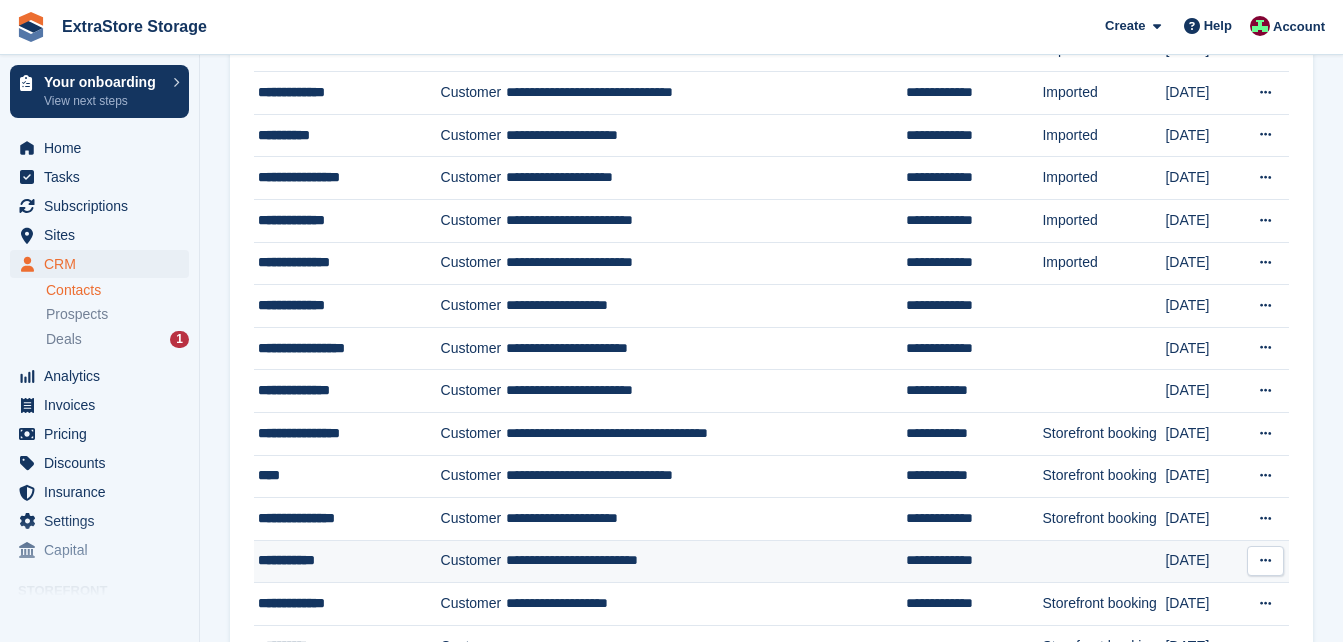 click on "**********" at bounding box center (347, 561) 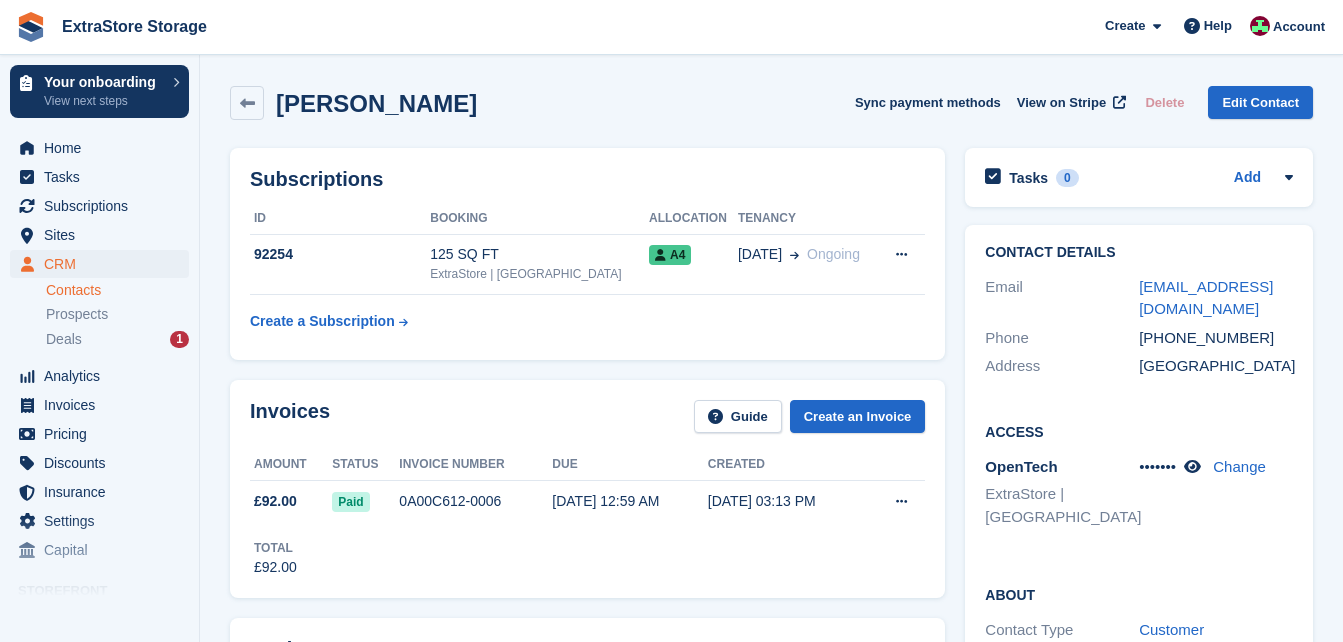 scroll, scrollTop: 0, scrollLeft: 0, axis: both 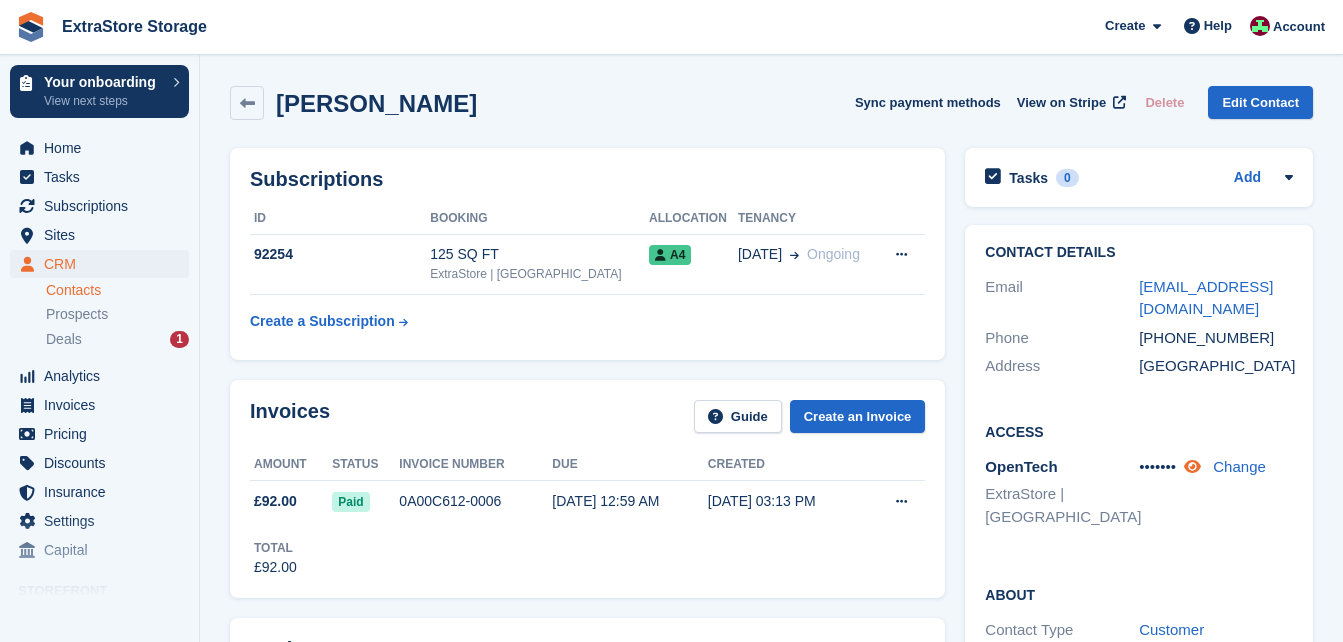 click at bounding box center [1192, 466] 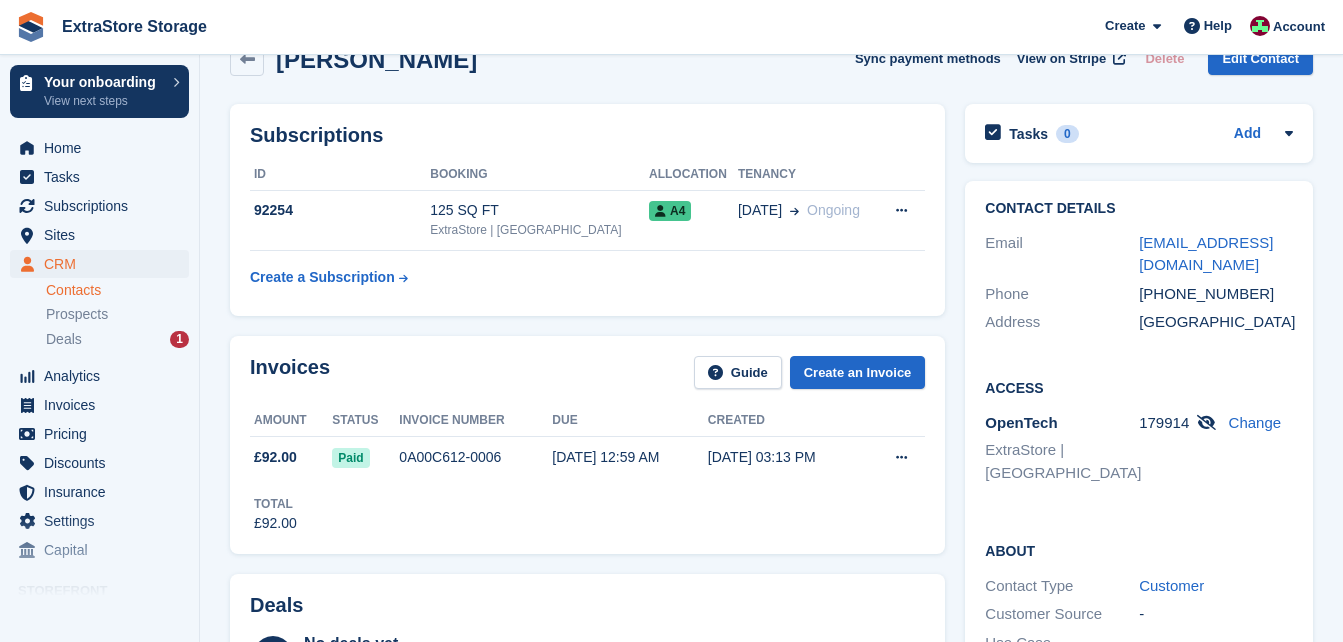 scroll, scrollTop: 0, scrollLeft: 0, axis: both 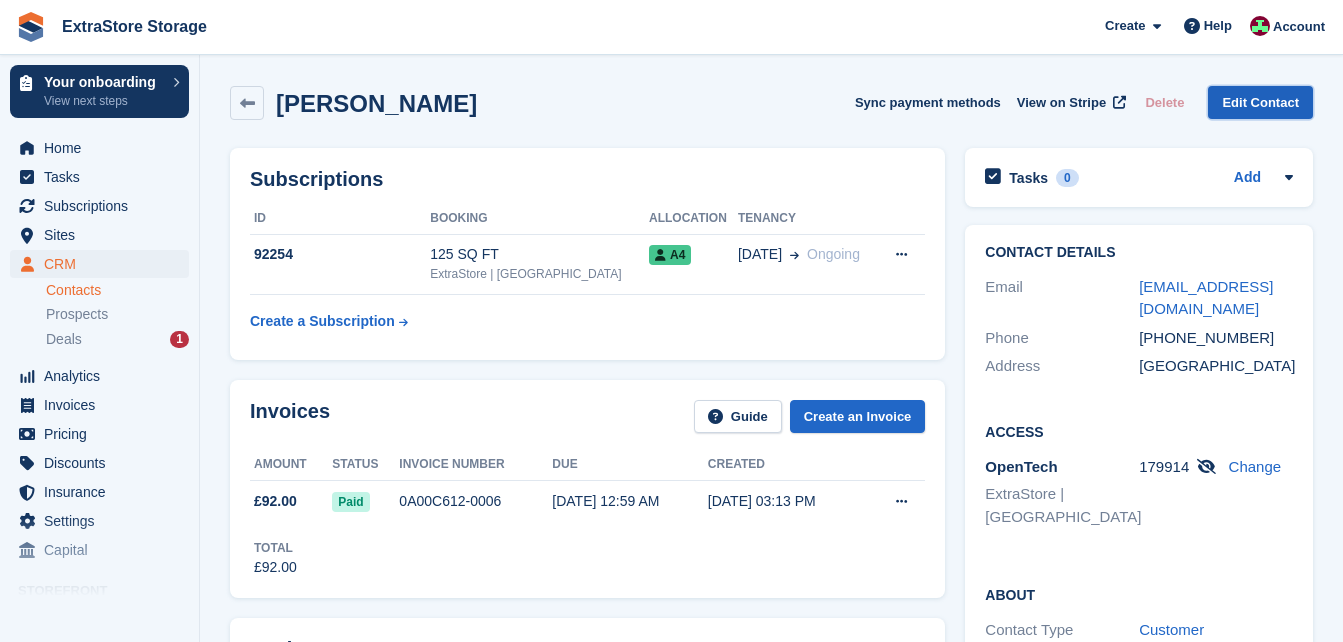 click on "Edit Contact" at bounding box center (1260, 102) 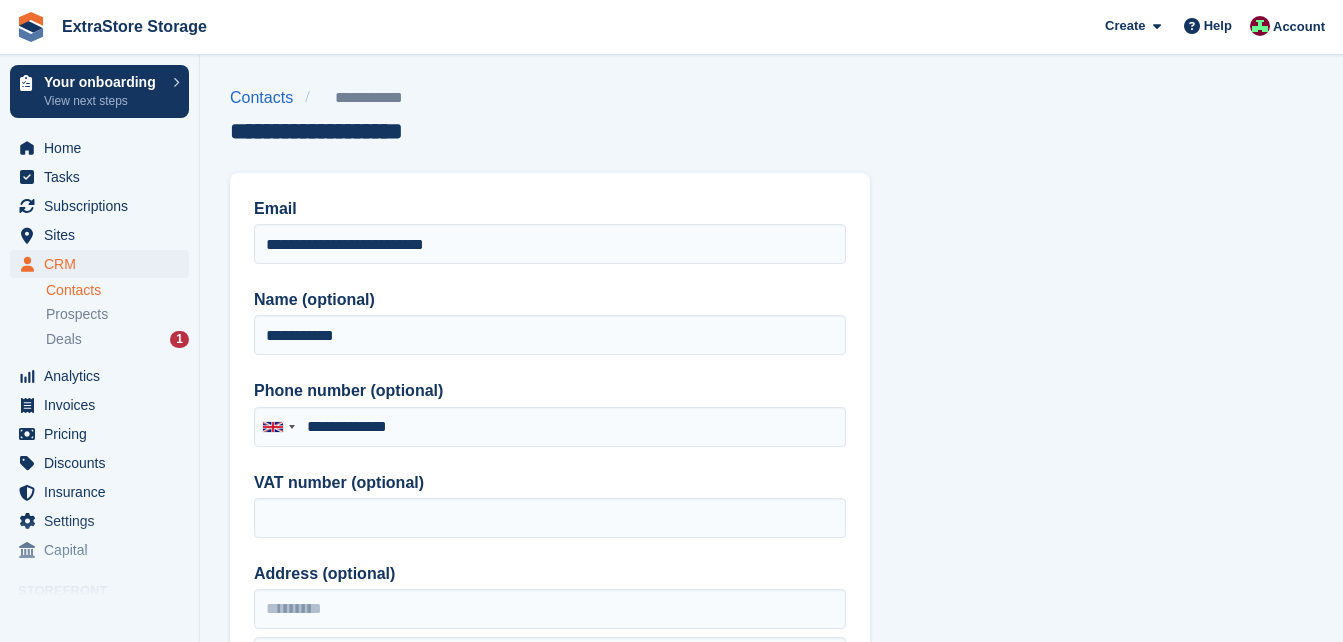 type on "**********" 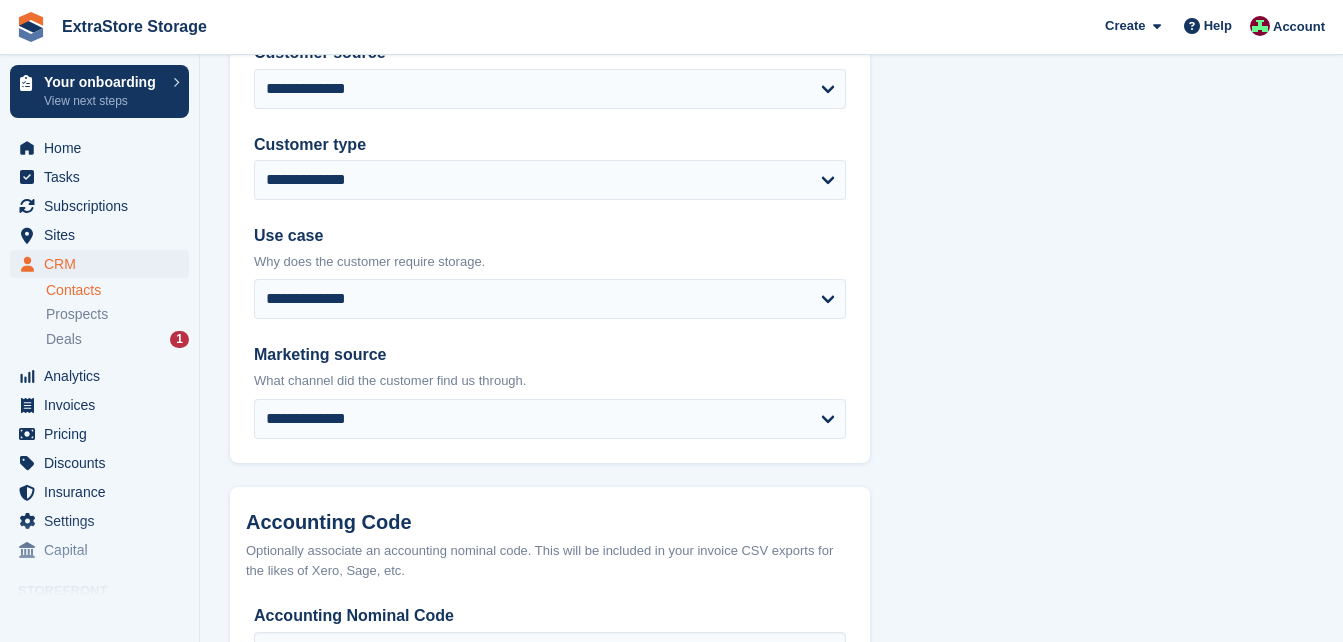 scroll, scrollTop: 1062, scrollLeft: 0, axis: vertical 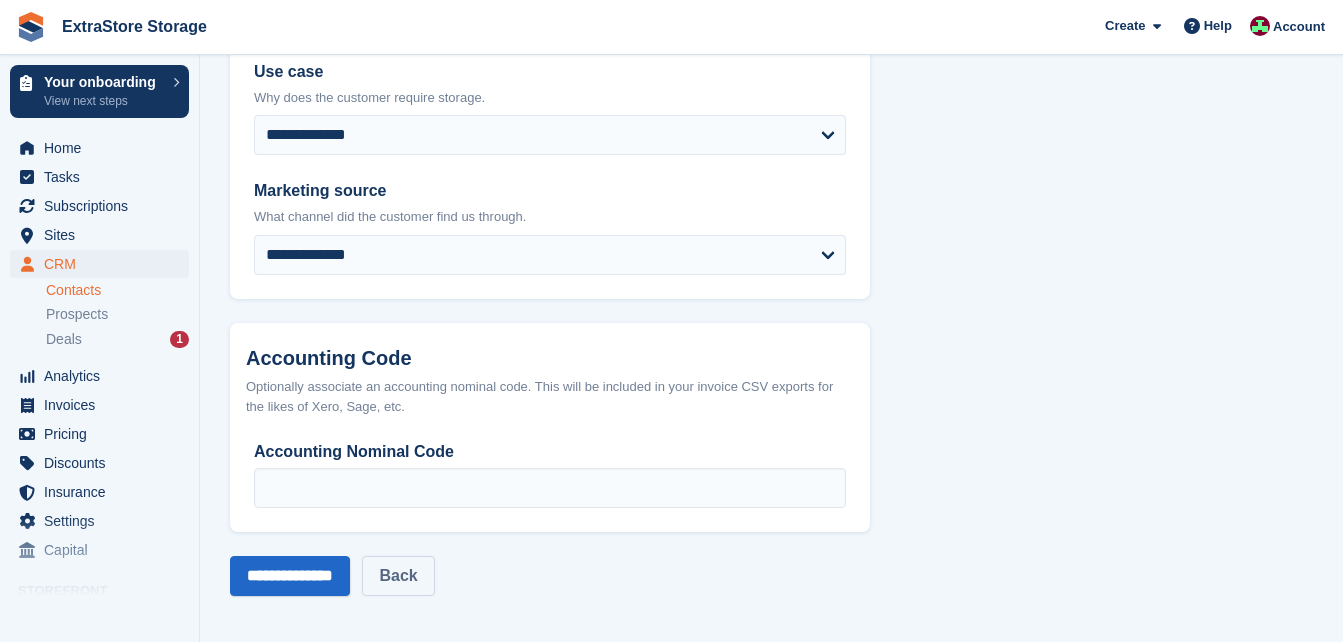 click on "Back" at bounding box center (398, 576) 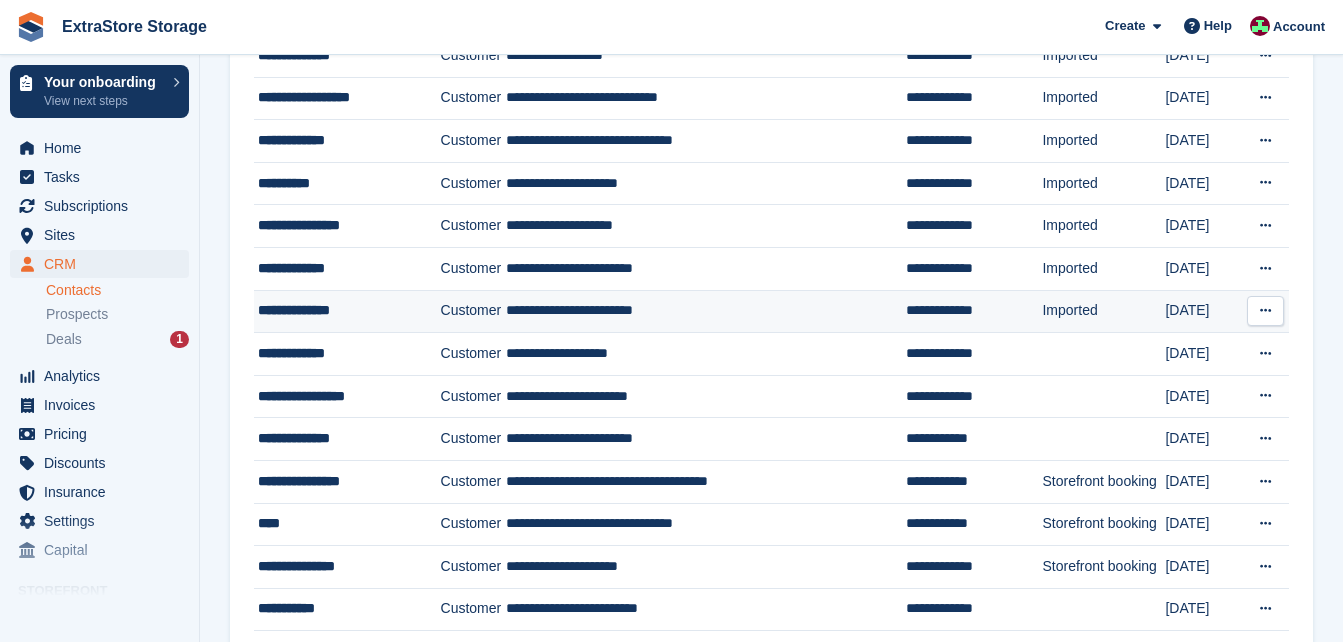 scroll, scrollTop: 400, scrollLeft: 0, axis: vertical 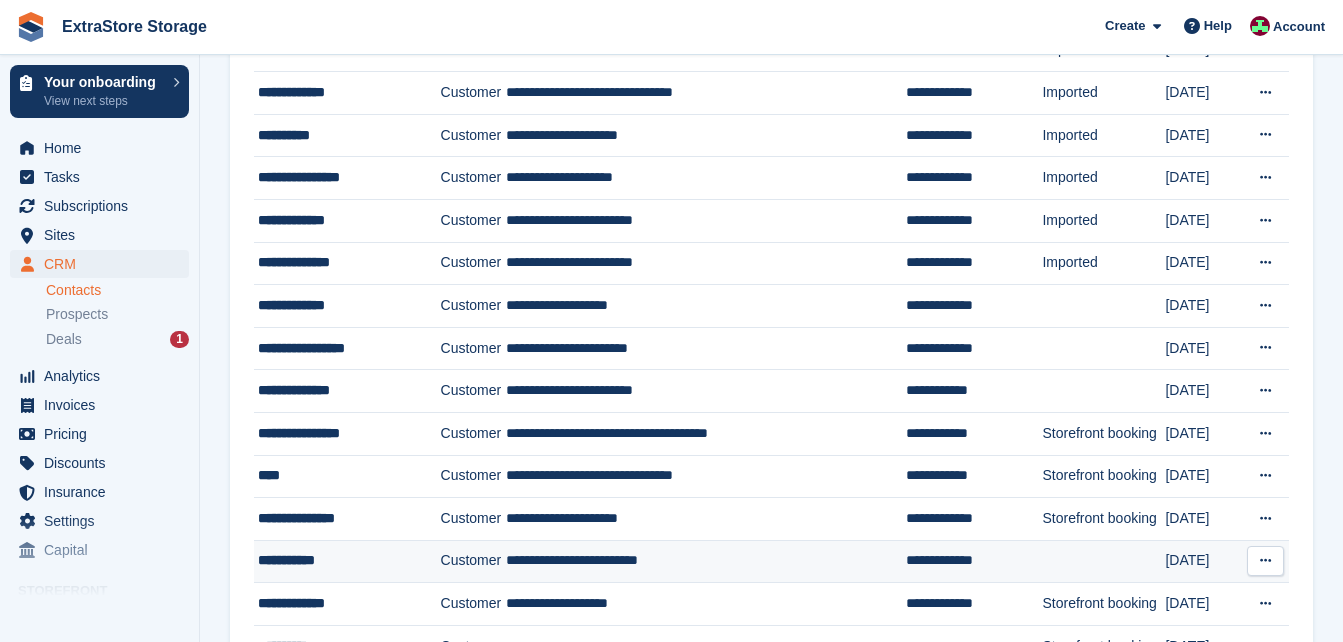 click at bounding box center (1265, 560) 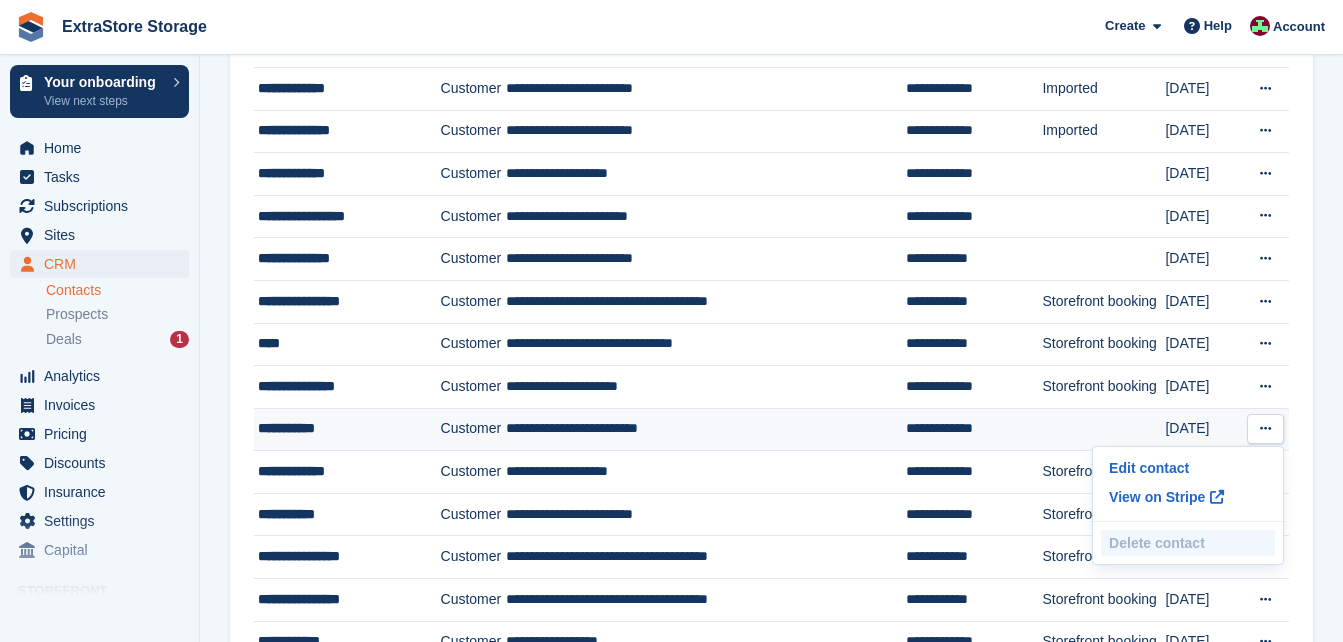 scroll, scrollTop: 600, scrollLeft: 0, axis: vertical 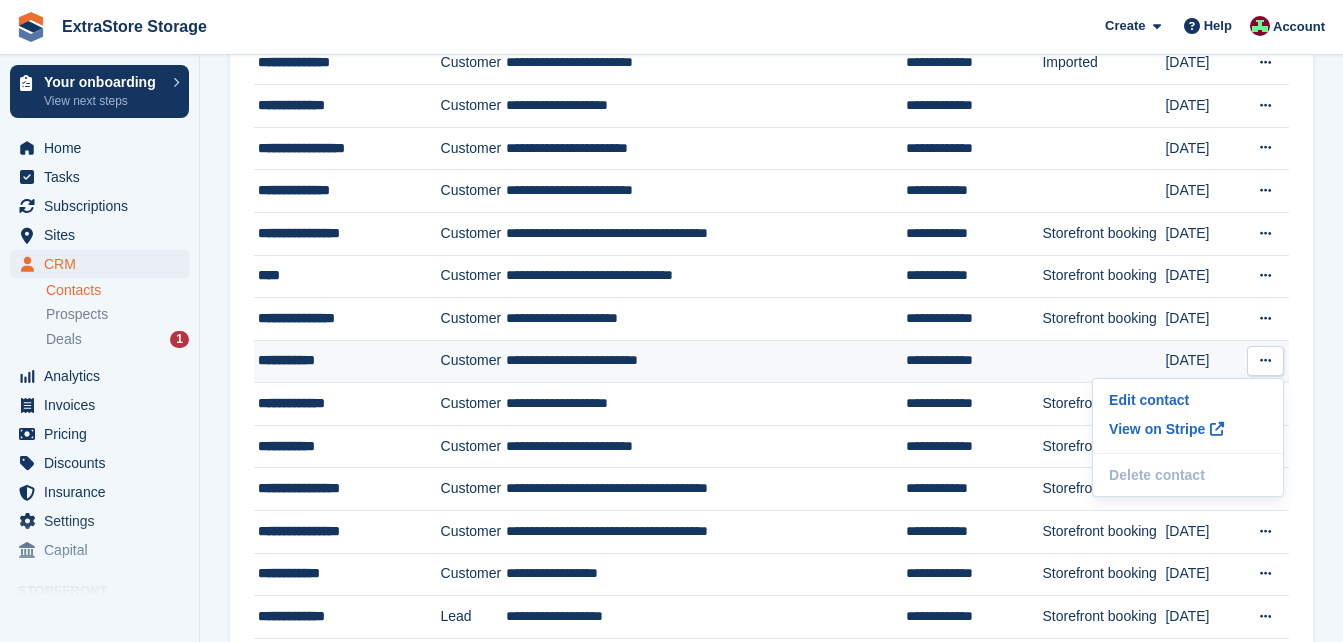 click on "**********" at bounding box center [343, 360] 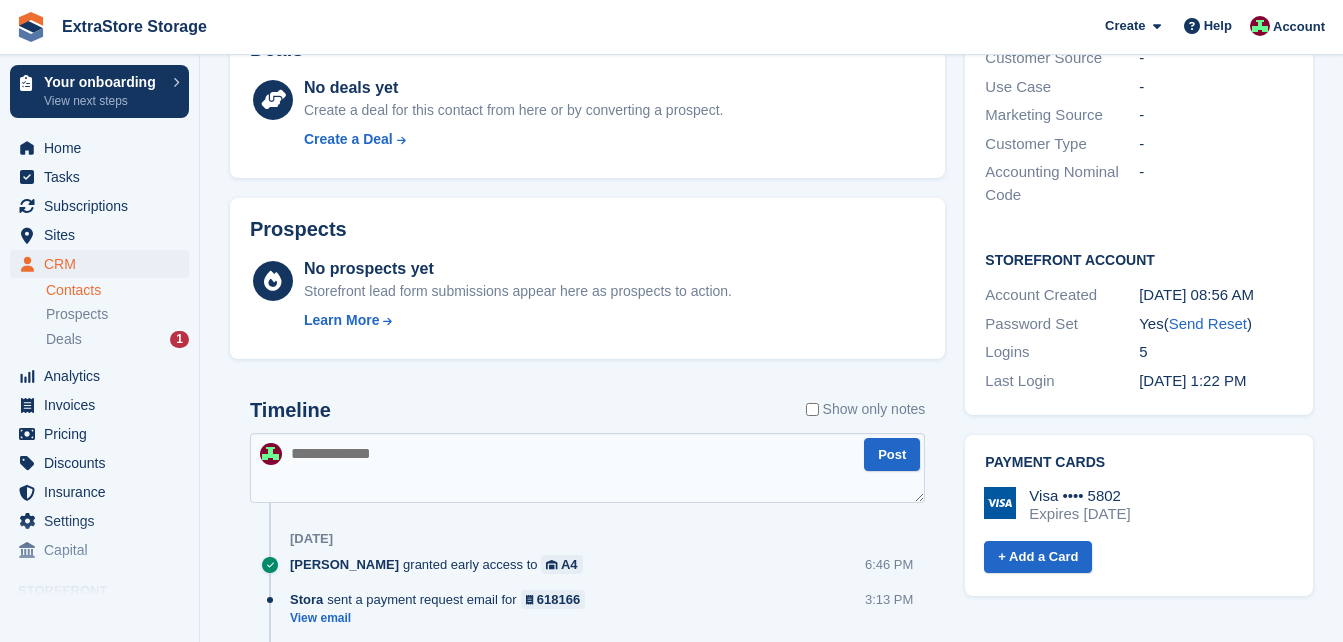 scroll, scrollTop: 800, scrollLeft: 0, axis: vertical 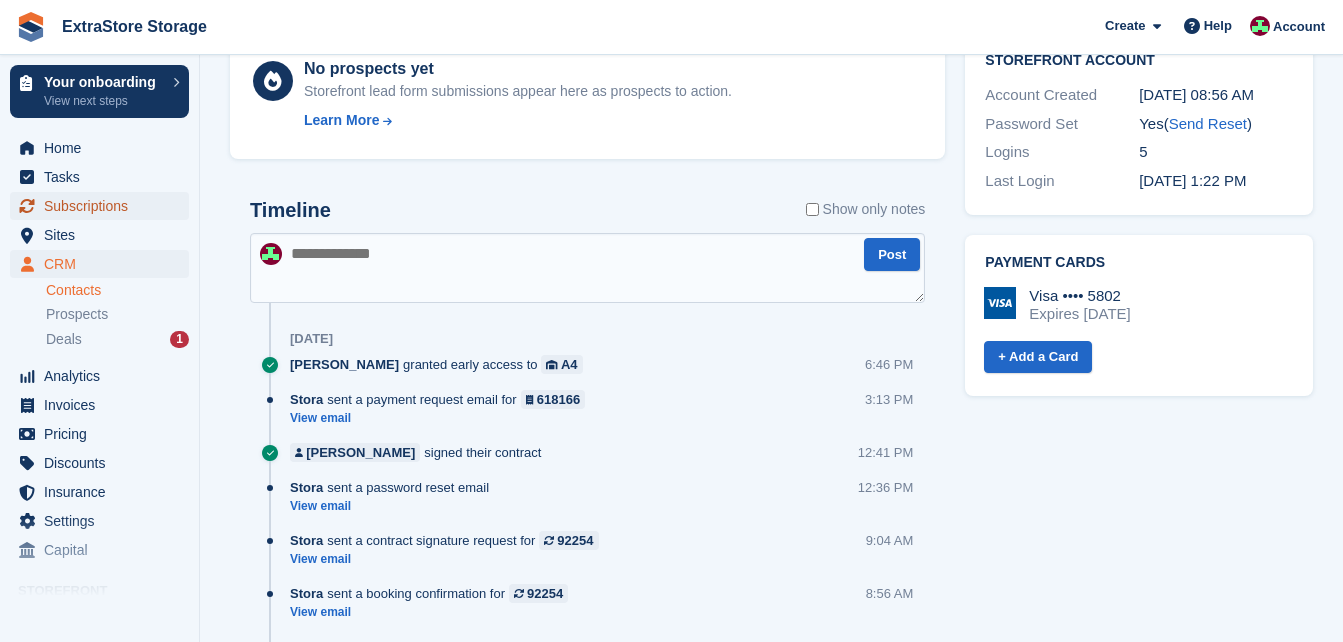click on "Subscriptions" at bounding box center (104, 206) 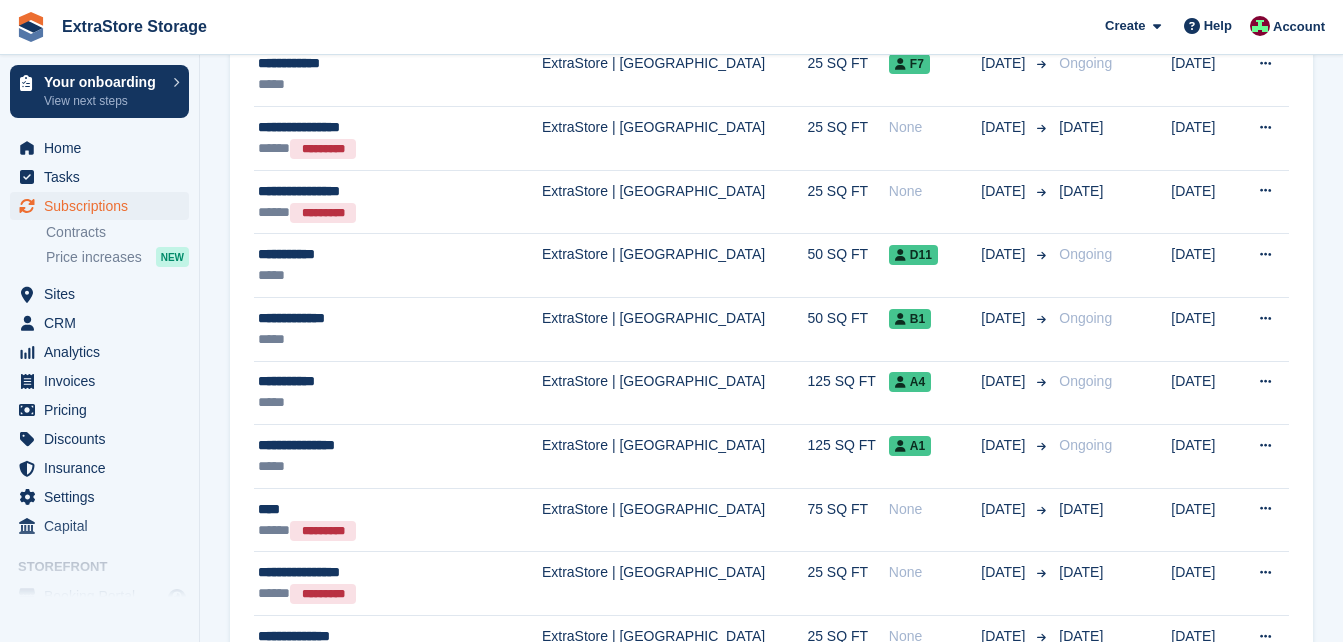 scroll, scrollTop: 1000, scrollLeft: 0, axis: vertical 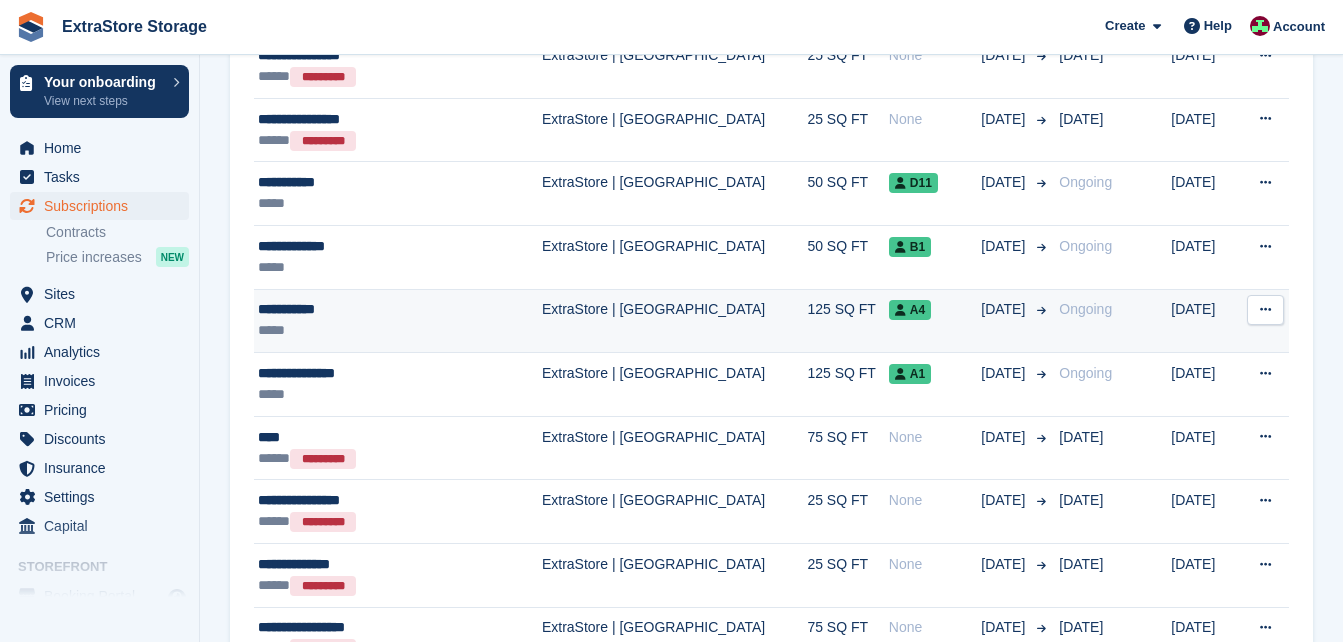 click on "View customer
Issue contract
Cancel subscription" at bounding box center [1264, 321] 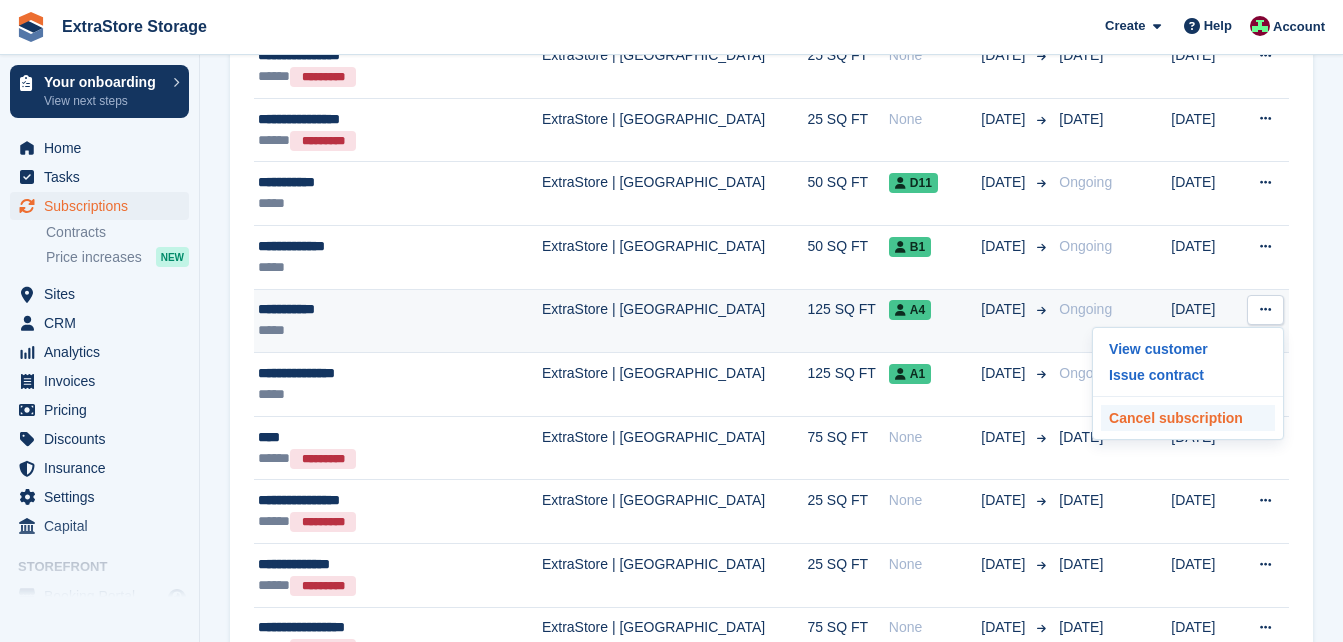 click on "Cancel subscription" at bounding box center [1188, 418] 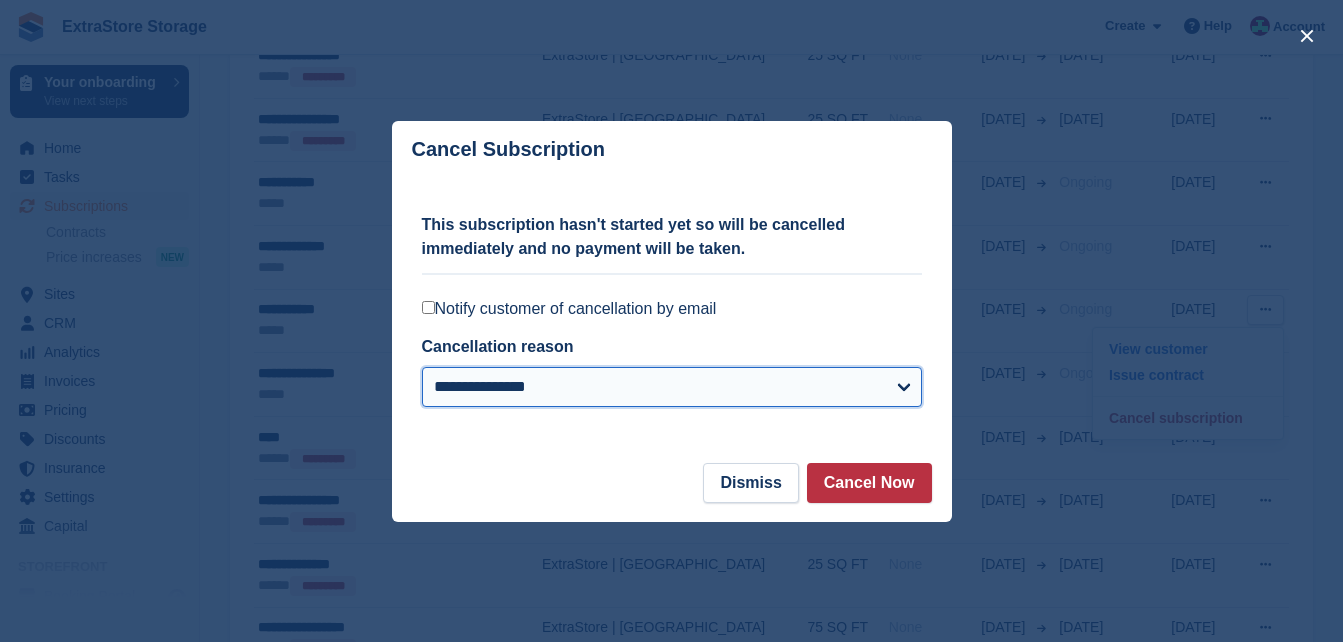 click on "**********" at bounding box center [672, 387] 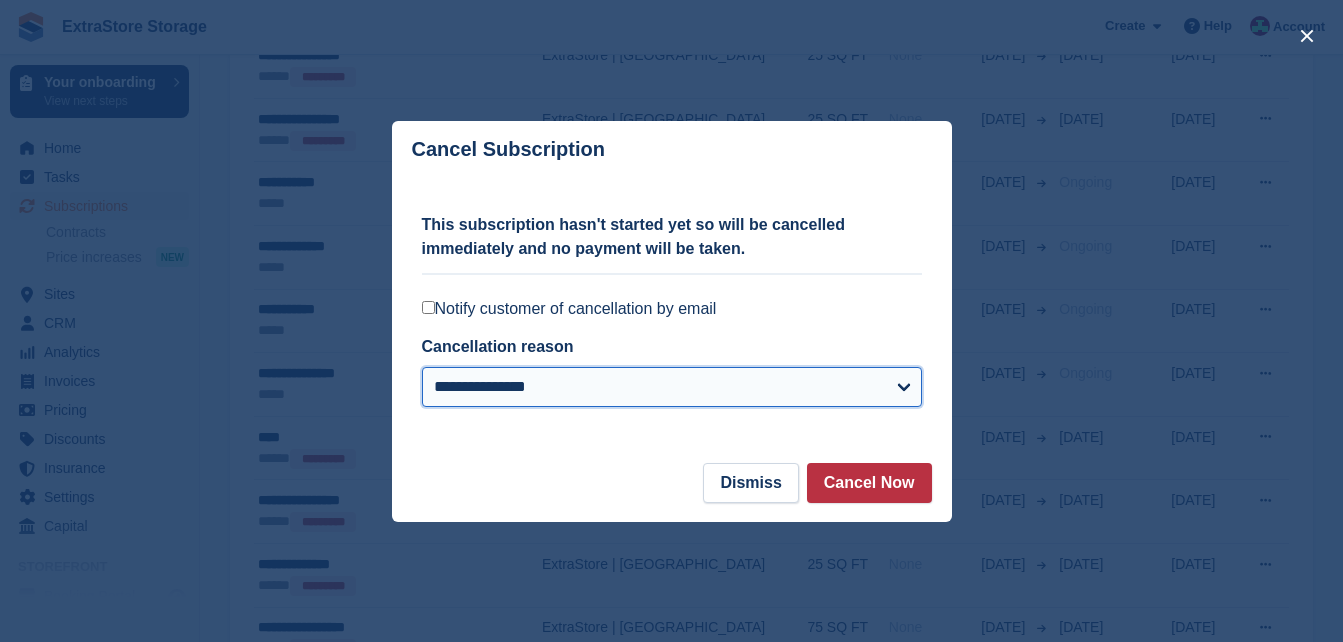 select on "*****" 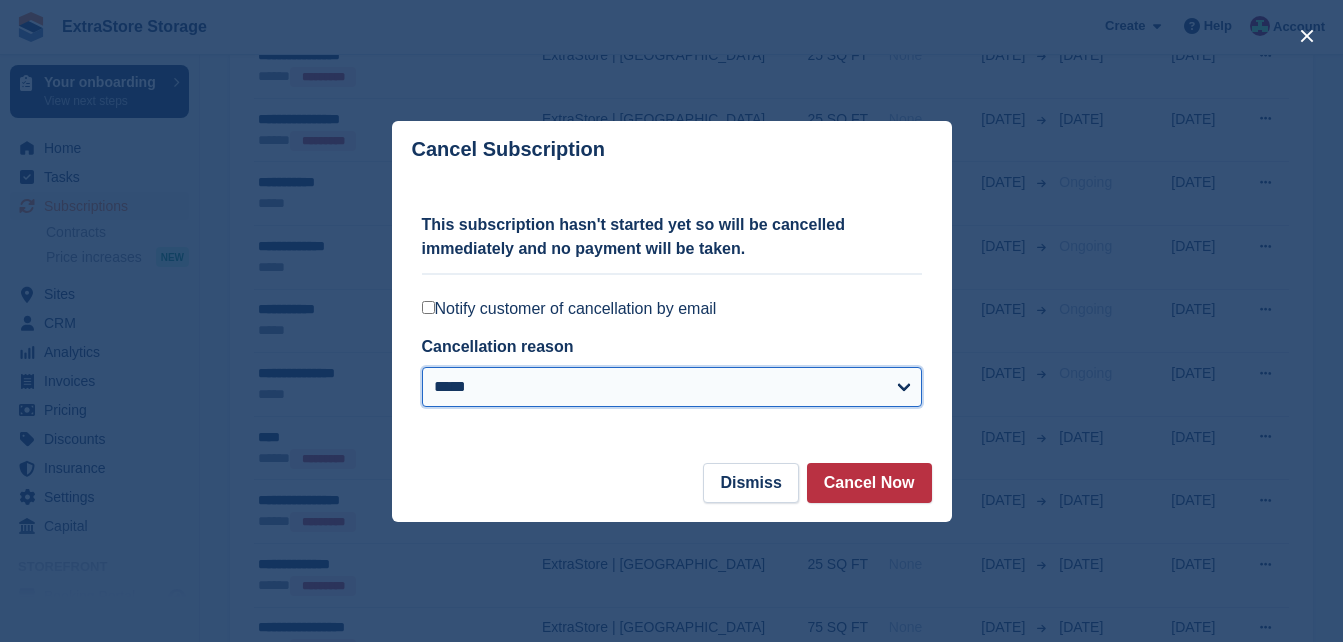 click on "**********" at bounding box center (672, 387) 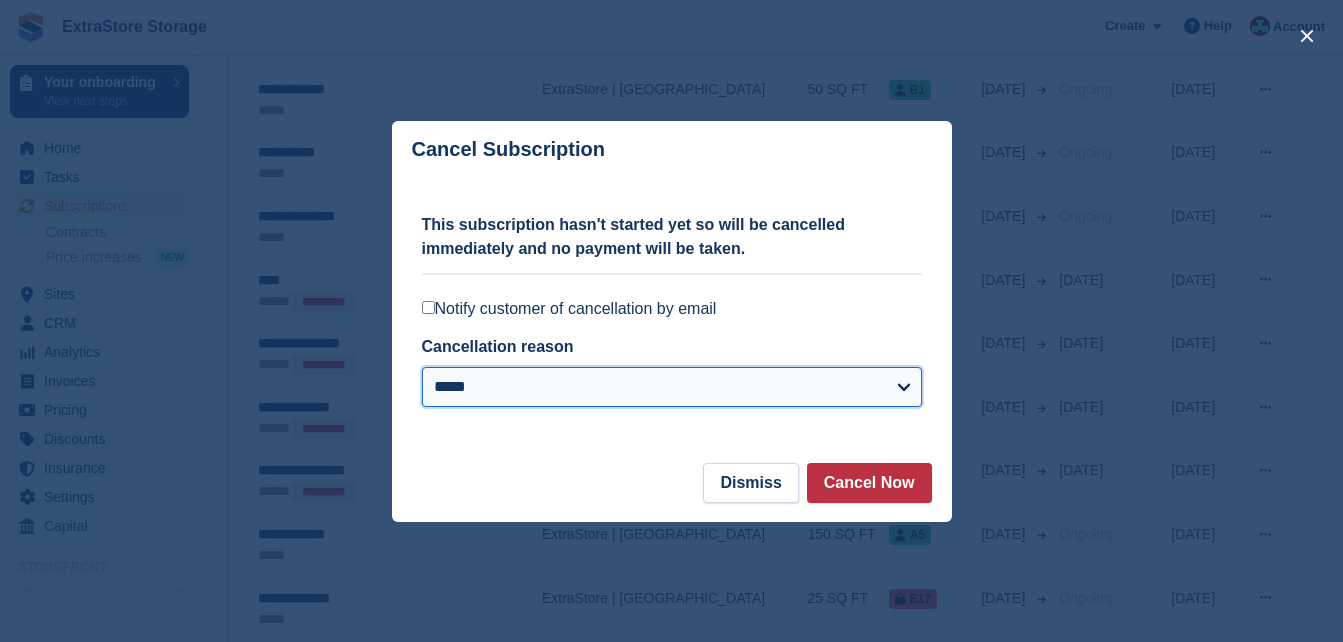 scroll, scrollTop: 1200, scrollLeft: 0, axis: vertical 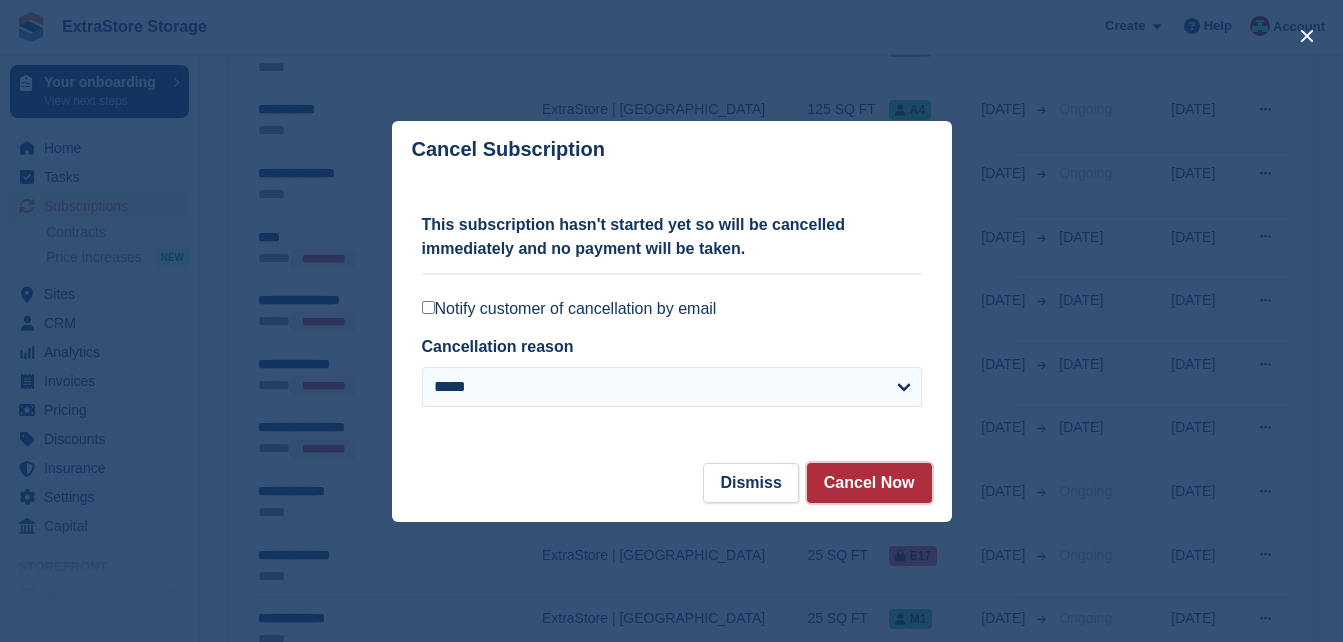 click on "Cancel Now" at bounding box center (869, 483) 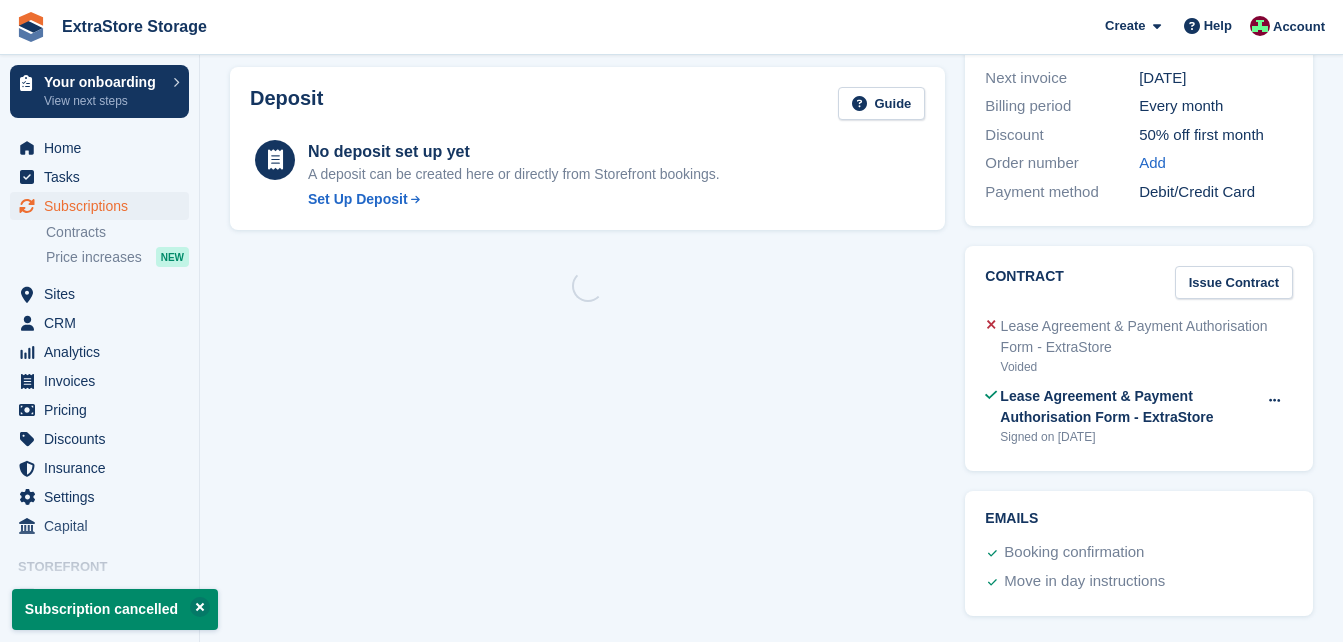 scroll, scrollTop: 0, scrollLeft: 0, axis: both 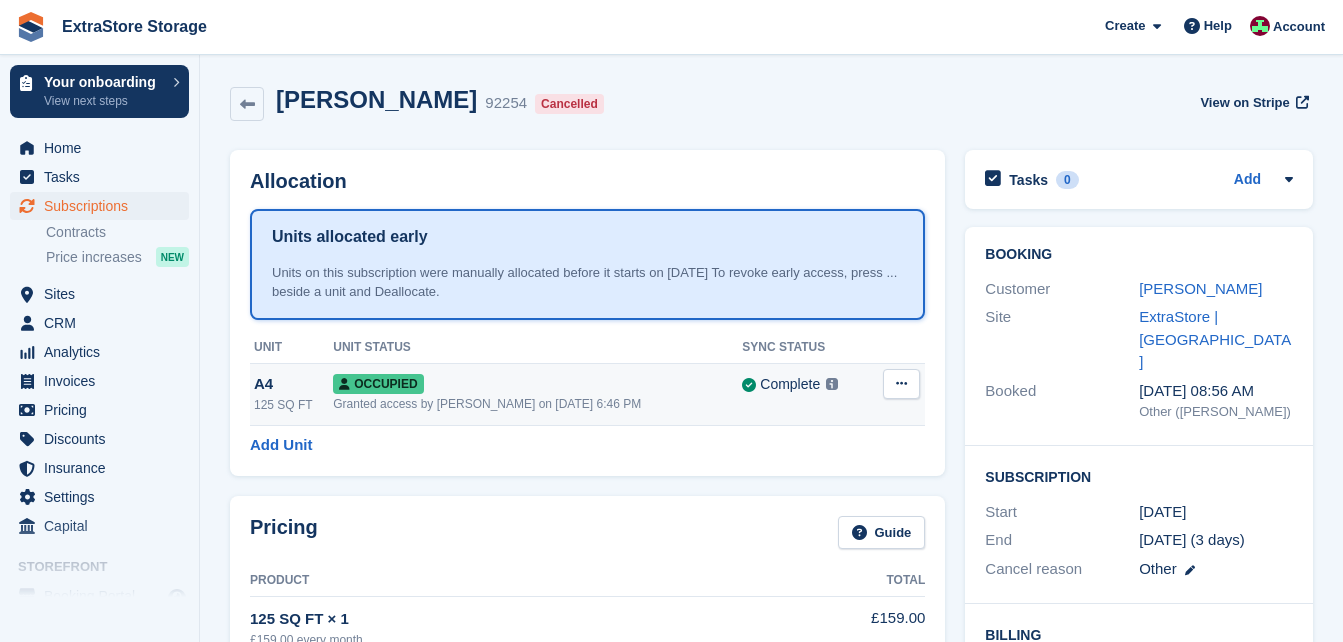 click at bounding box center [901, 383] 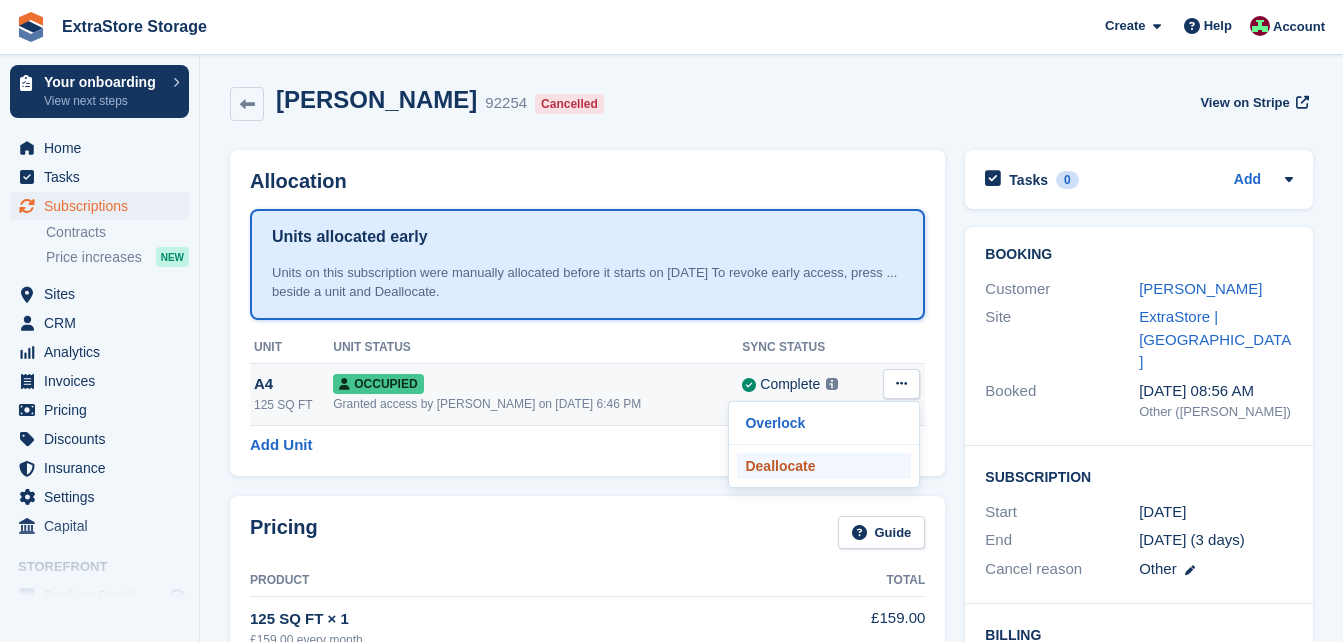 click on "Deallocate" at bounding box center [824, 466] 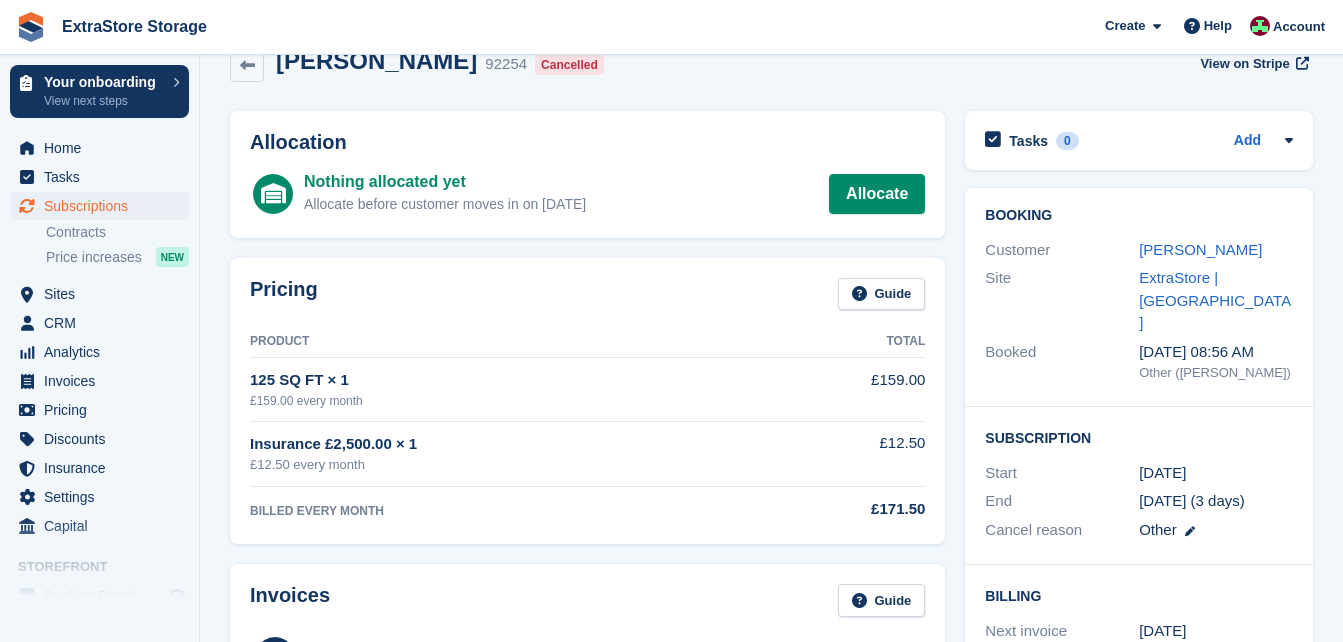scroll, scrollTop: 0, scrollLeft: 0, axis: both 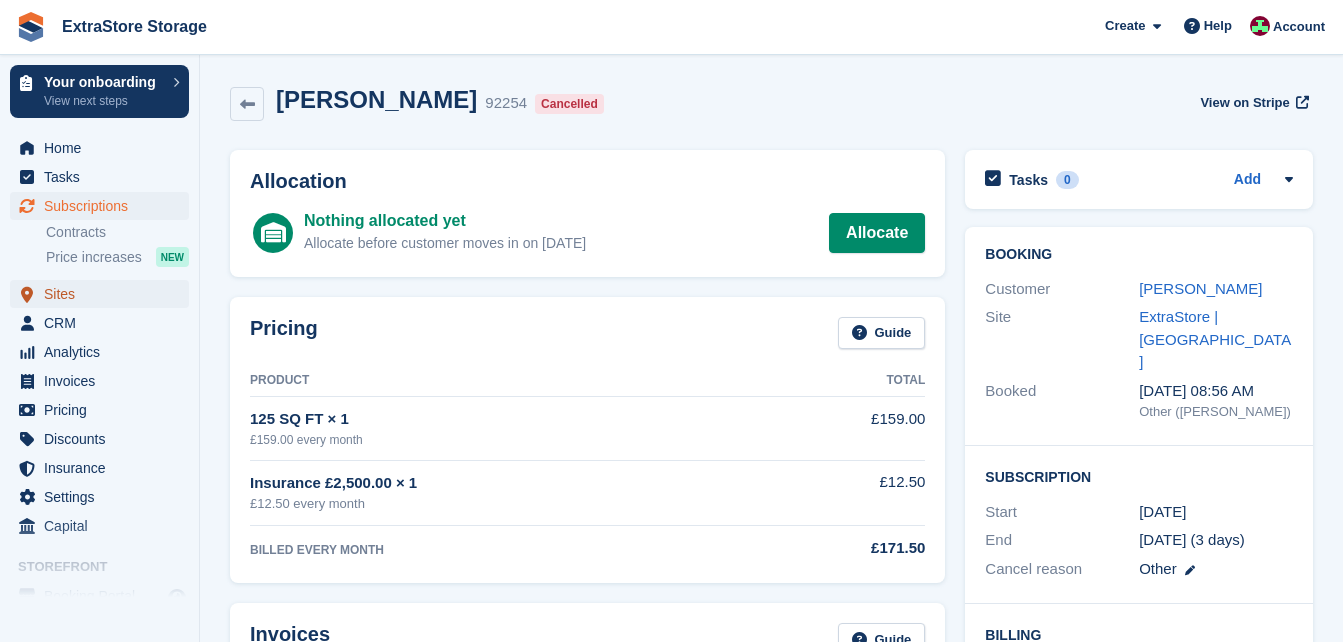 click on "Sites" at bounding box center (104, 294) 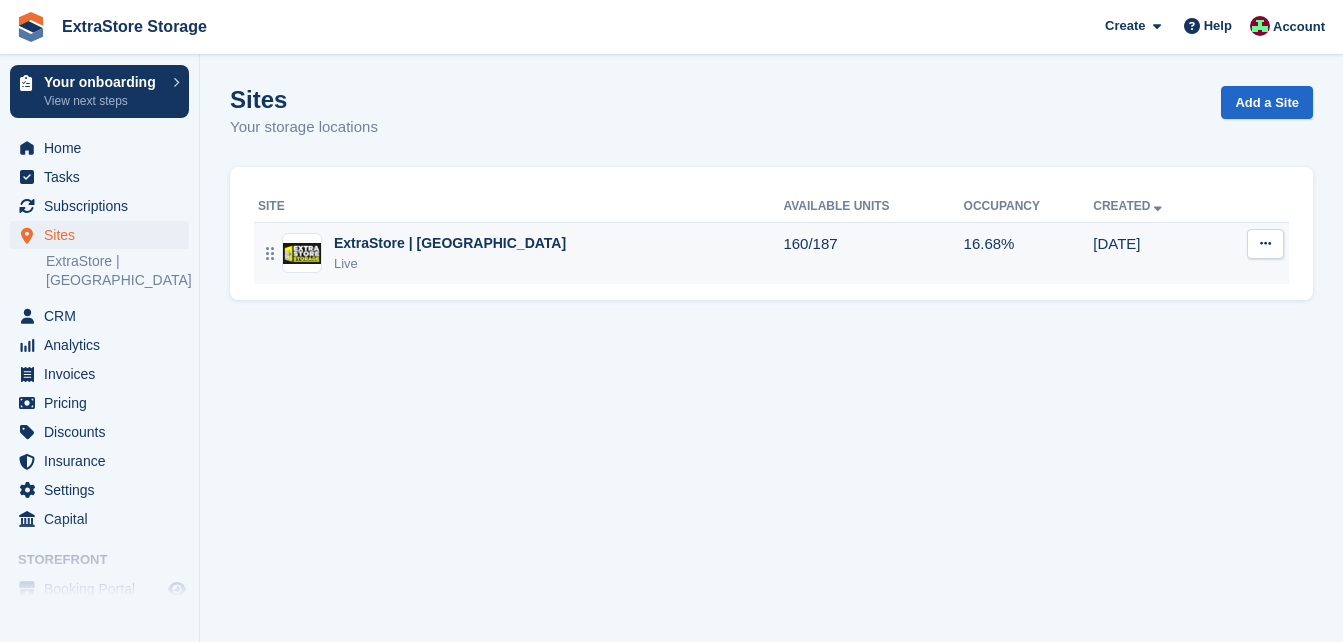 click on "ExtraStore | Belfast
Live" at bounding box center (520, 253) 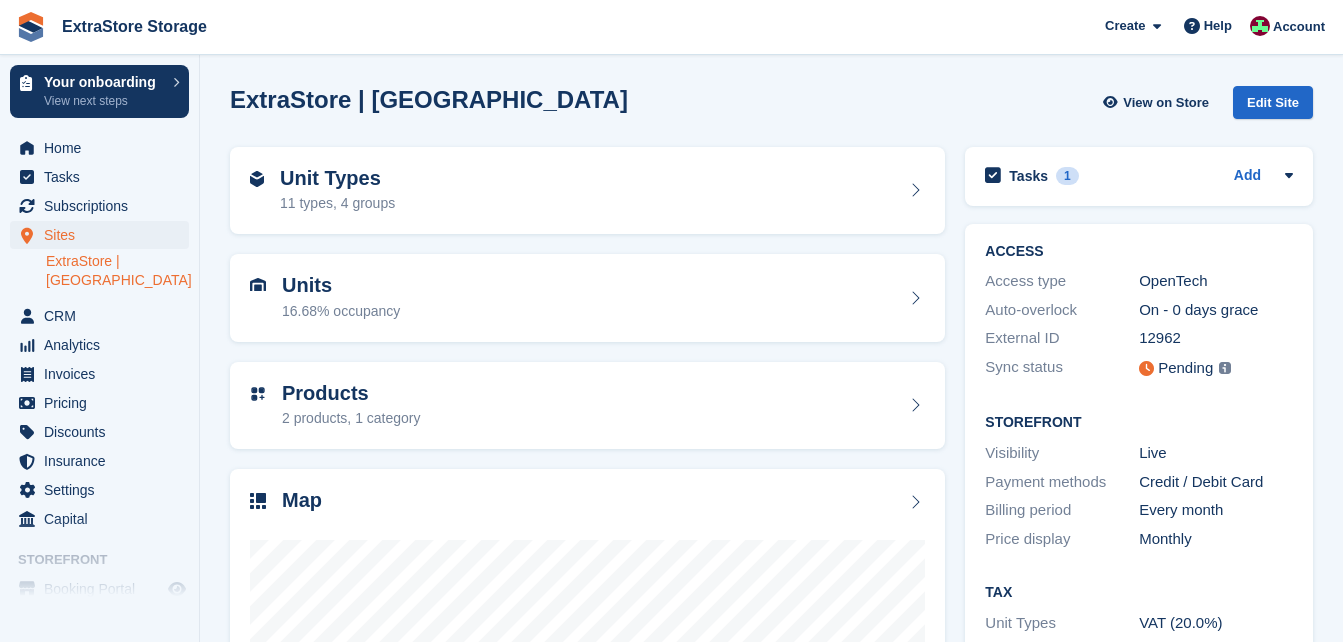 scroll, scrollTop: 0, scrollLeft: 0, axis: both 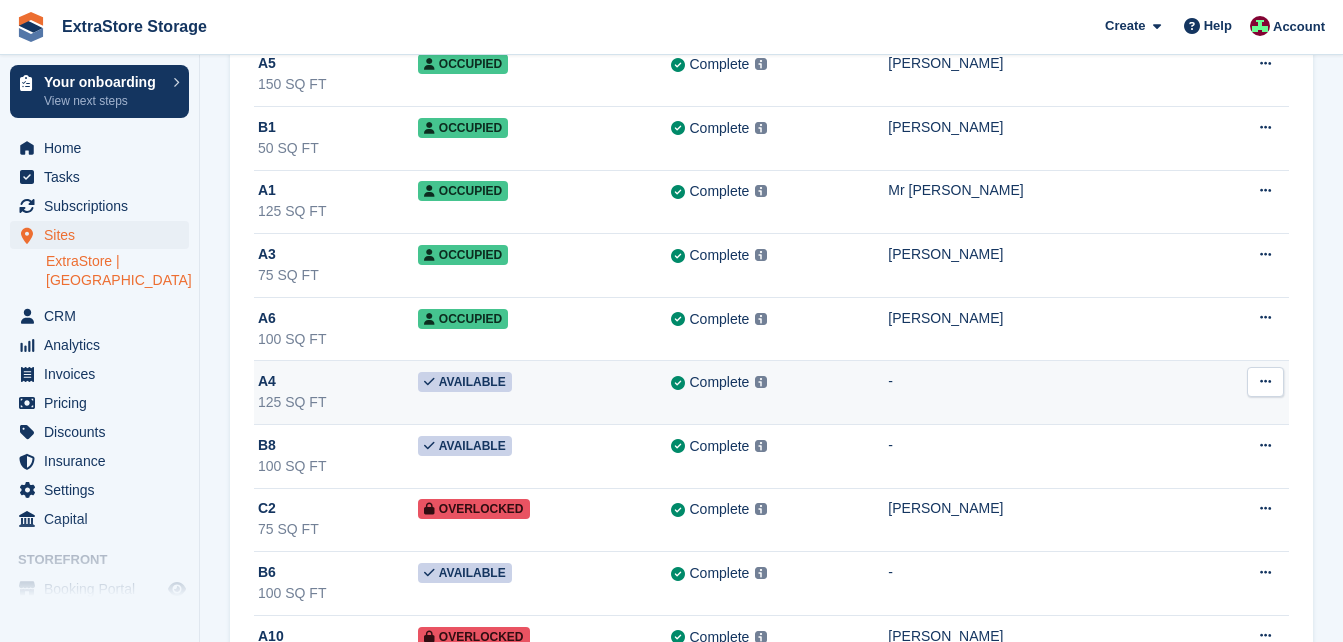 click on "Available" at bounding box center (465, 382) 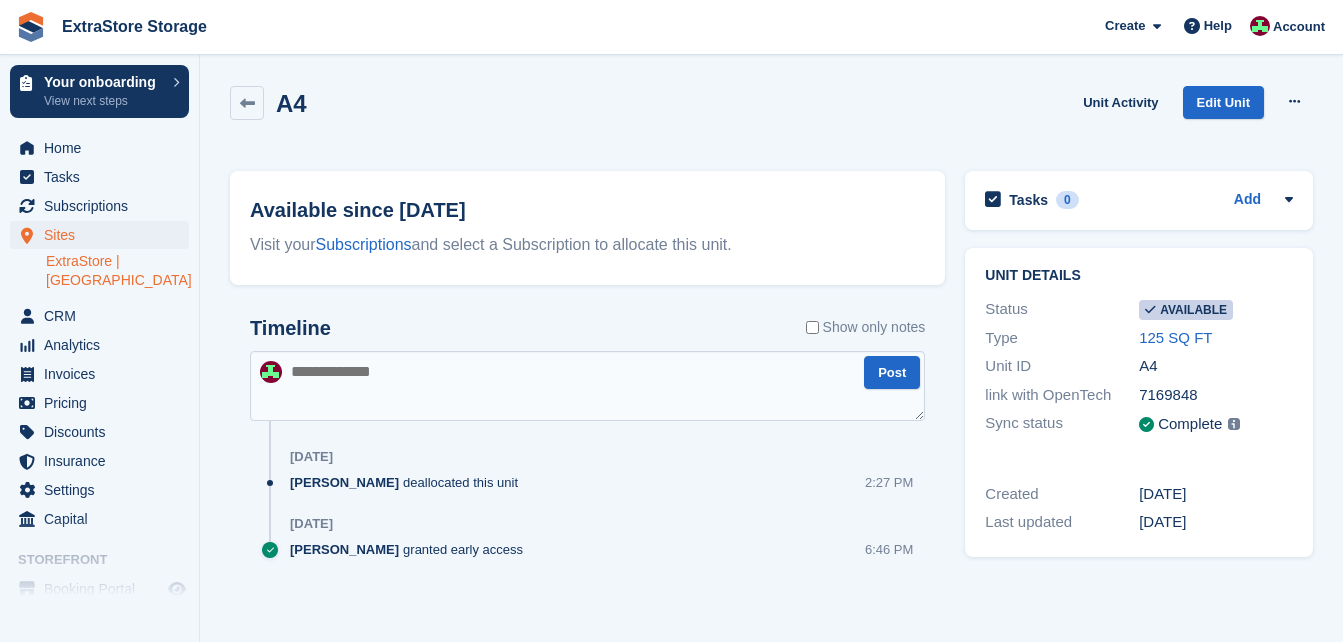 scroll, scrollTop: 0, scrollLeft: 0, axis: both 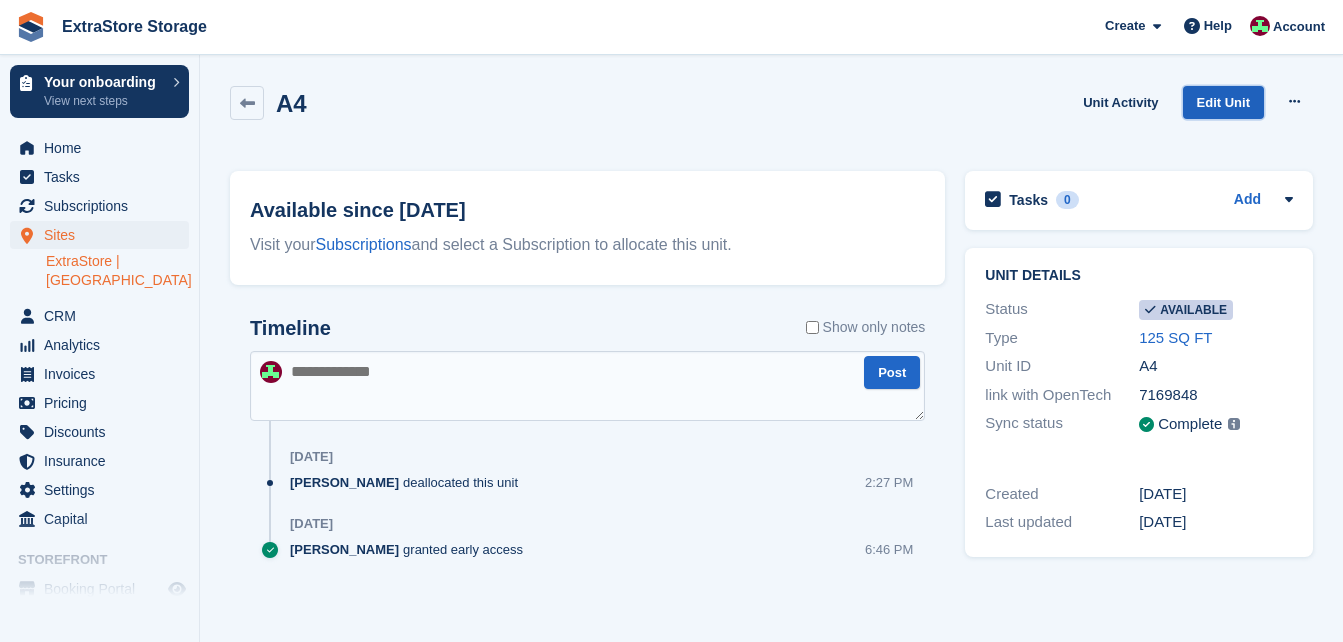 click on "Edit Unit" at bounding box center (1223, 102) 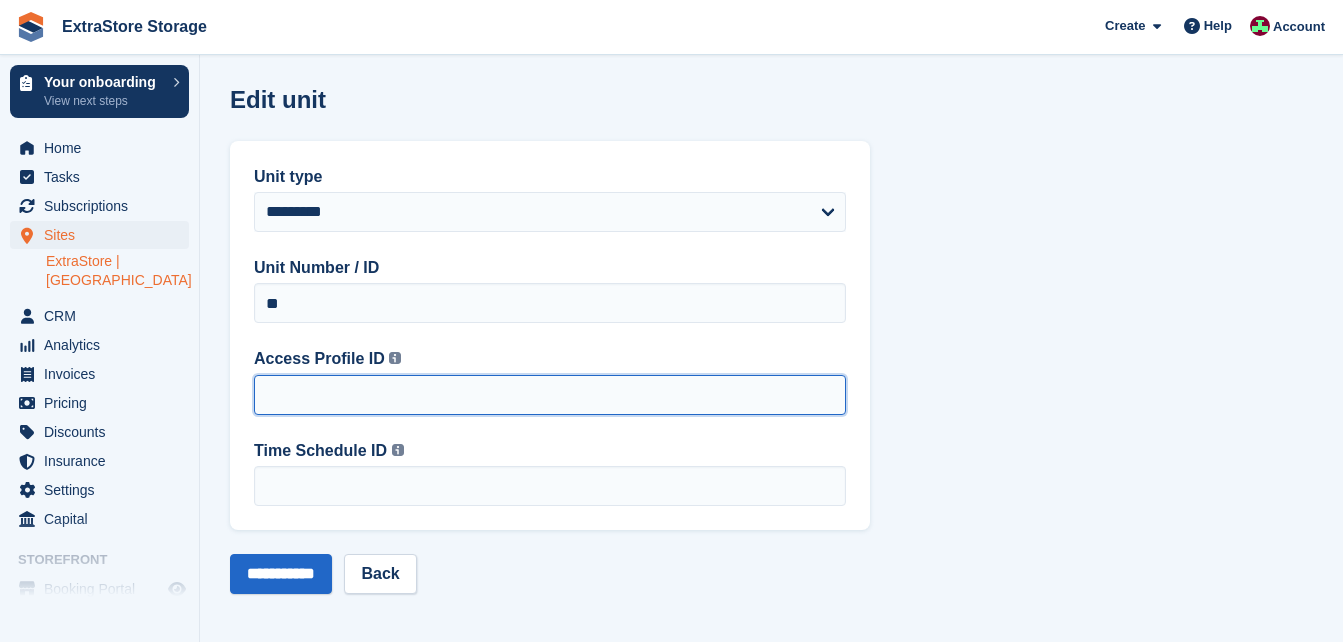 click on "Access Profile ID
This is the Access Profile ID created by OpenTech. If you're not sure what this is, please get in contact with Stora support." at bounding box center (550, 395) 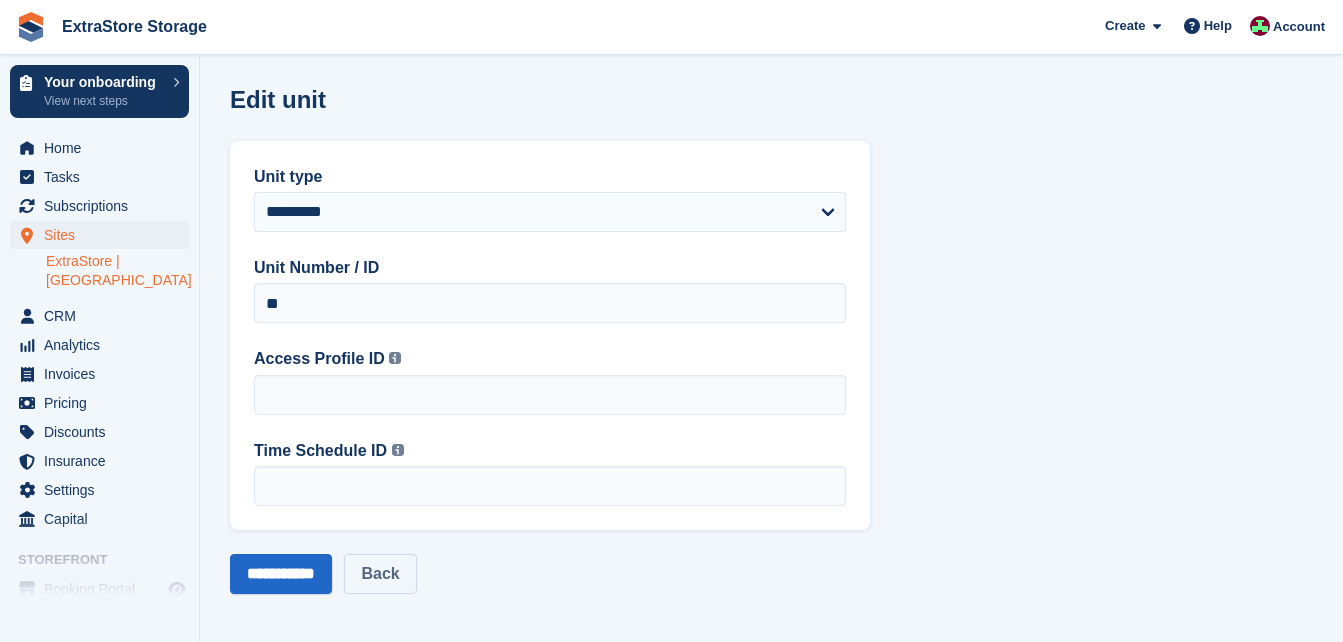 click on "Back" at bounding box center (380, 574) 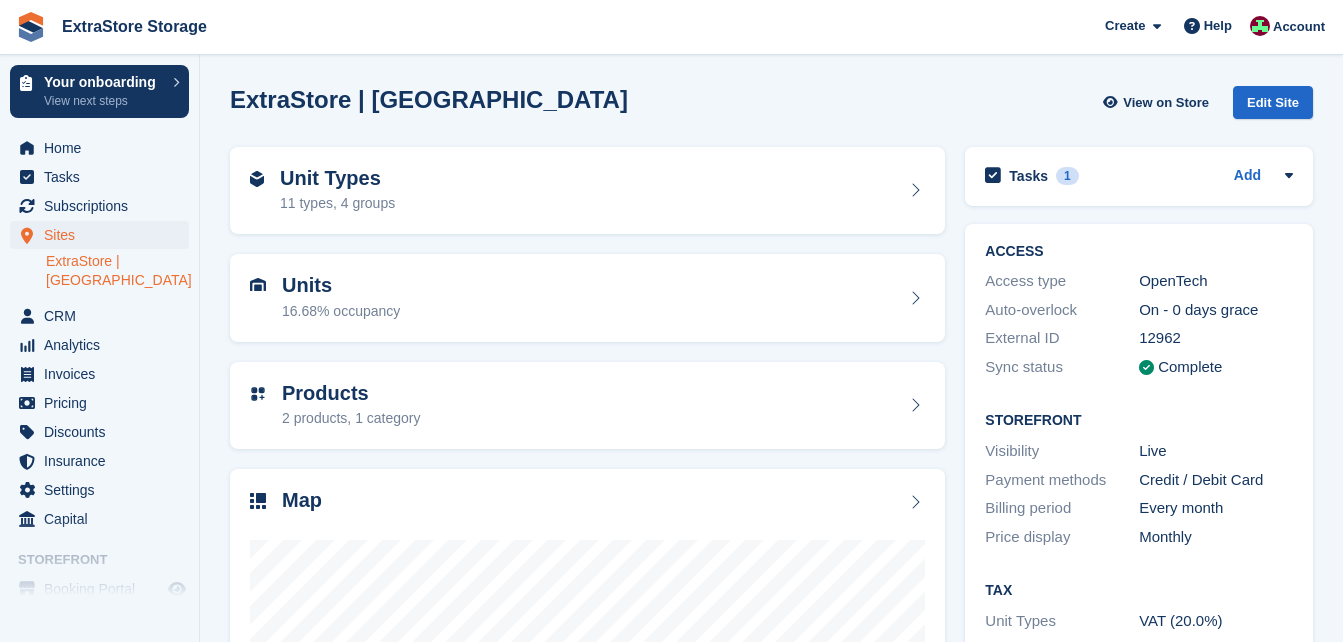 scroll, scrollTop: 0, scrollLeft: 0, axis: both 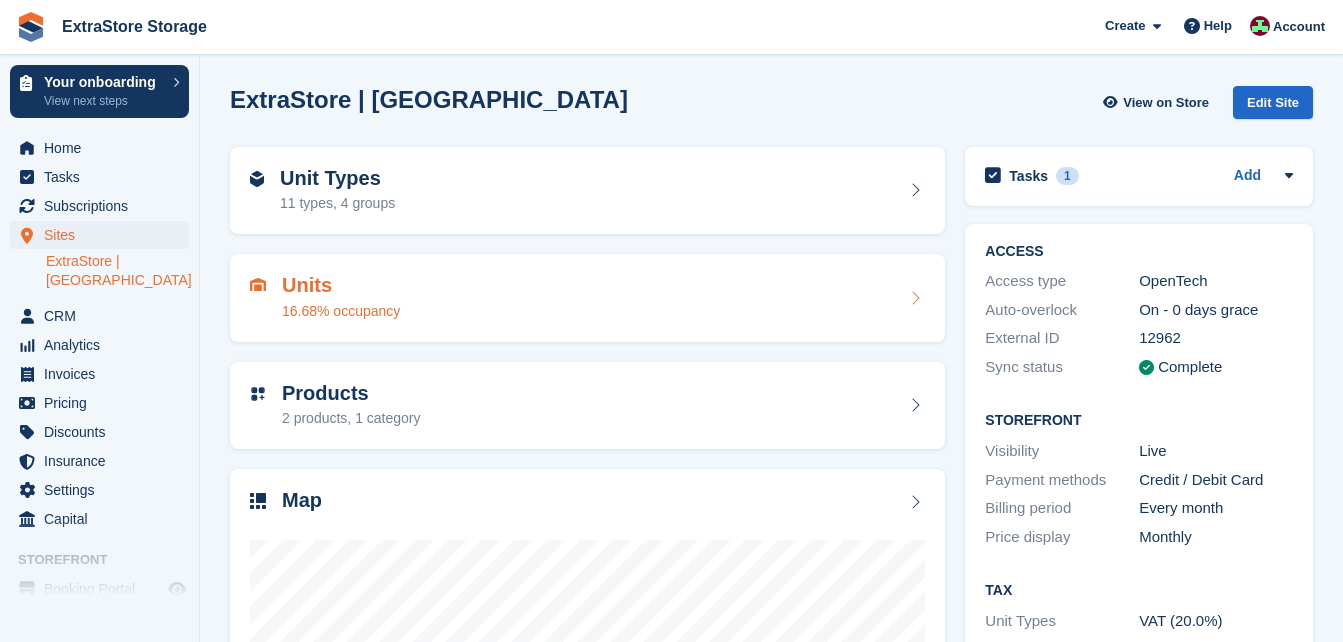 click on "Units" at bounding box center [341, 285] 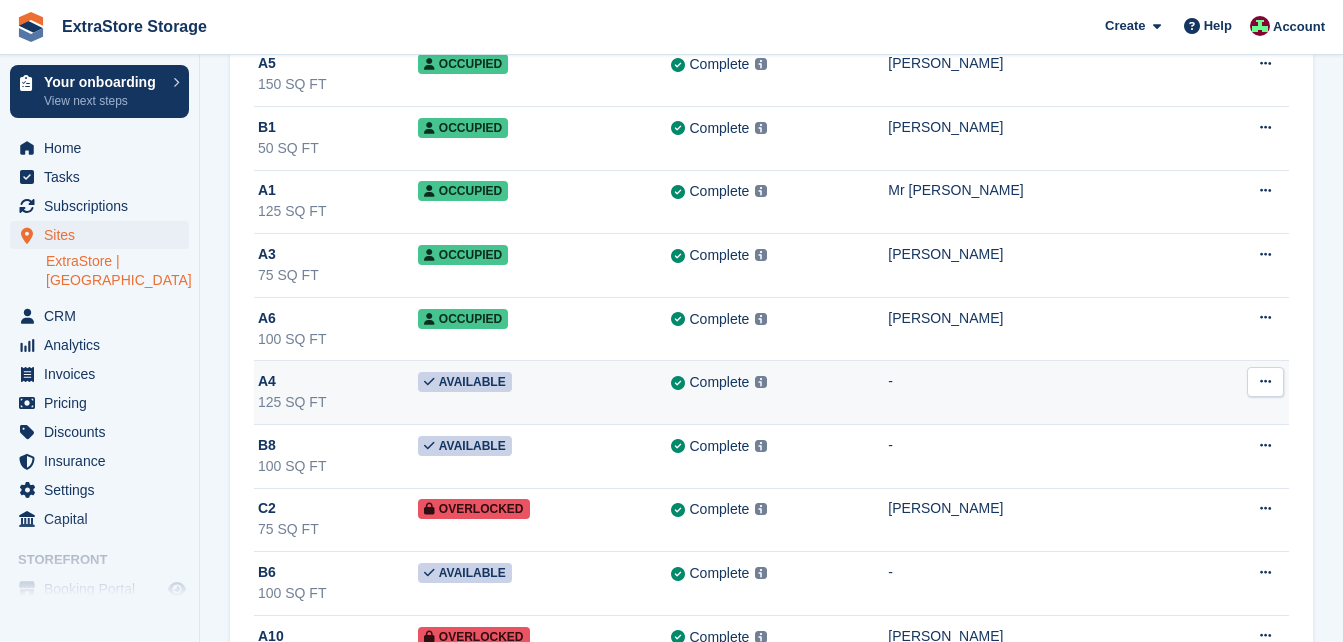 scroll, scrollTop: 400, scrollLeft: 0, axis: vertical 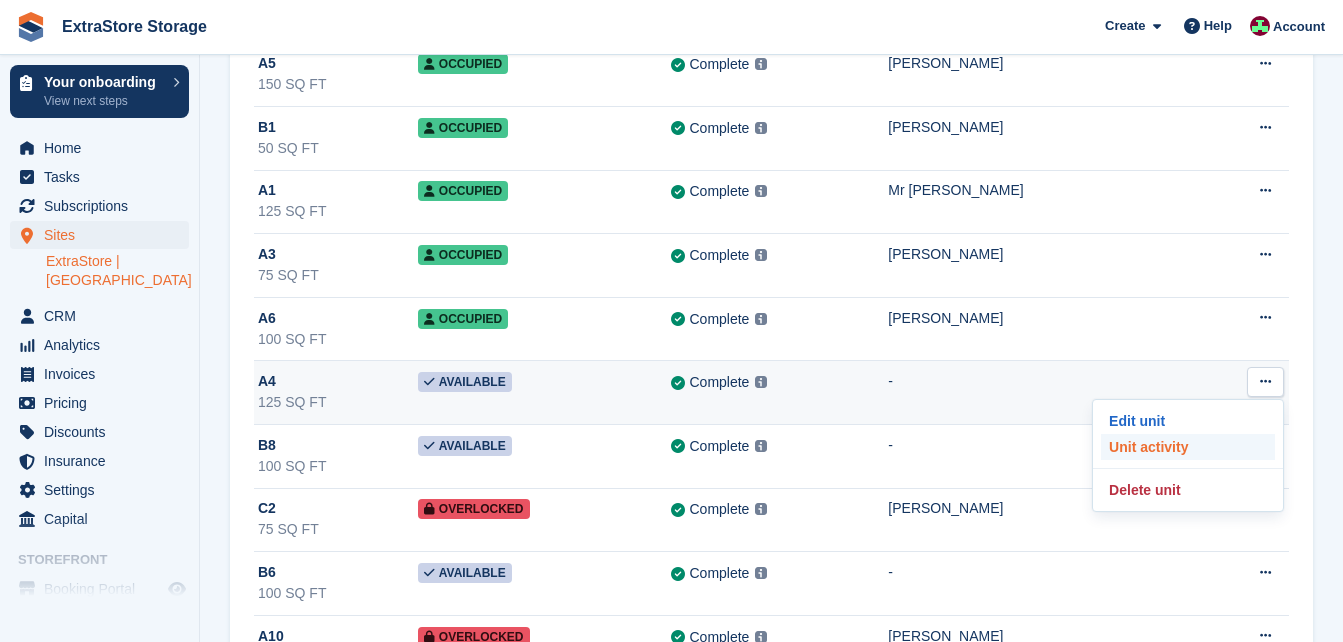 click on "Unit activity" at bounding box center (1188, 447) 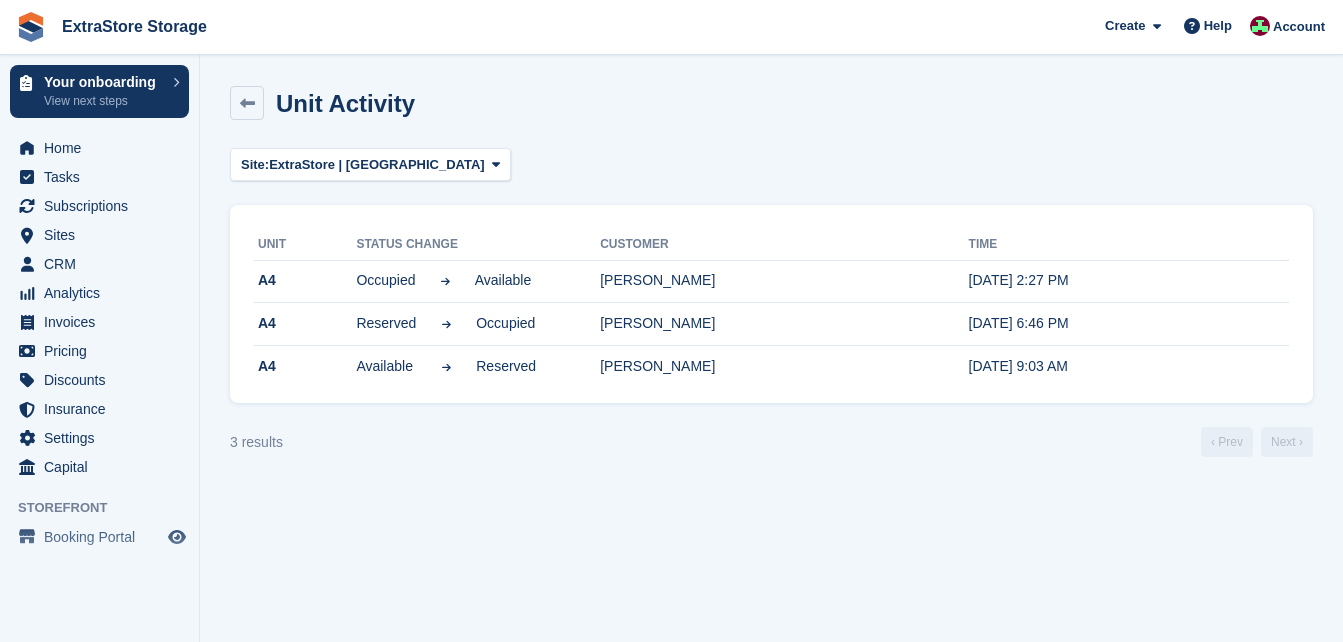 scroll, scrollTop: 0, scrollLeft: 0, axis: both 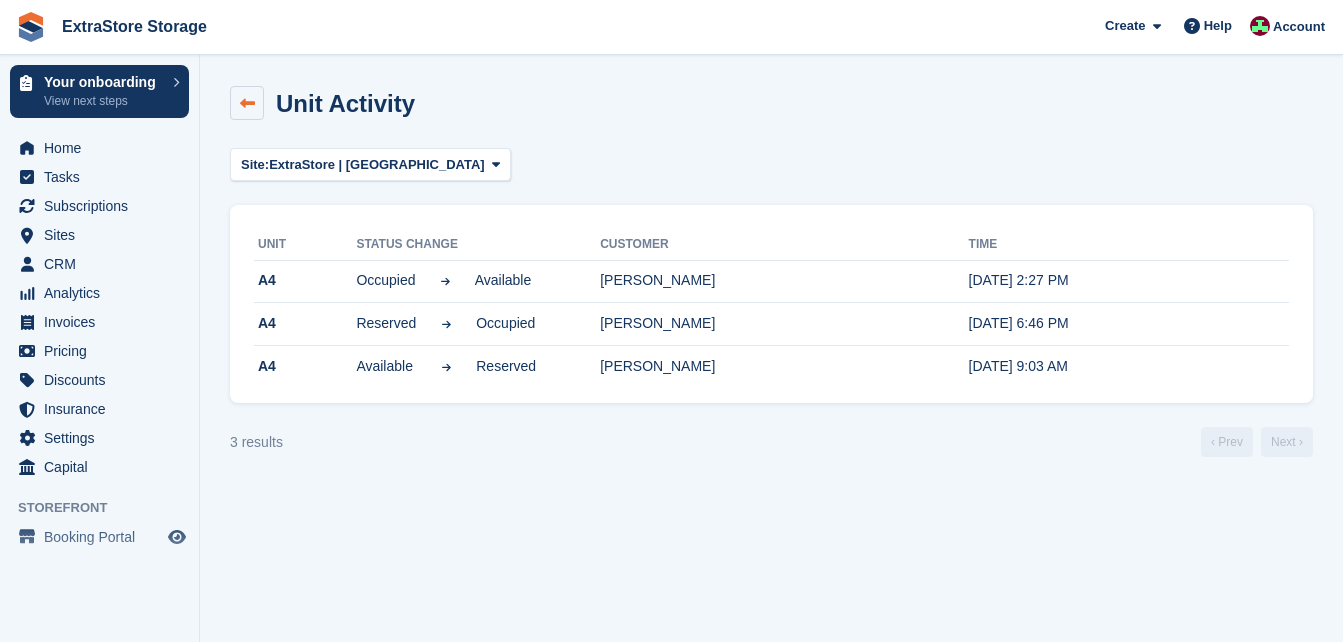 click at bounding box center [247, 103] 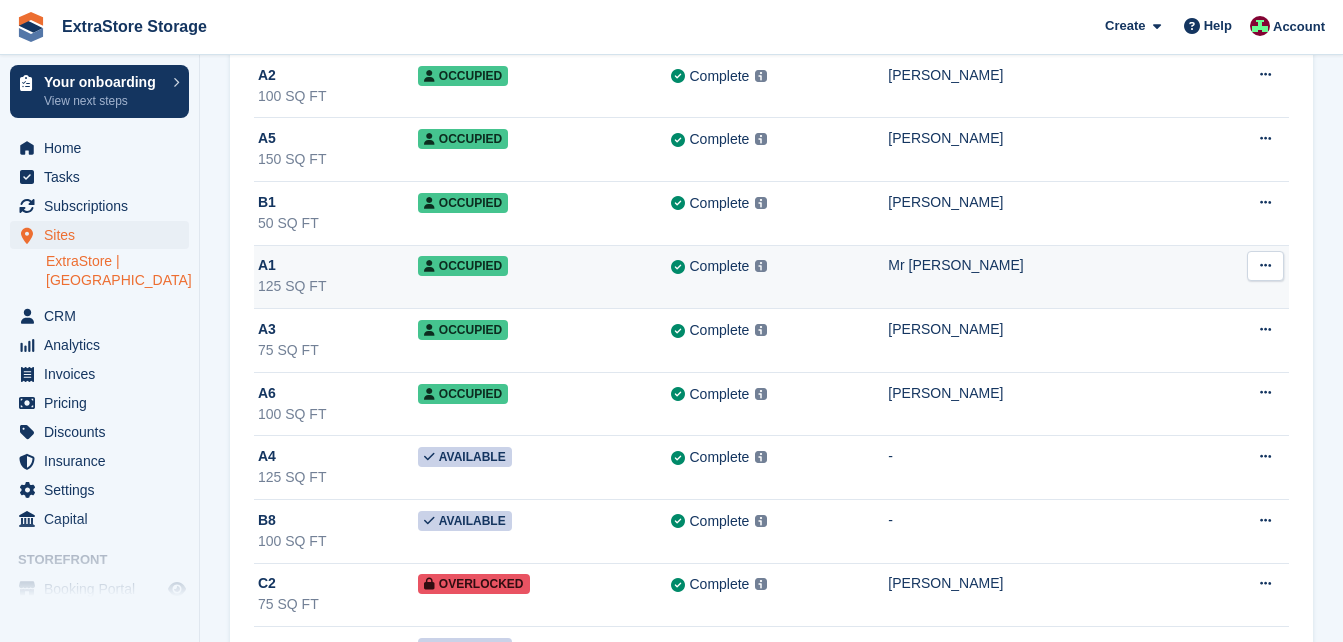 scroll, scrollTop: 400, scrollLeft: 0, axis: vertical 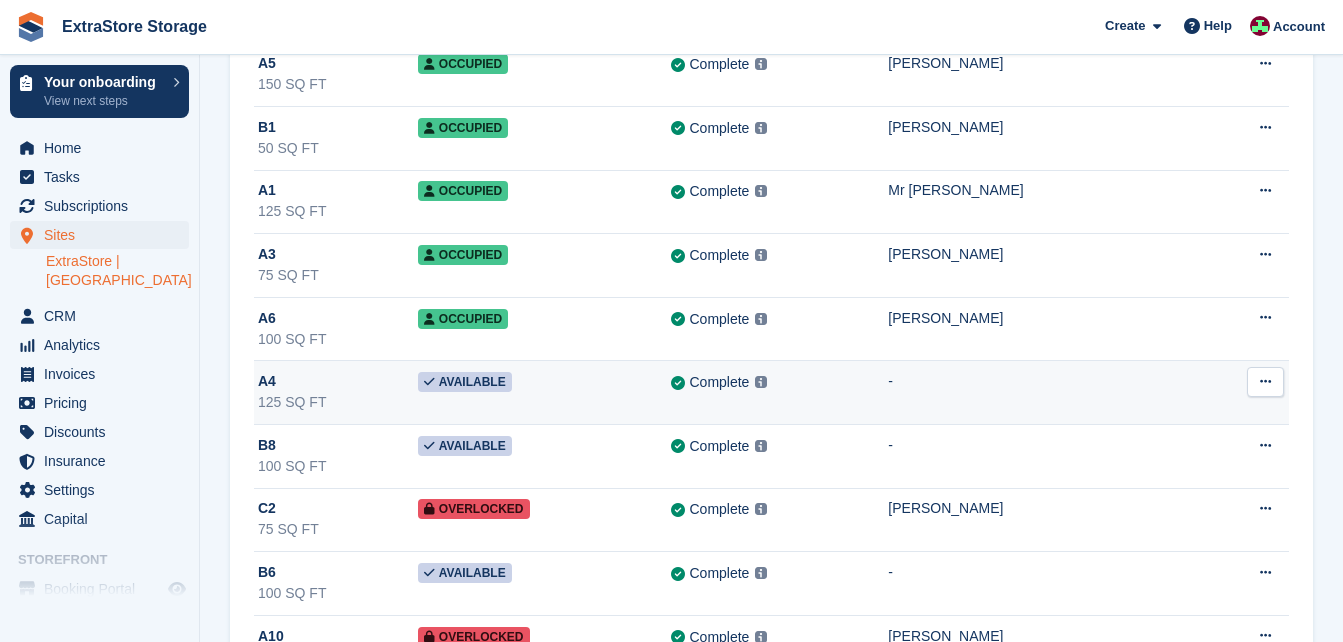 click on "A4" at bounding box center [267, 381] 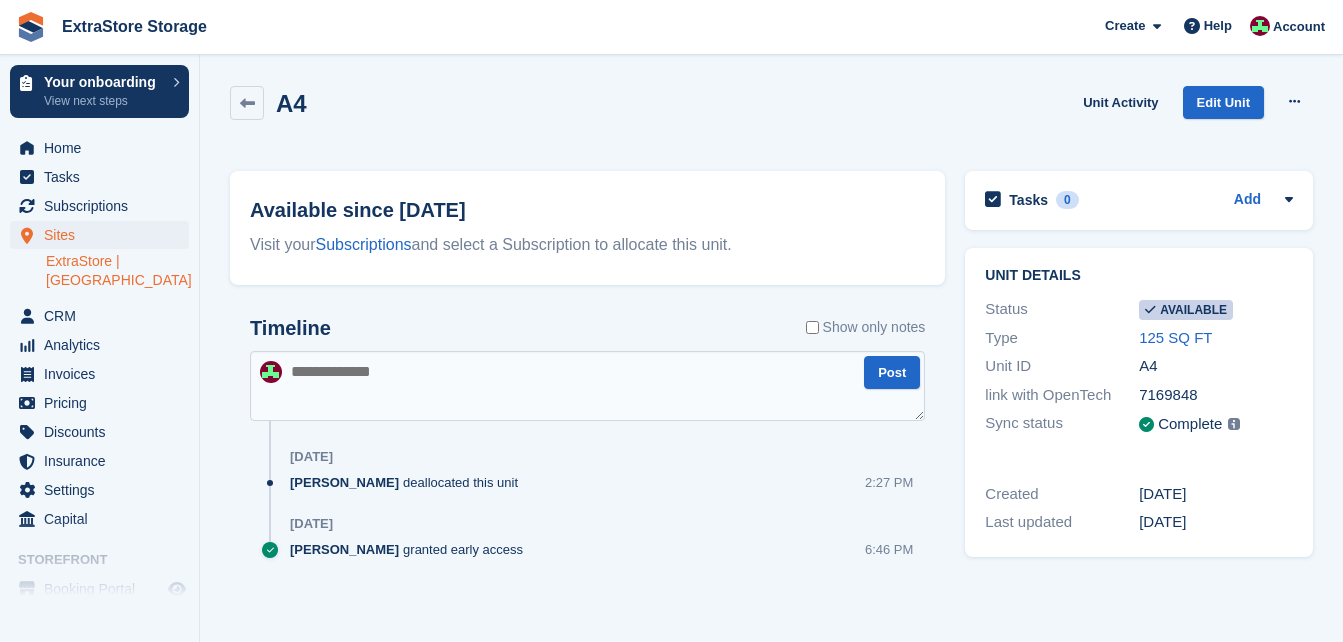 scroll, scrollTop: 0, scrollLeft: 0, axis: both 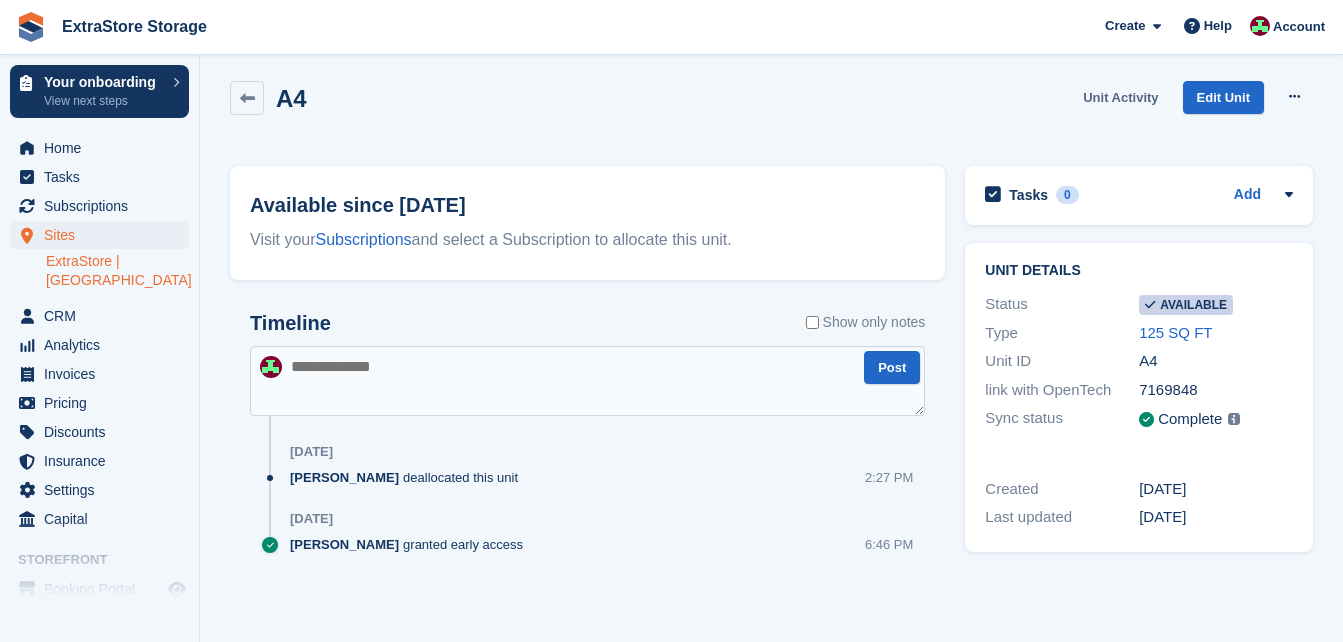 click on "Unit Activity" at bounding box center (1120, 97) 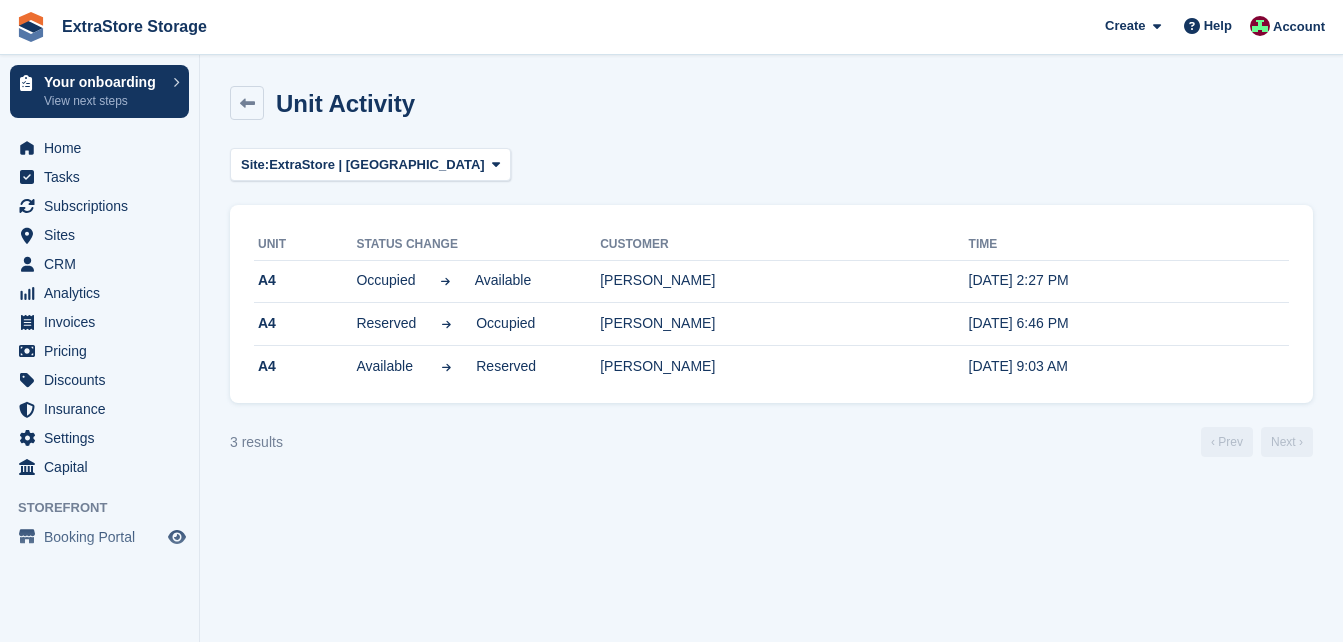 scroll, scrollTop: 0, scrollLeft: 0, axis: both 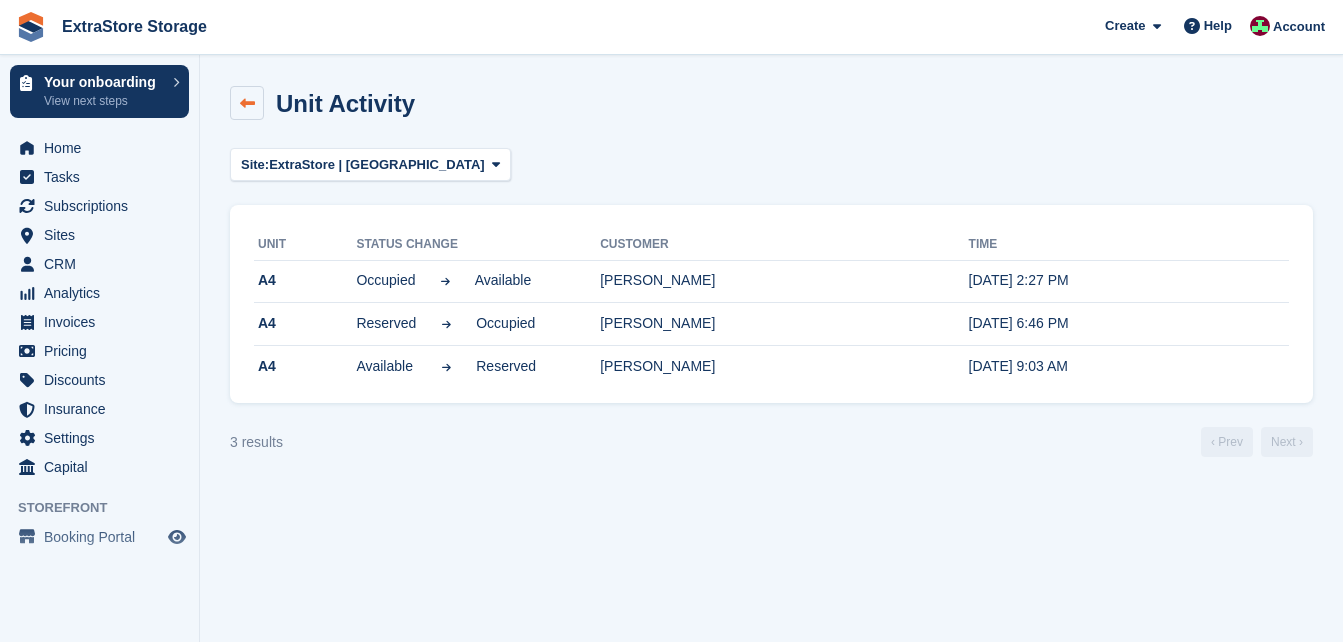 click at bounding box center (247, 103) 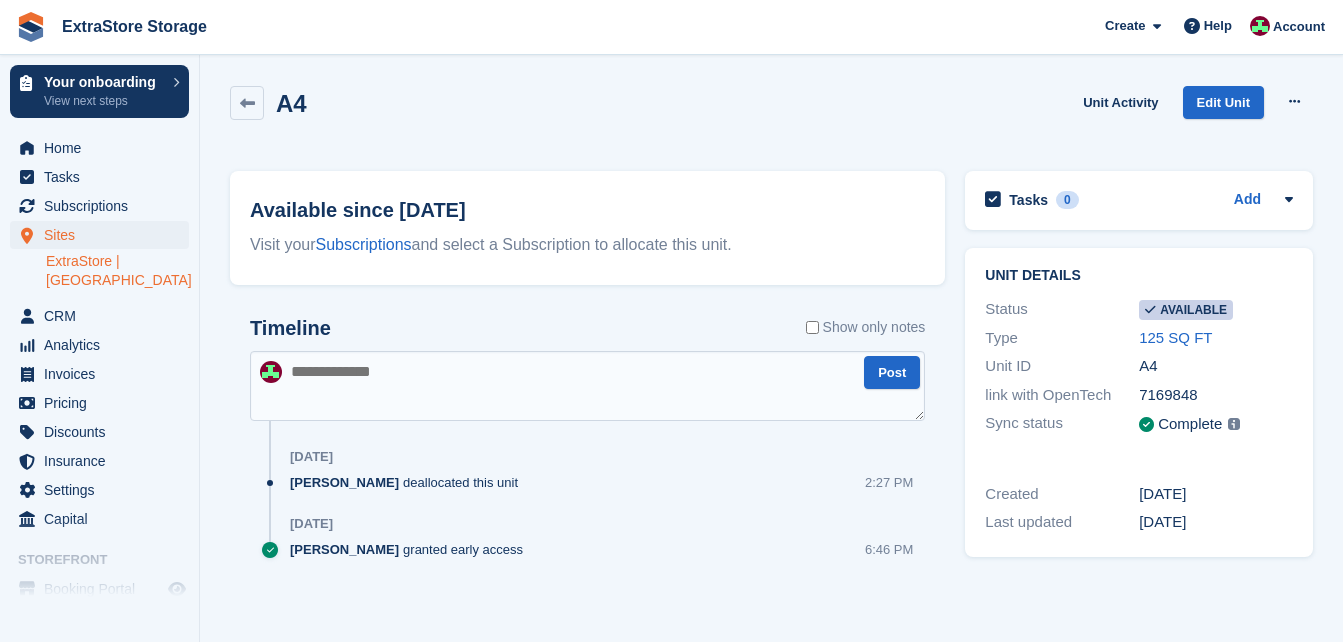 click at bounding box center [247, 103] 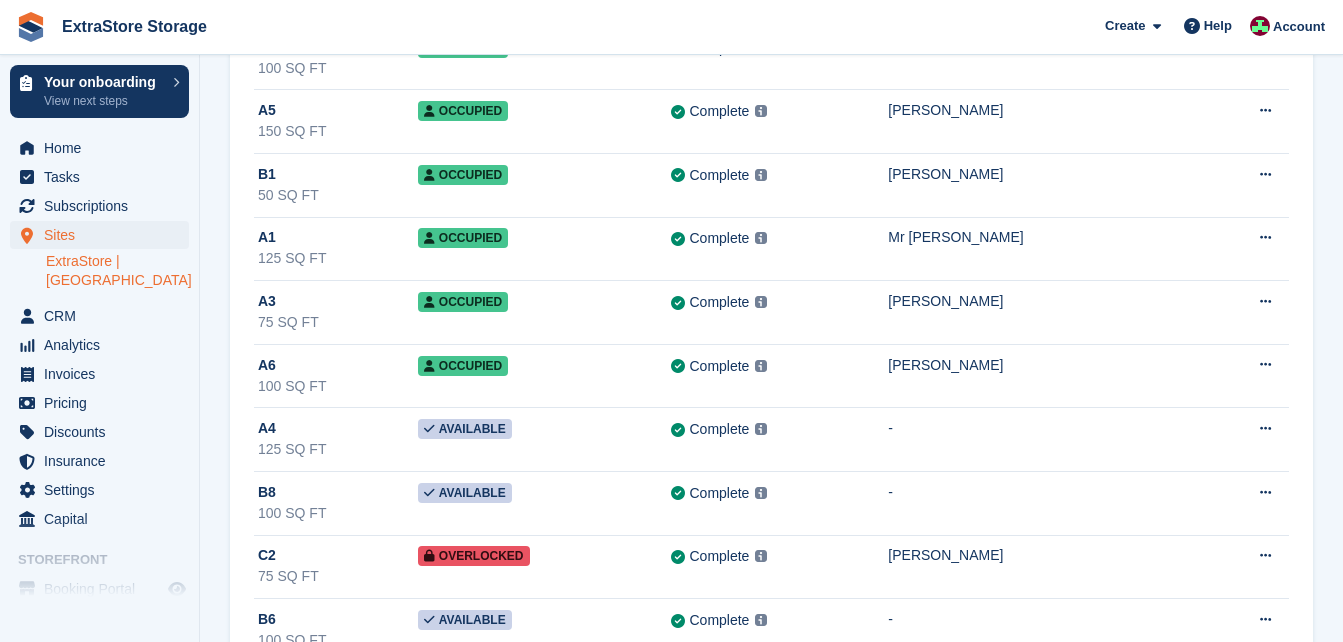 scroll, scrollTop: 400, scrollLeft: 0, axis: vertical 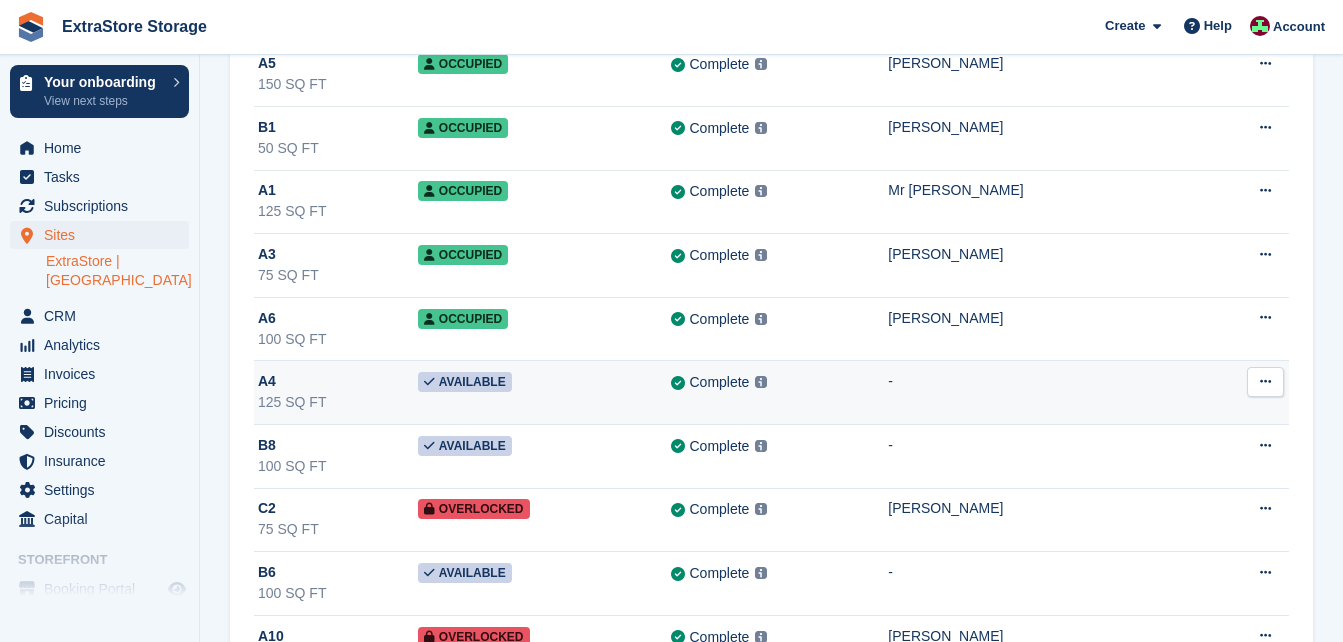 click on "Available" at bounding box center (465, 382) 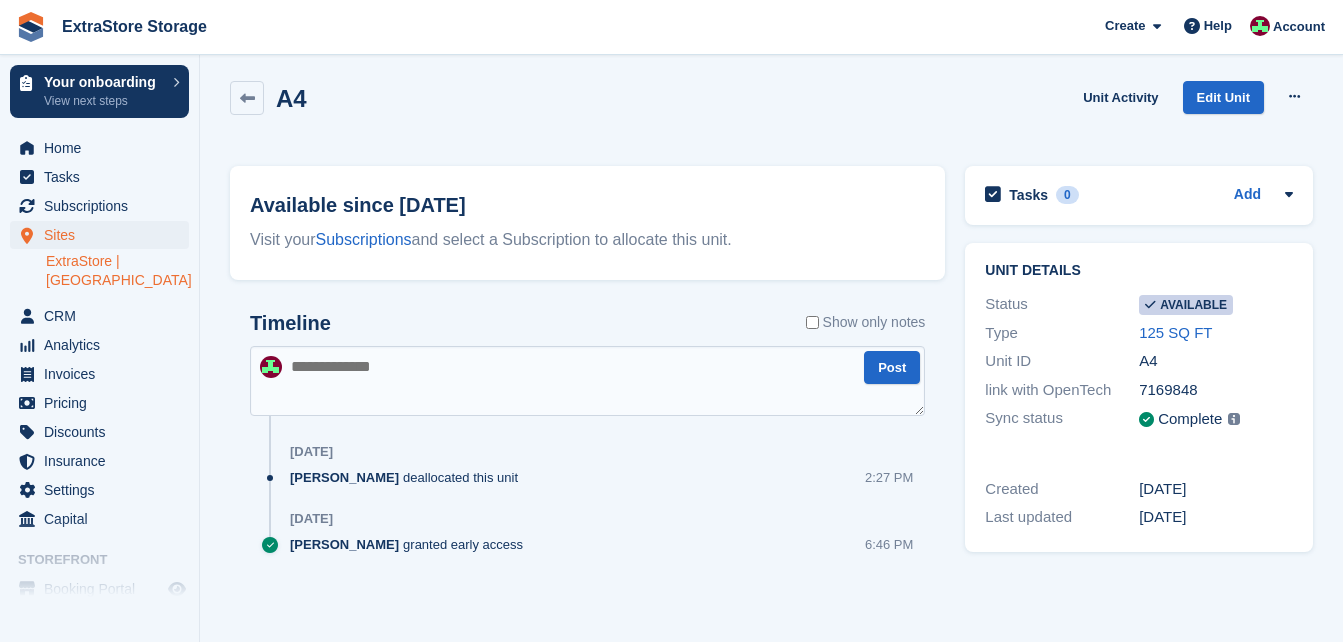 scroll, scrollTop: 0, scrollLeft: 0, axis: both 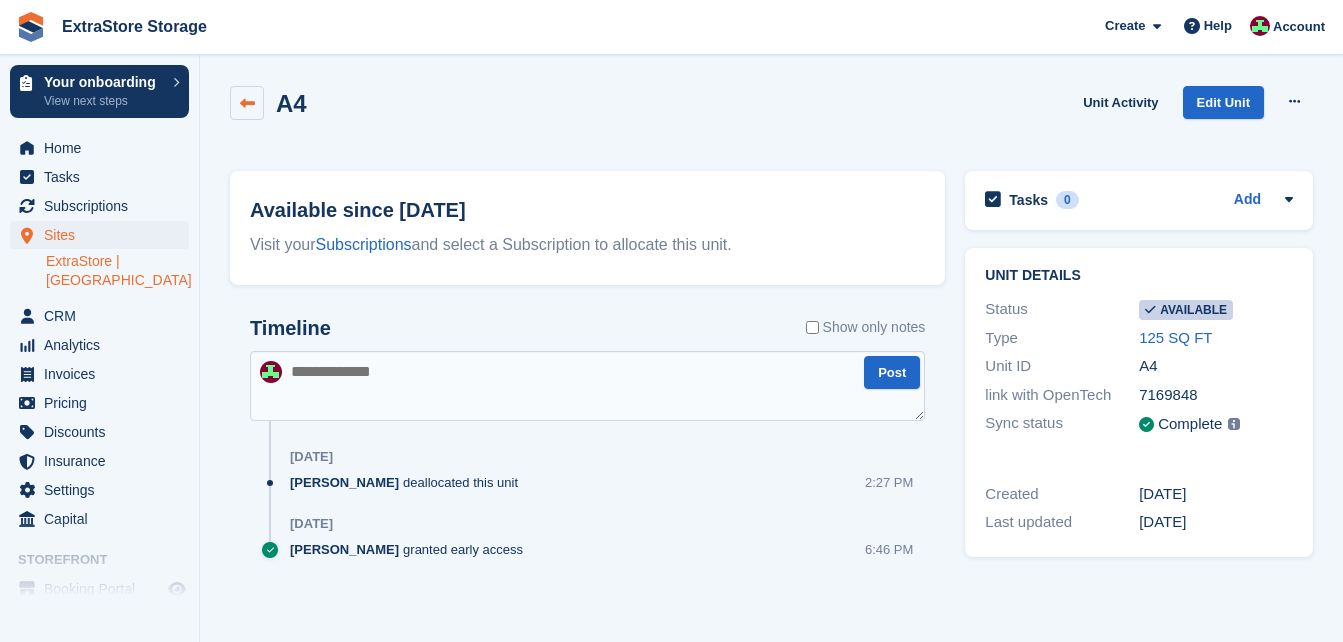 click at bounding box center (247, 103) 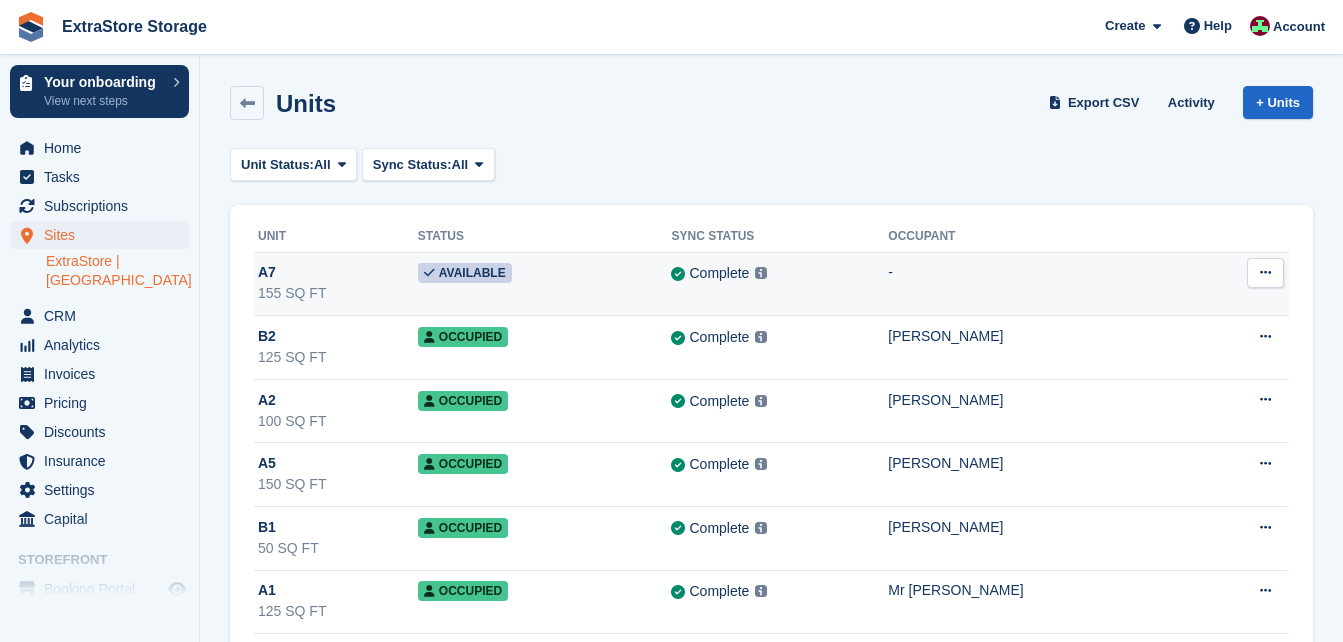 click at bounding box center [1265, 273] 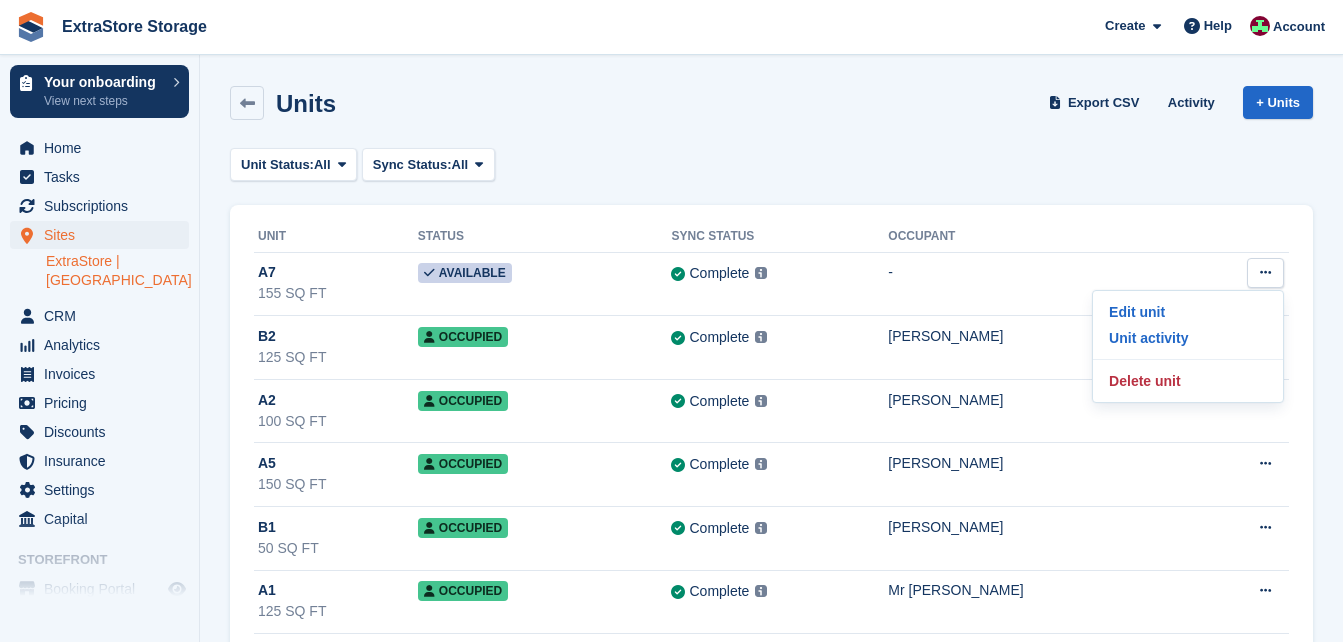 click on "Unit Status:
All
All
Available
Reserved
Occupied
Overlocked
Repossessed
Unavailable
Sync Status:
All
All
Pending
Failed
Complete" at bounding box center [771, 164] 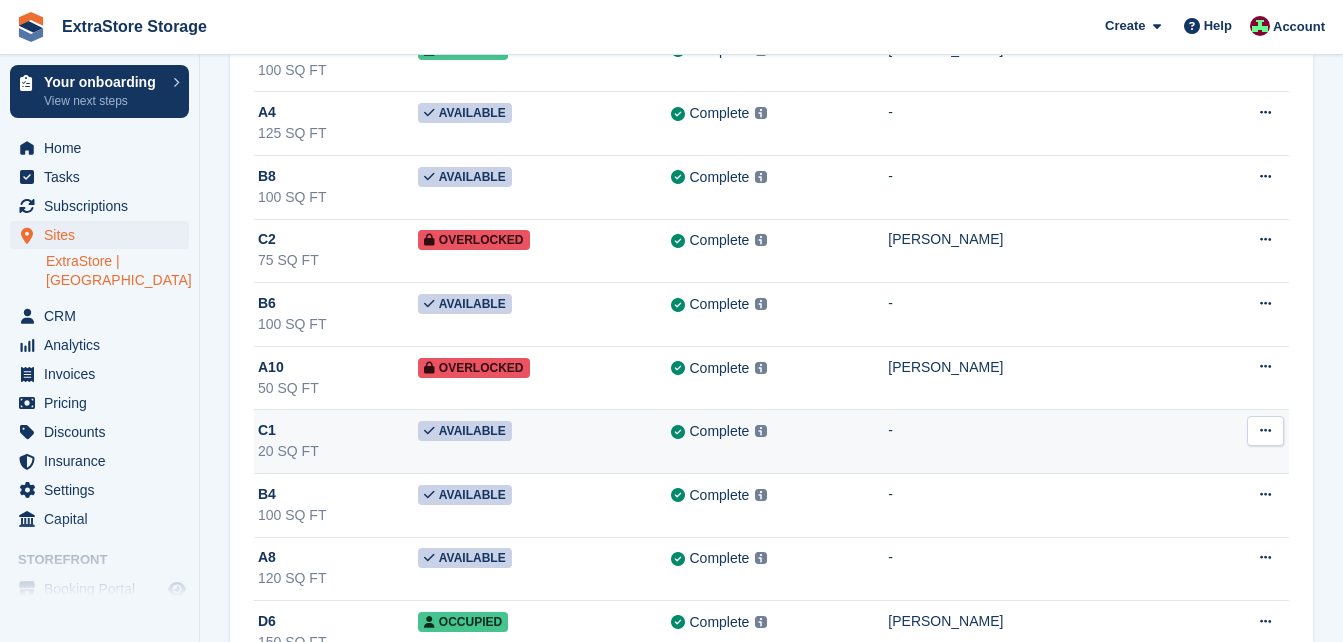 scroll, scrollTop: 600, scrollLeft: 0, axis: vertical 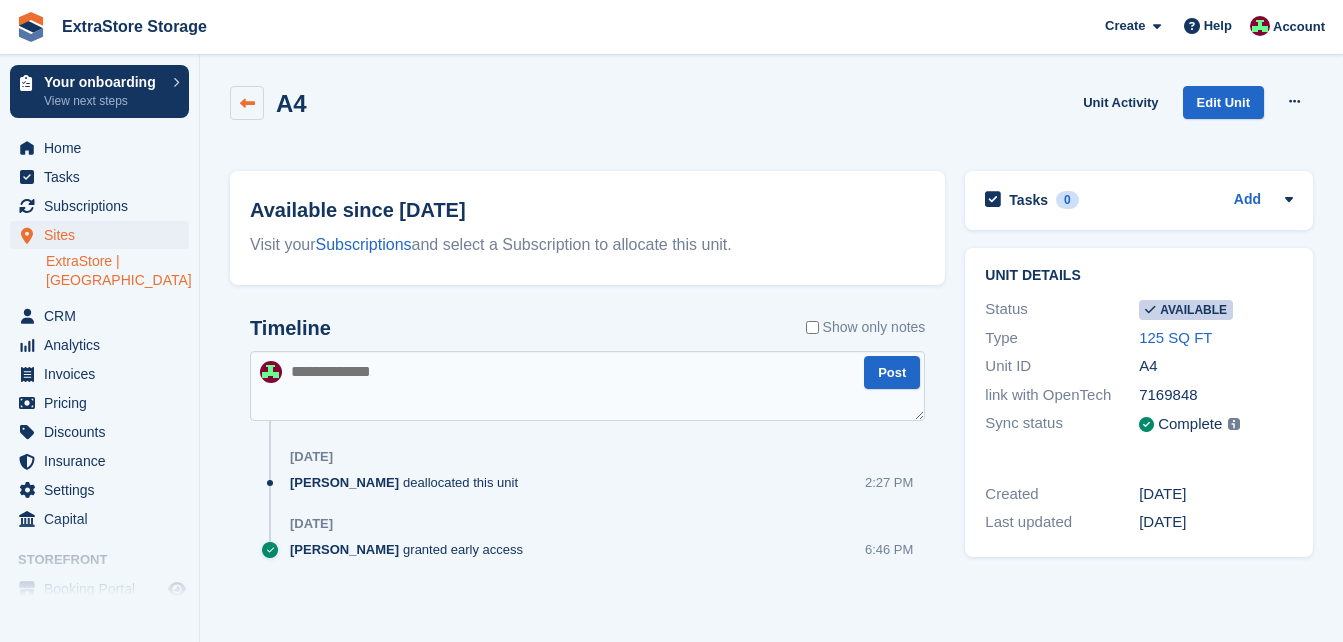 click at bounding box center (247, 103) 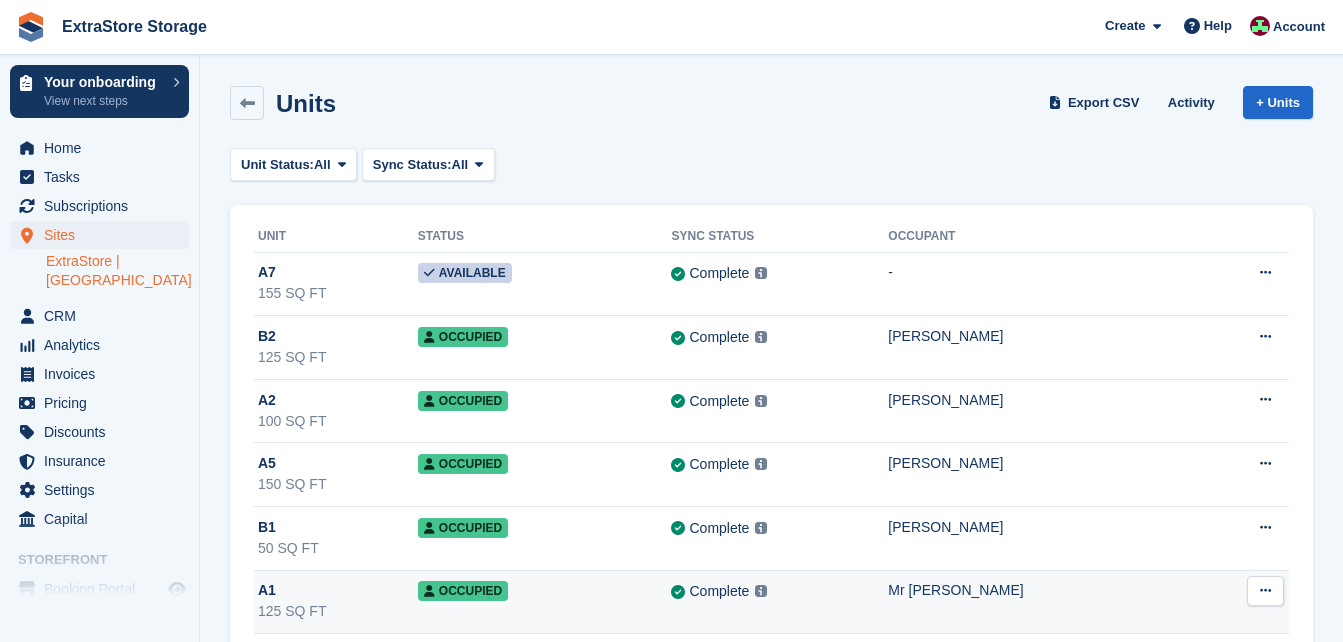 scroll, scrollTop: 200, scrollLeft: 0, axis: vertical 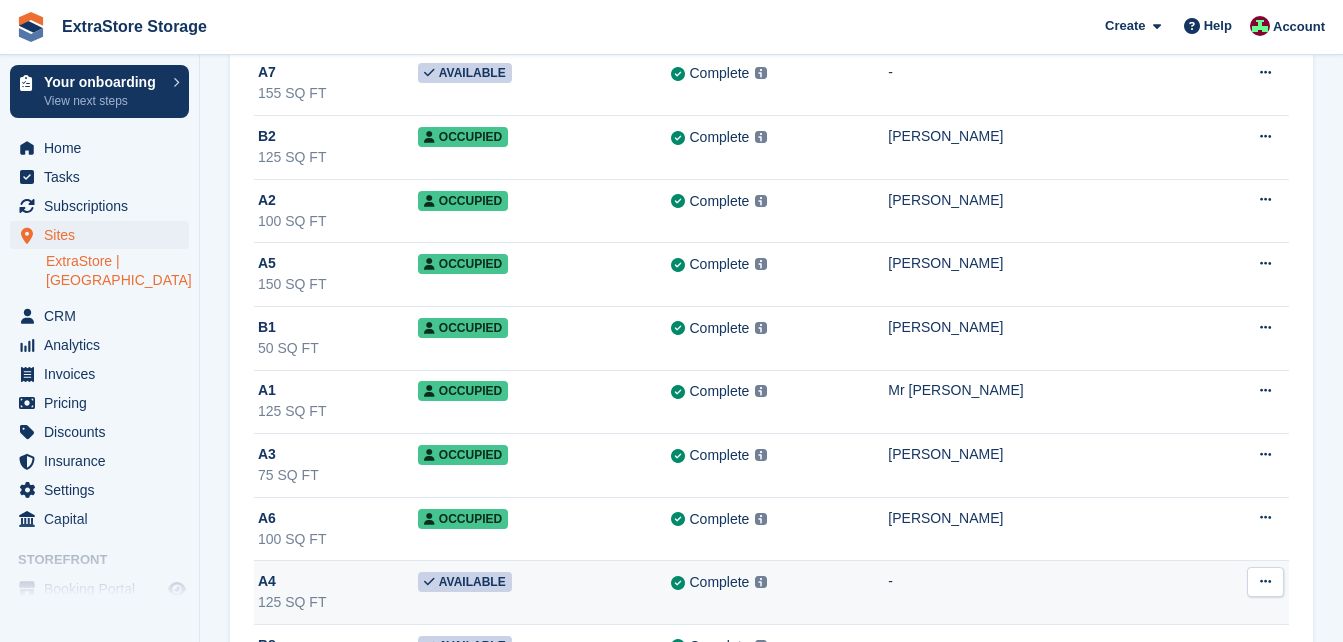 click on "A4" at bounding box center (338, 581) 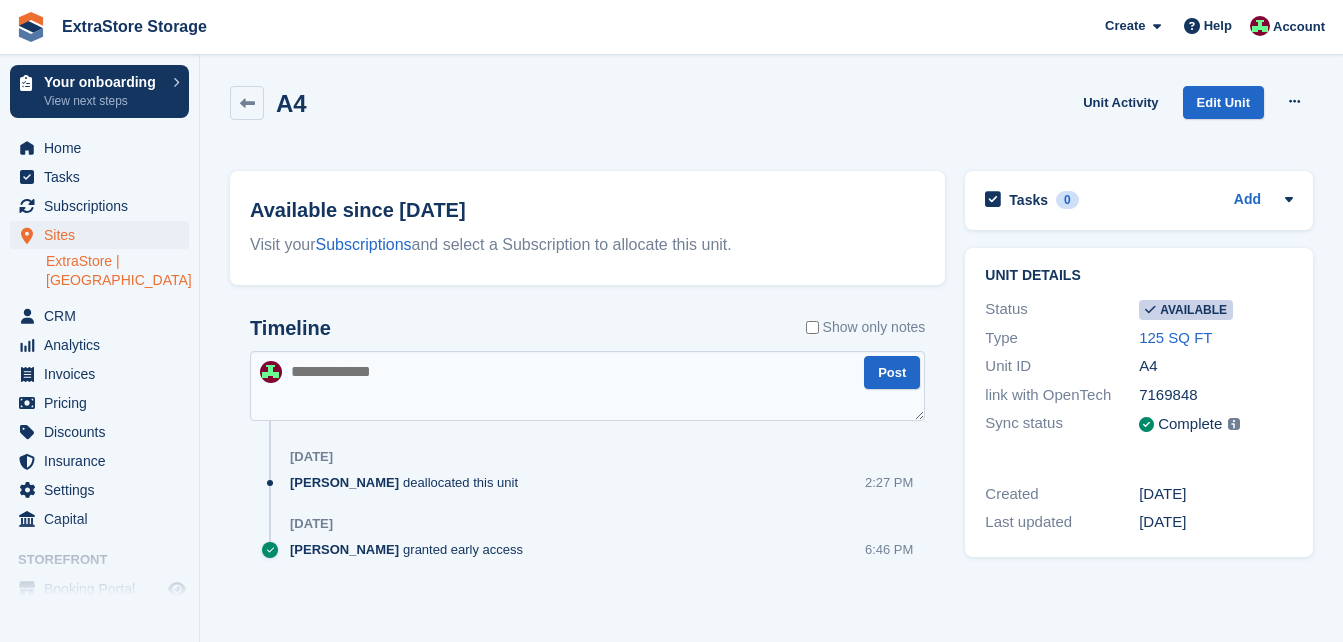 scroll, scrollTop: 0, scrollLeft: 0, axis: both 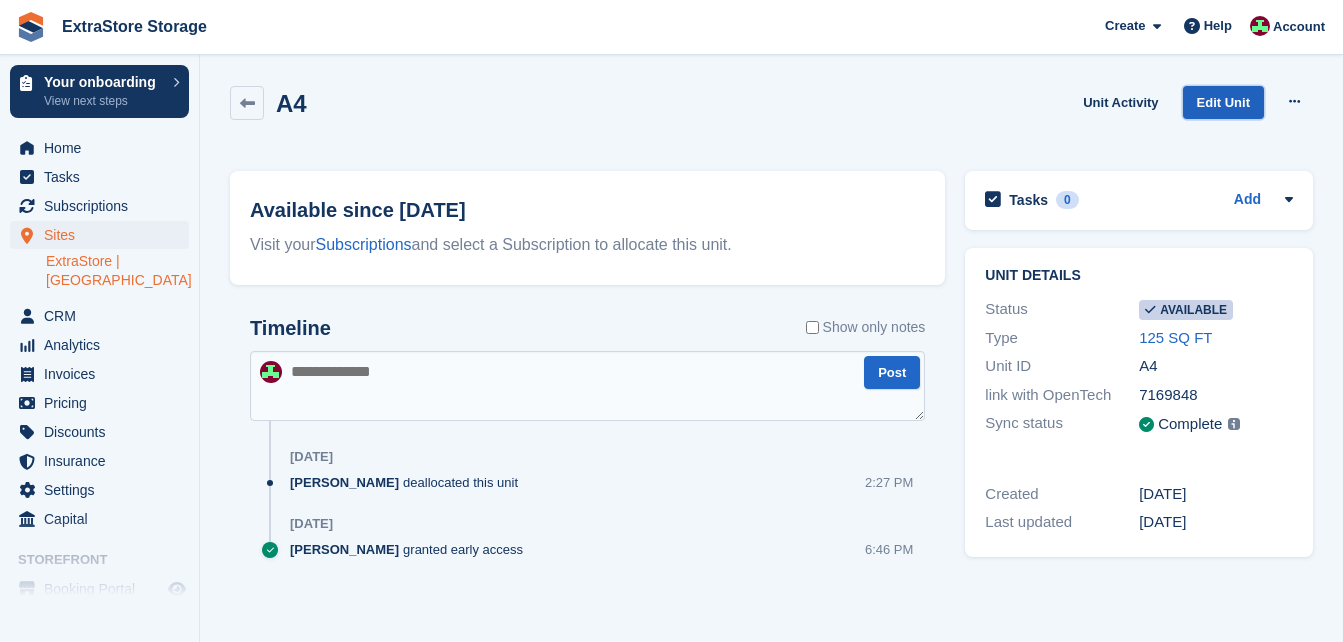 click on "Edit Unit" at bounding box center [1223, 102] 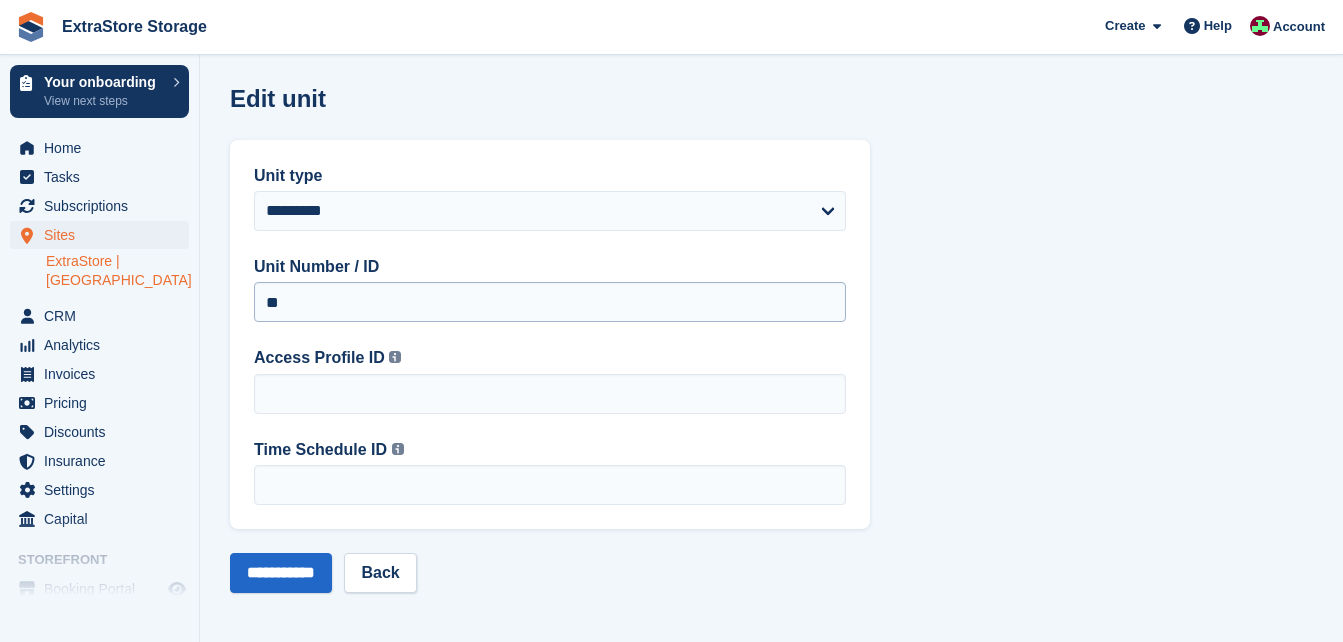 scroll, scrollTop: 0, scrollLeft: 0, axis: both 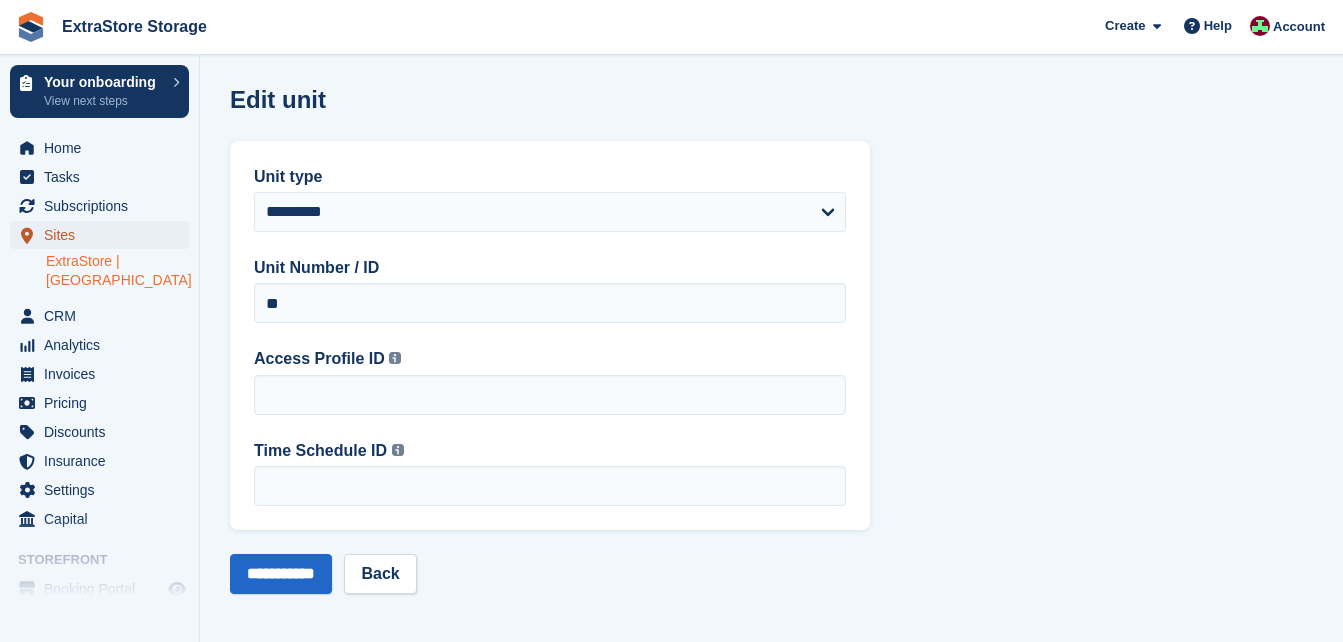 click on "Sites" at bounding box center (104, 235) 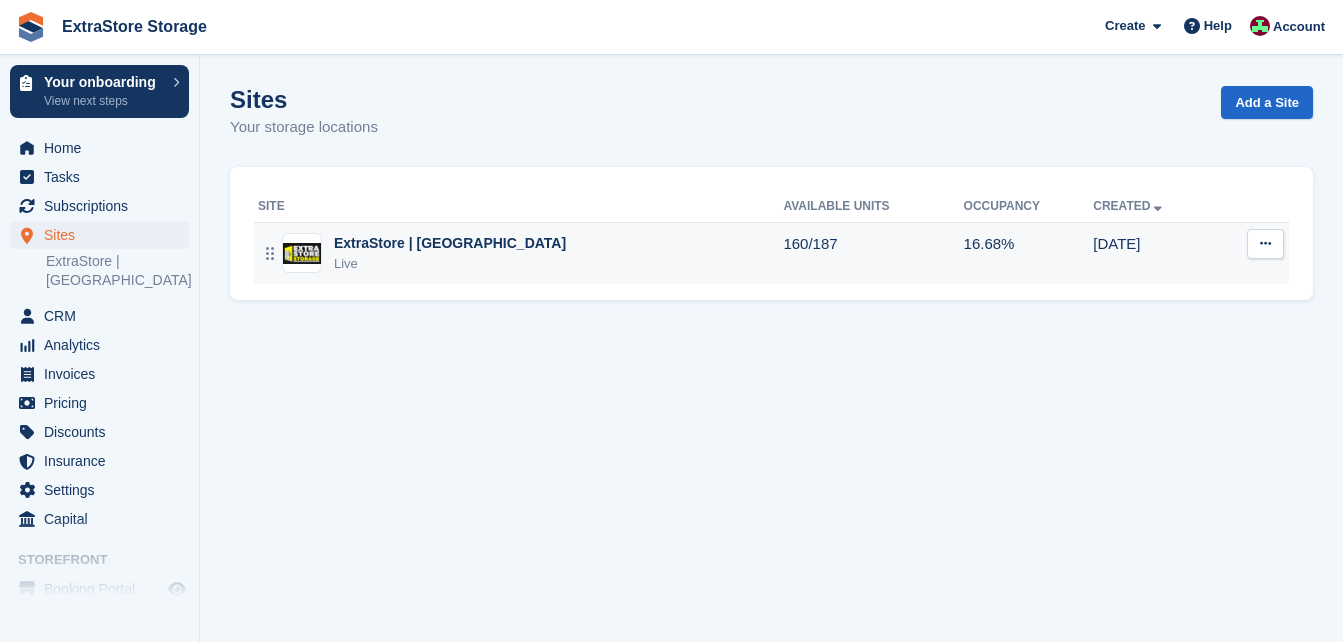 click on "ExtraStore | [GEOGRAPHIC_DATA]" at bounding box center [450, 243] 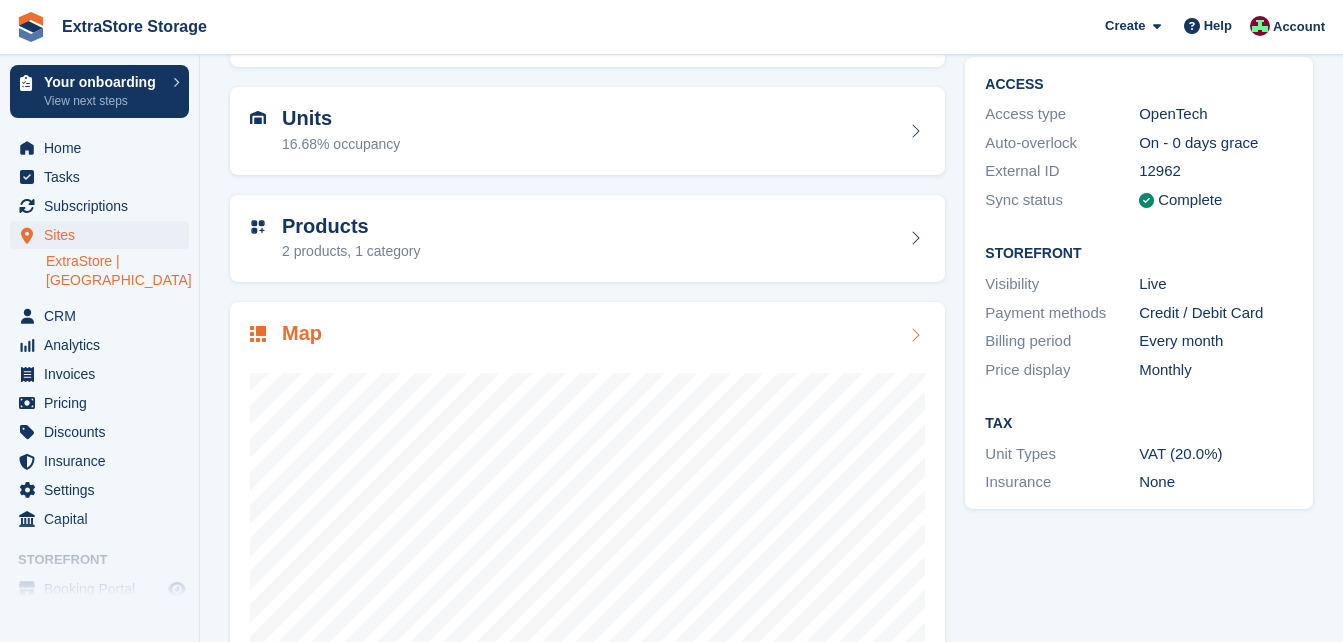 scroll, scrollTop: 0, scrollLeft: 0, axis: both 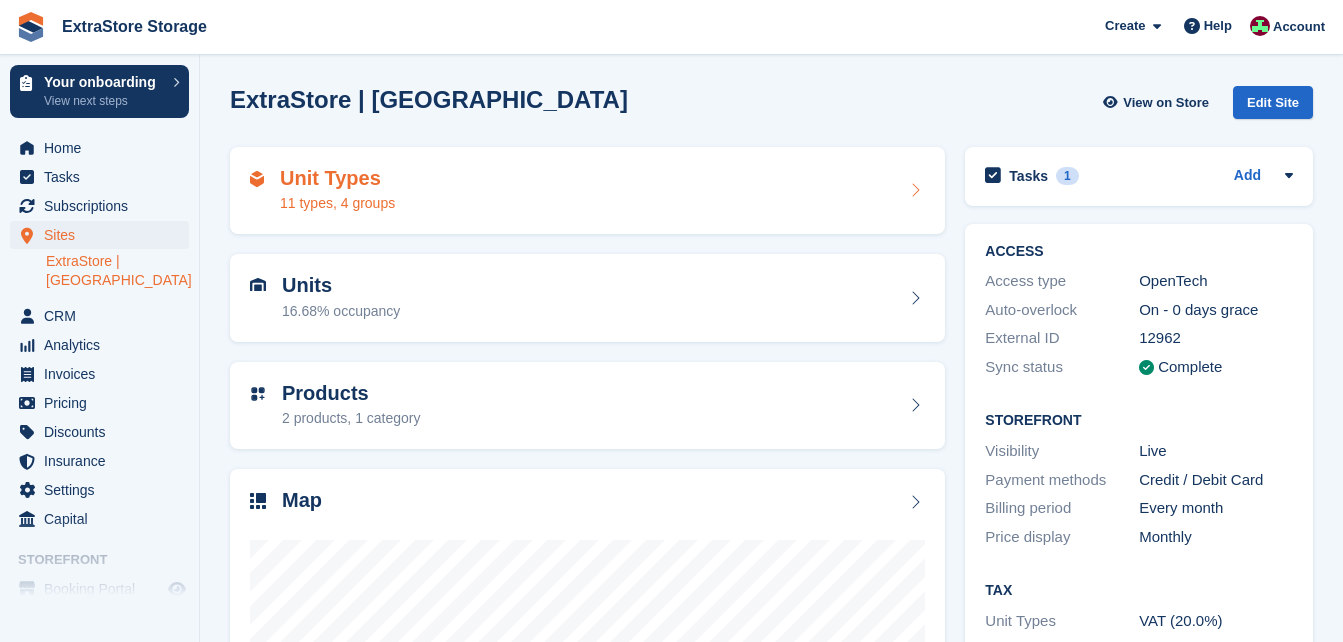 click on "Unit Types
11 types, 4 groups" at bounding box center (587, 191) 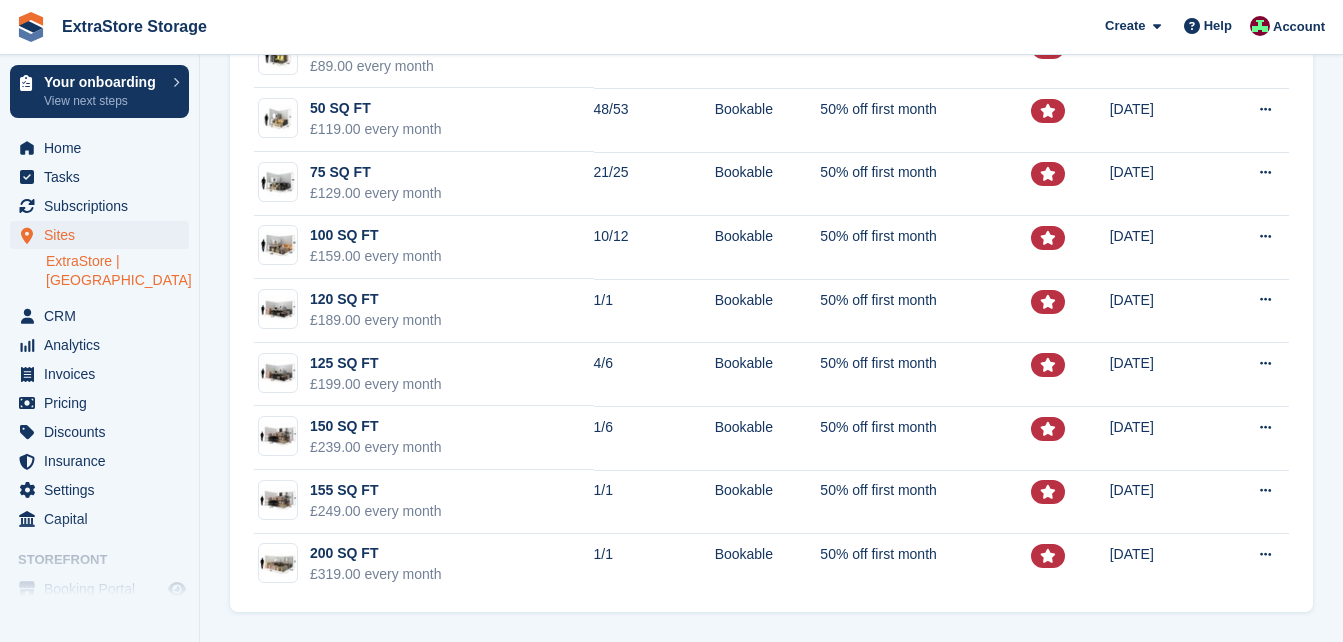 scroll, scrollTop: 0, scrollLeft: 0, axis: both 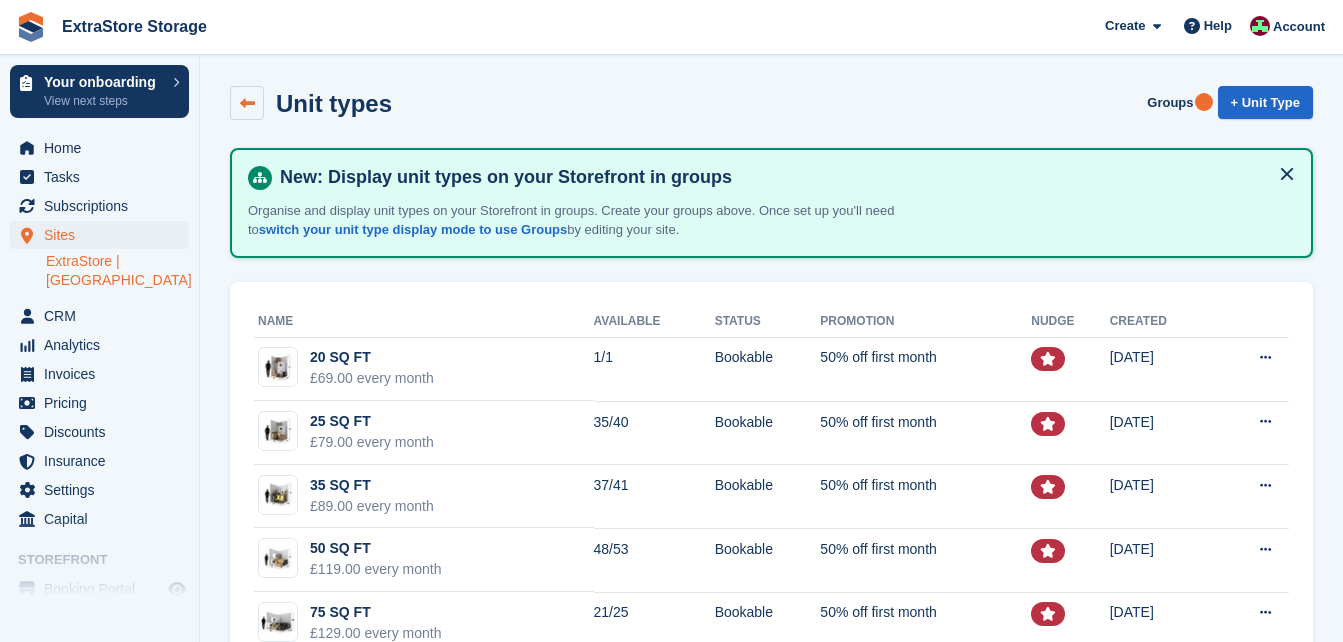 click at bounding box center (247, 103) 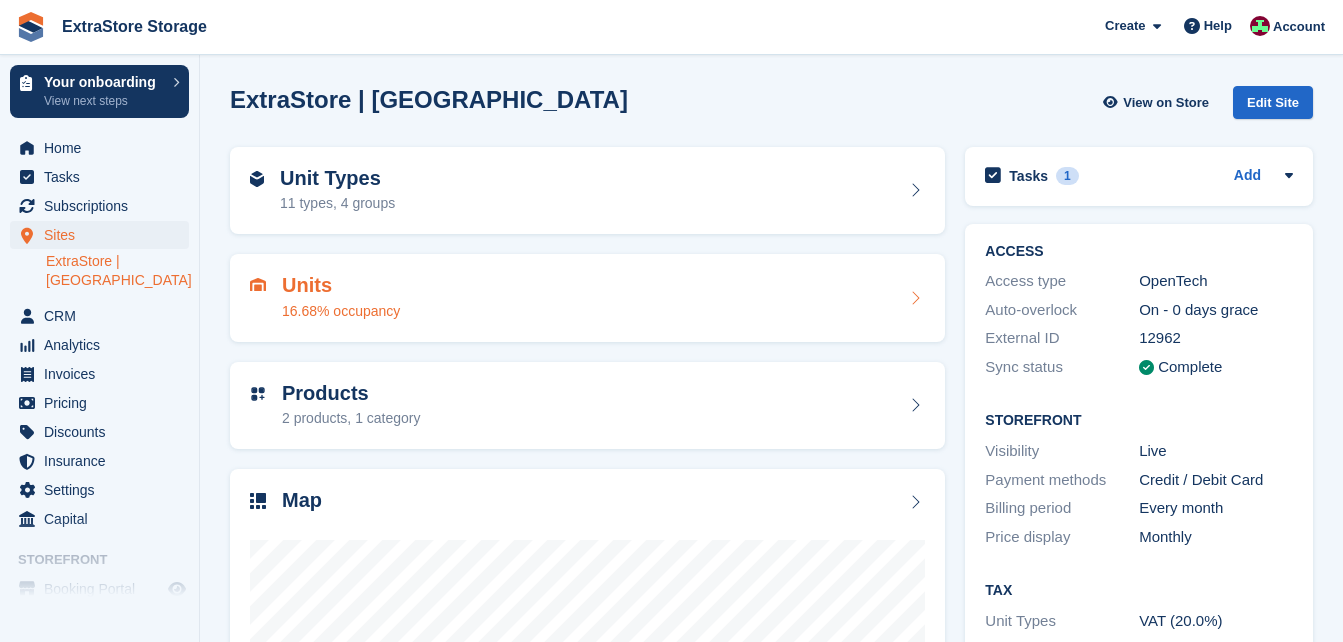 scroll, scrollTop: 0, scrollLeft: 0, axis: both 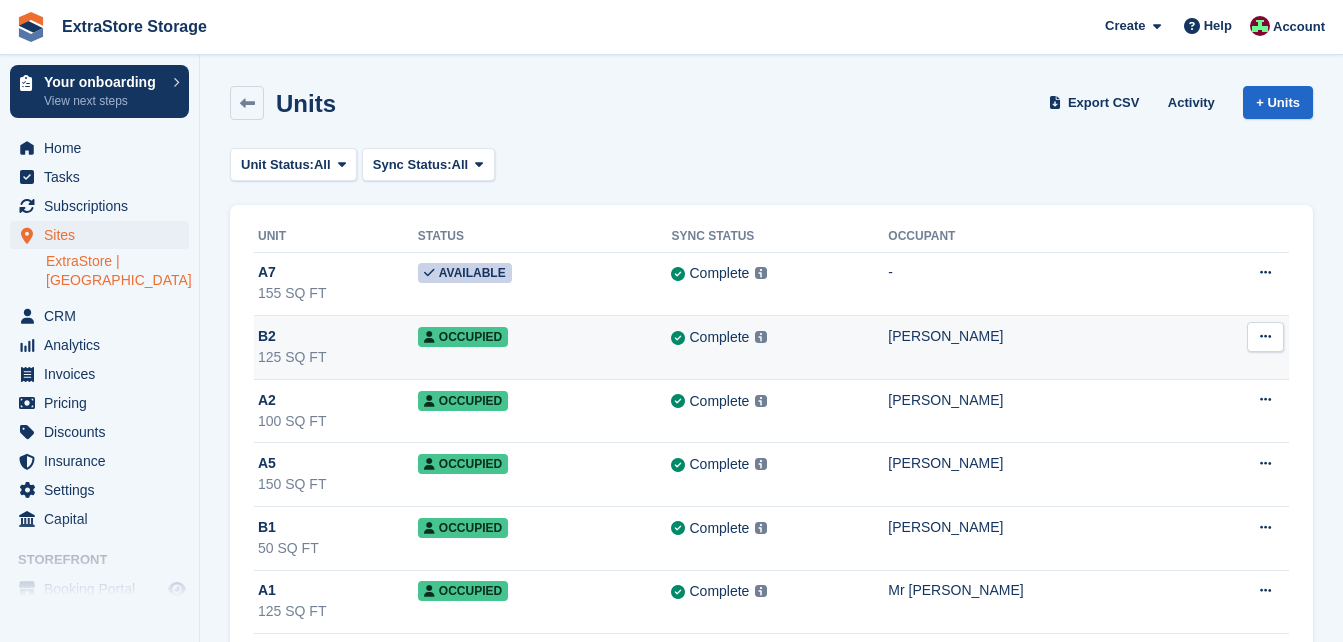 click at bounding box center [1265, 336] 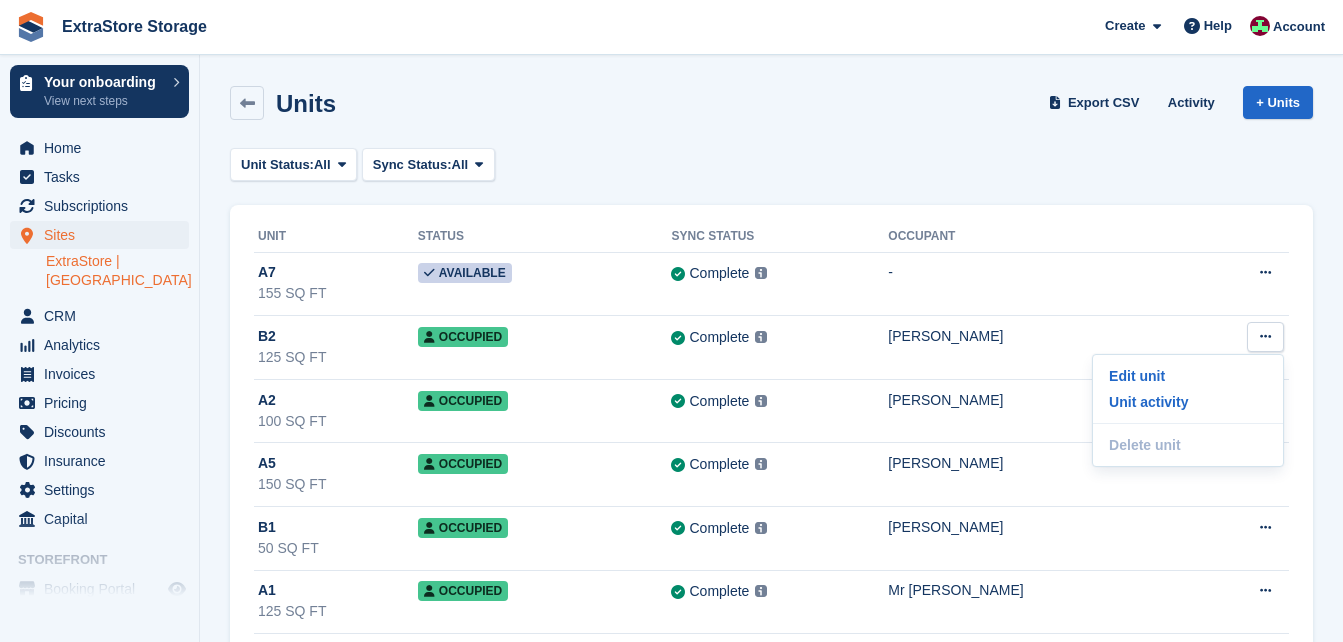 click on "Units
Export CSV
Activity
+ Units" at bounding box center (771, 107) 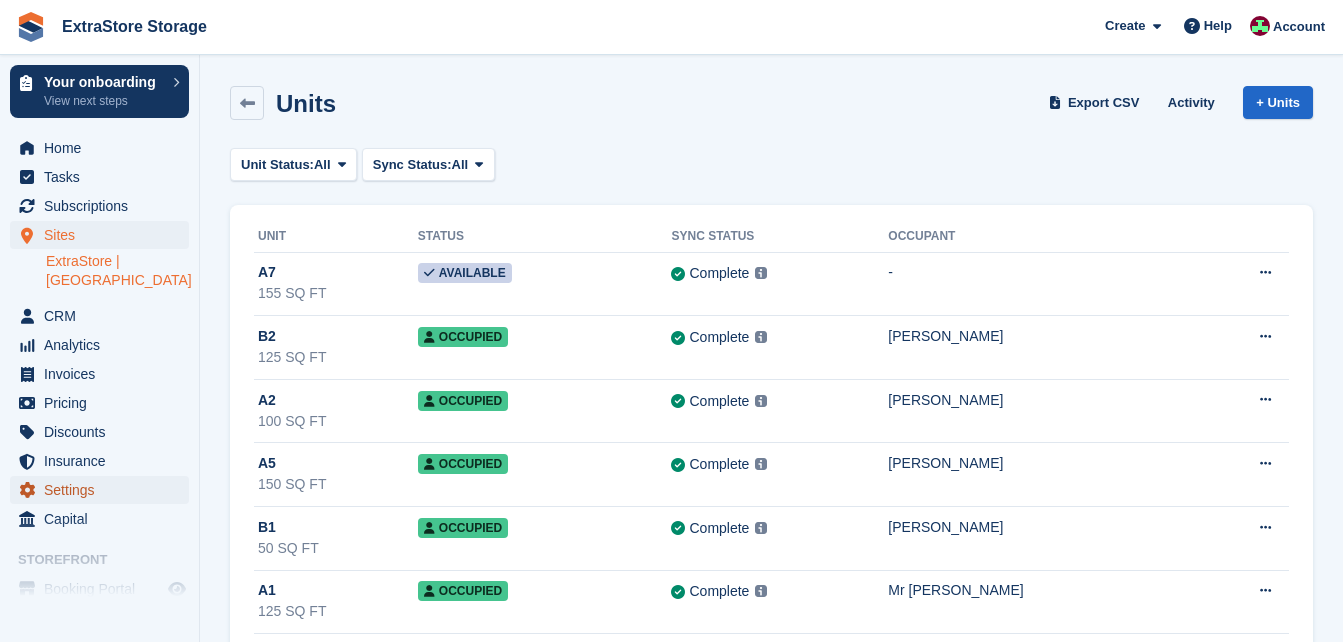 click on "Settings" at bounding box center (104, 490) 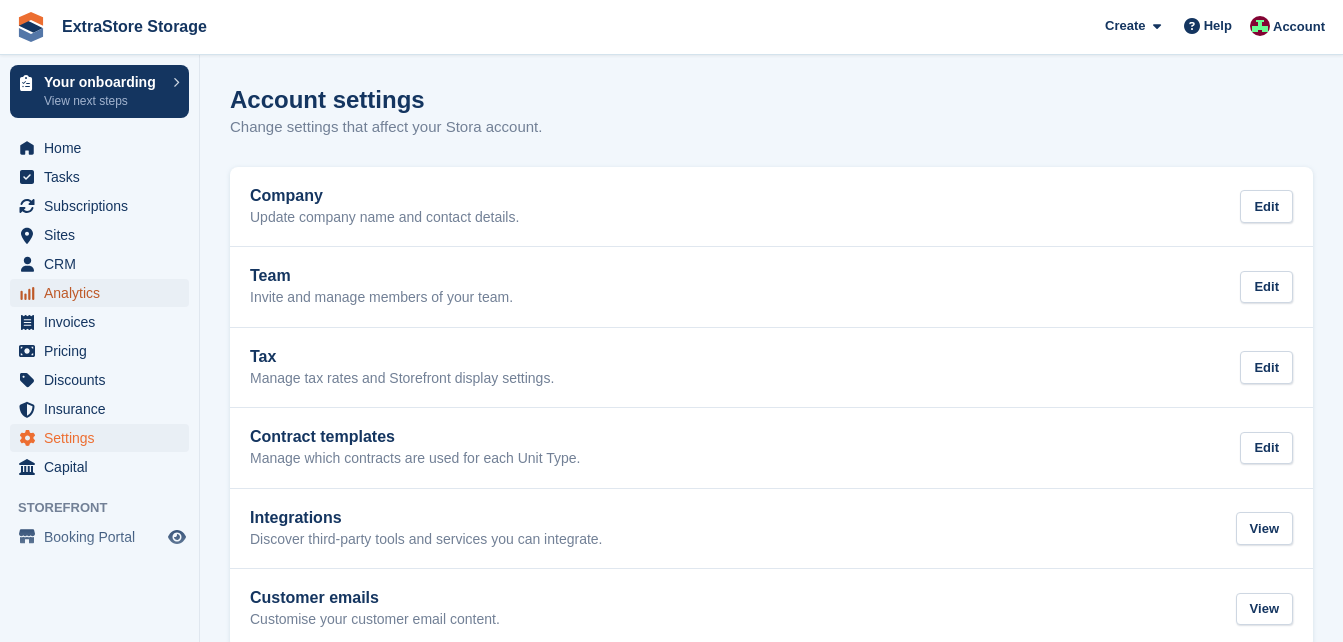 click on "Analytics" at bounding box center (104, 293) 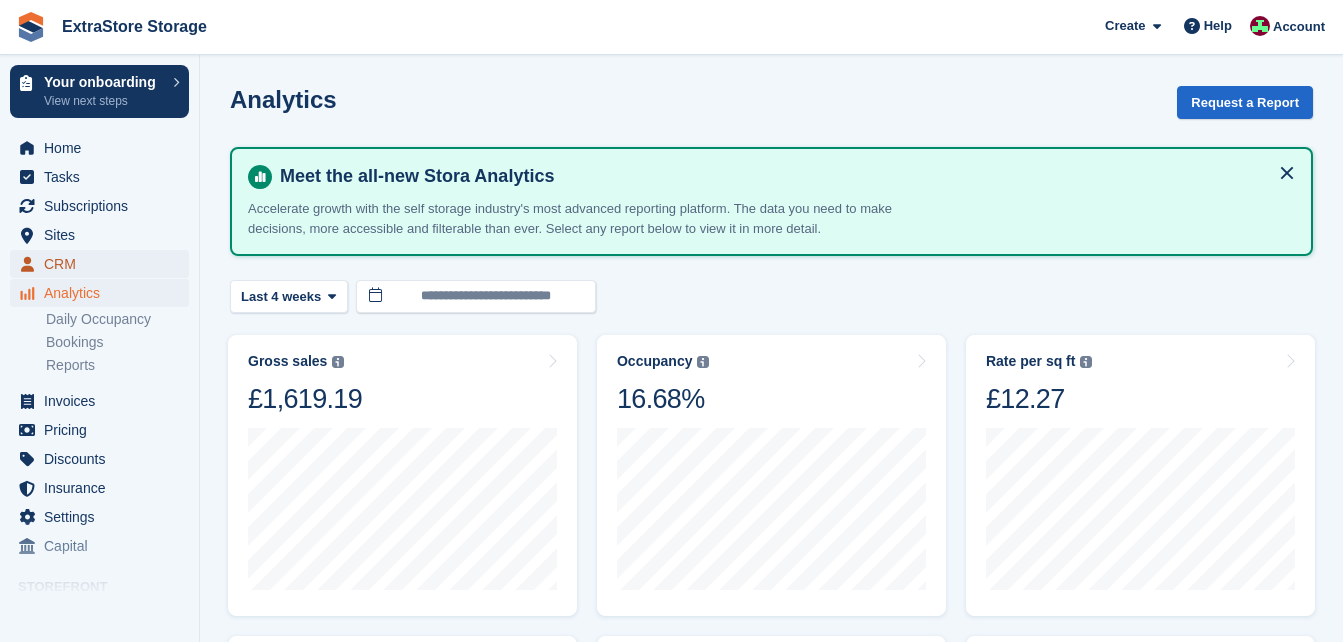 click on "CRM" at bounding box center (104, 264) 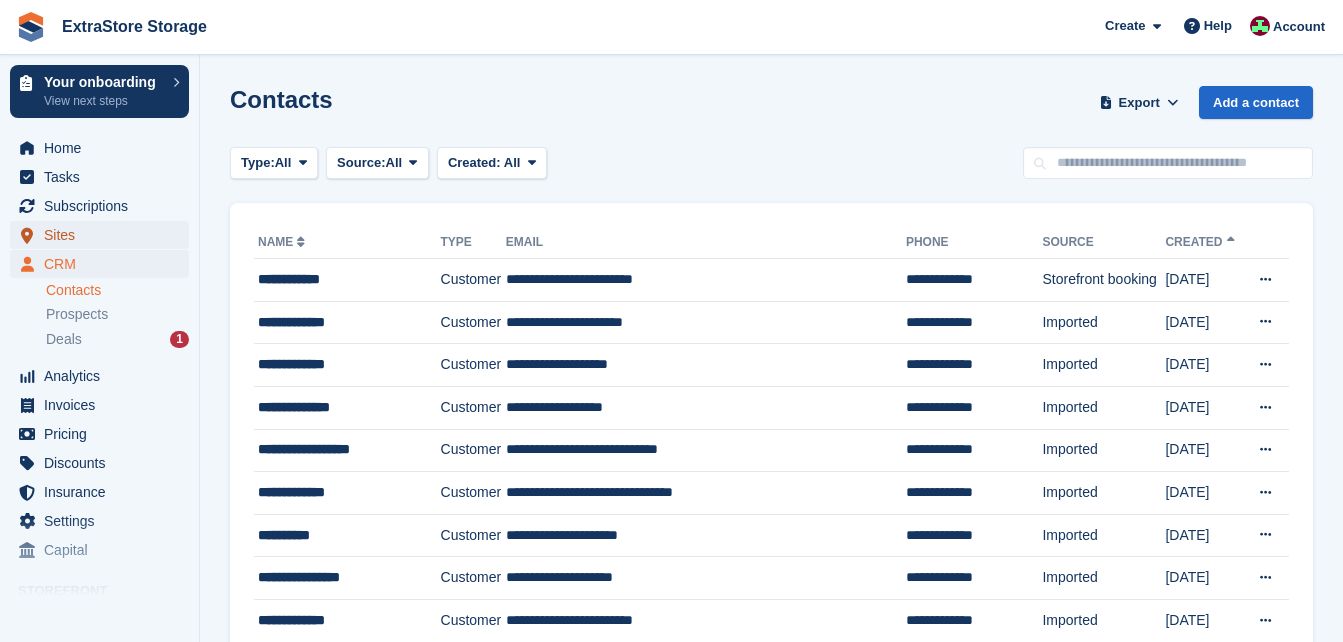 click on "Sites" at bounding box center [104, 235] 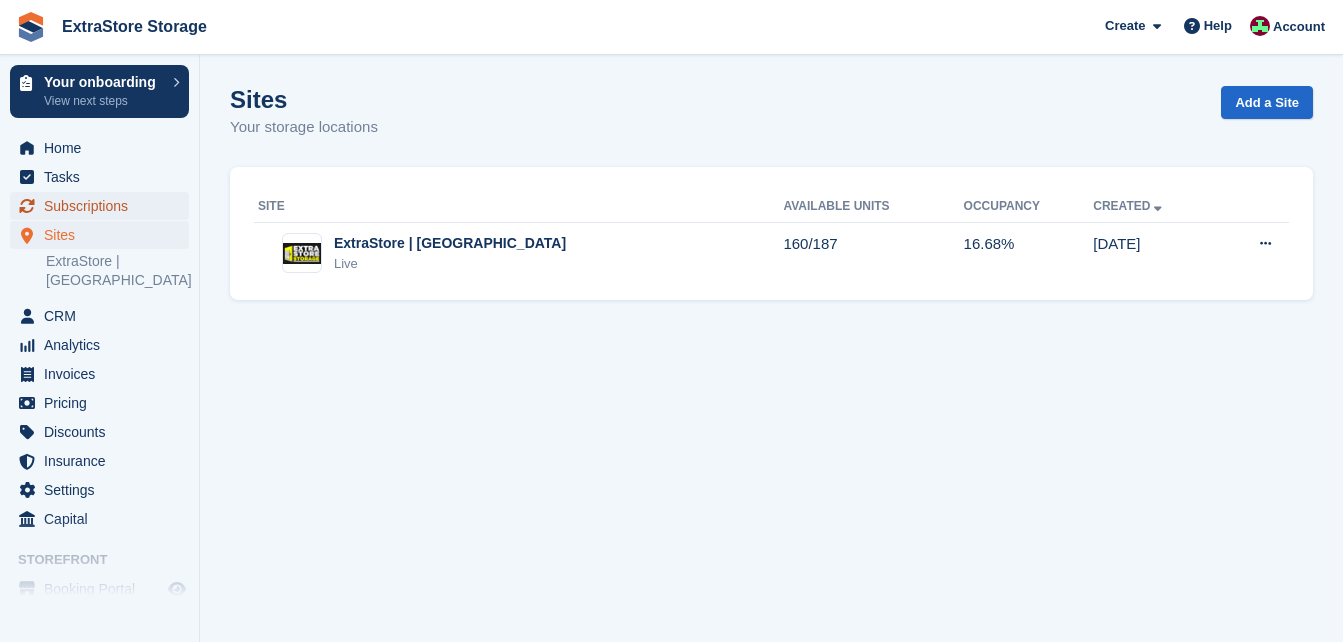 click on "Subscriptions" at bounding box center (104, 206) 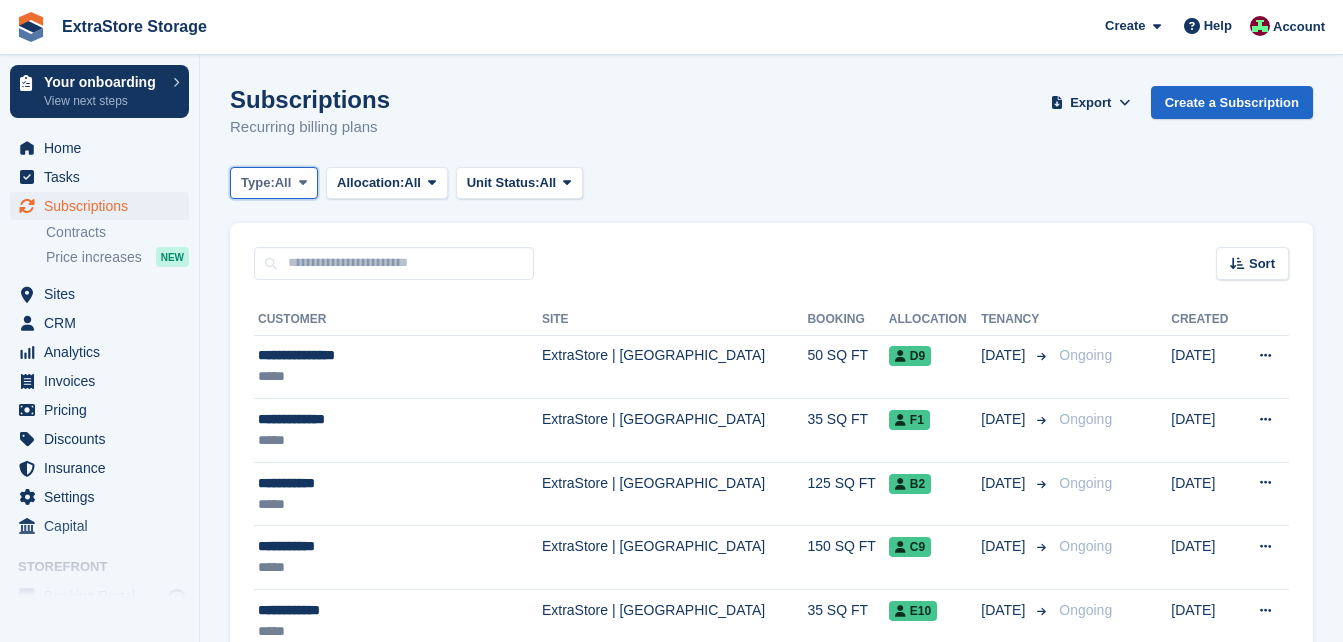 click on "Type:" at bounding box center (258, 183) 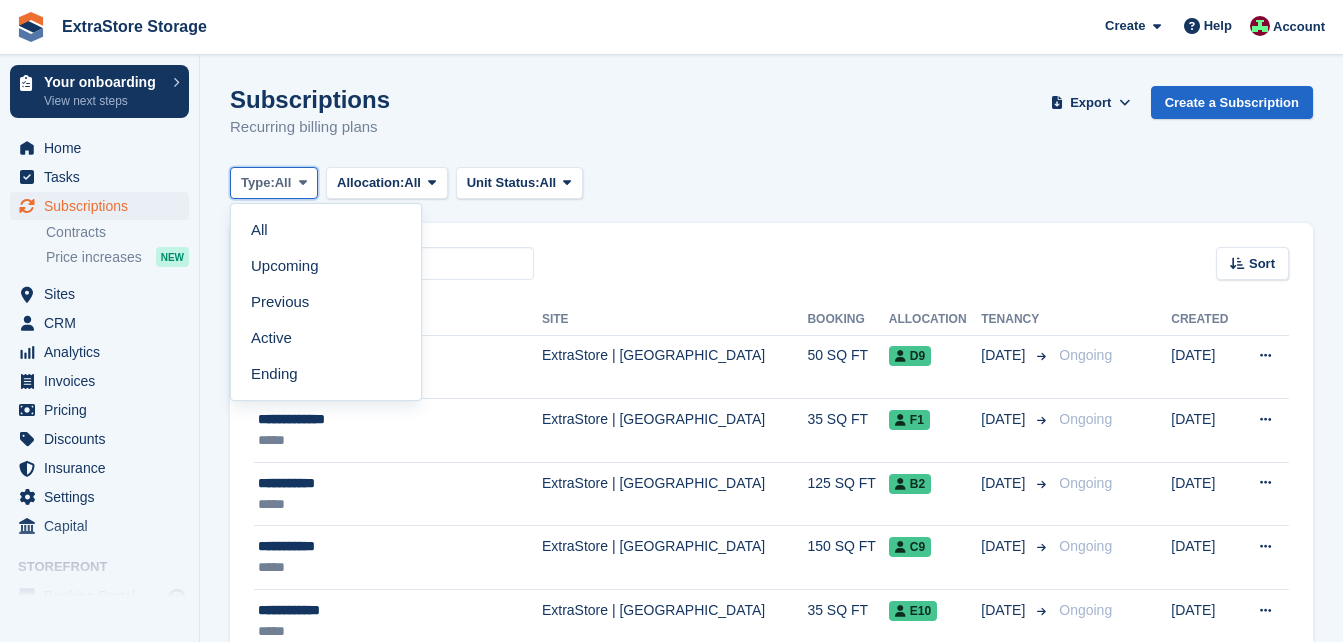 click on "Type:" at bounding box center (258, 183) 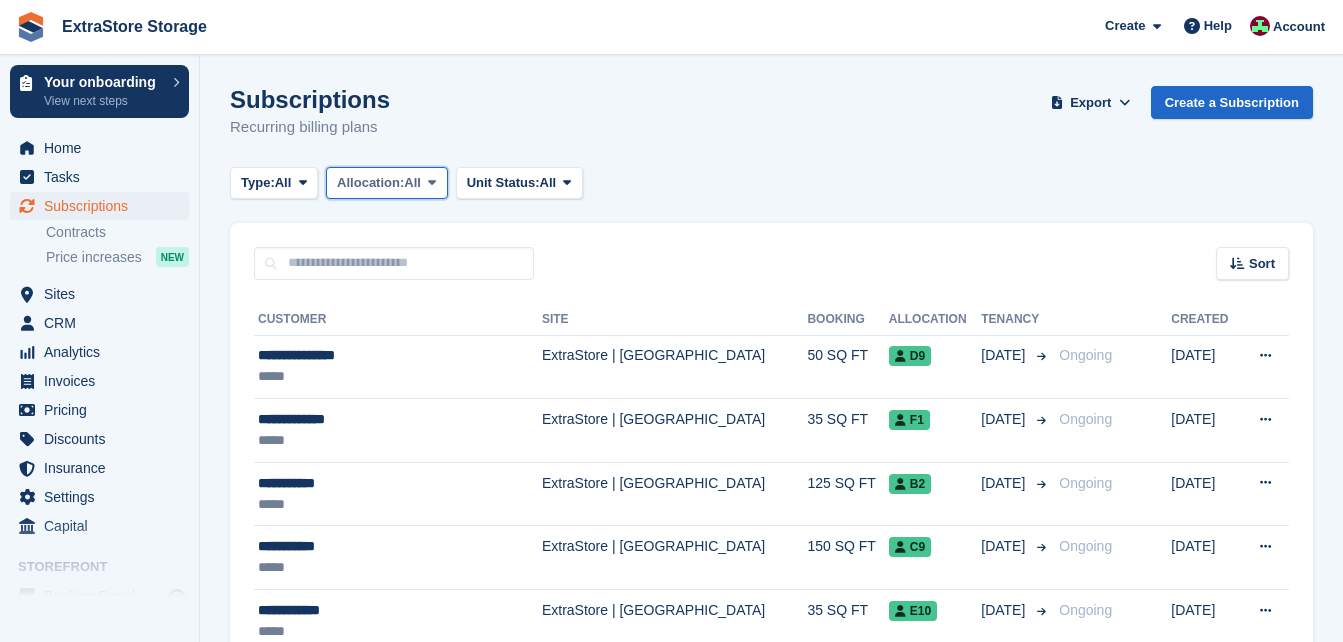 click on "Allocation:" at bounding box center (370, 183) 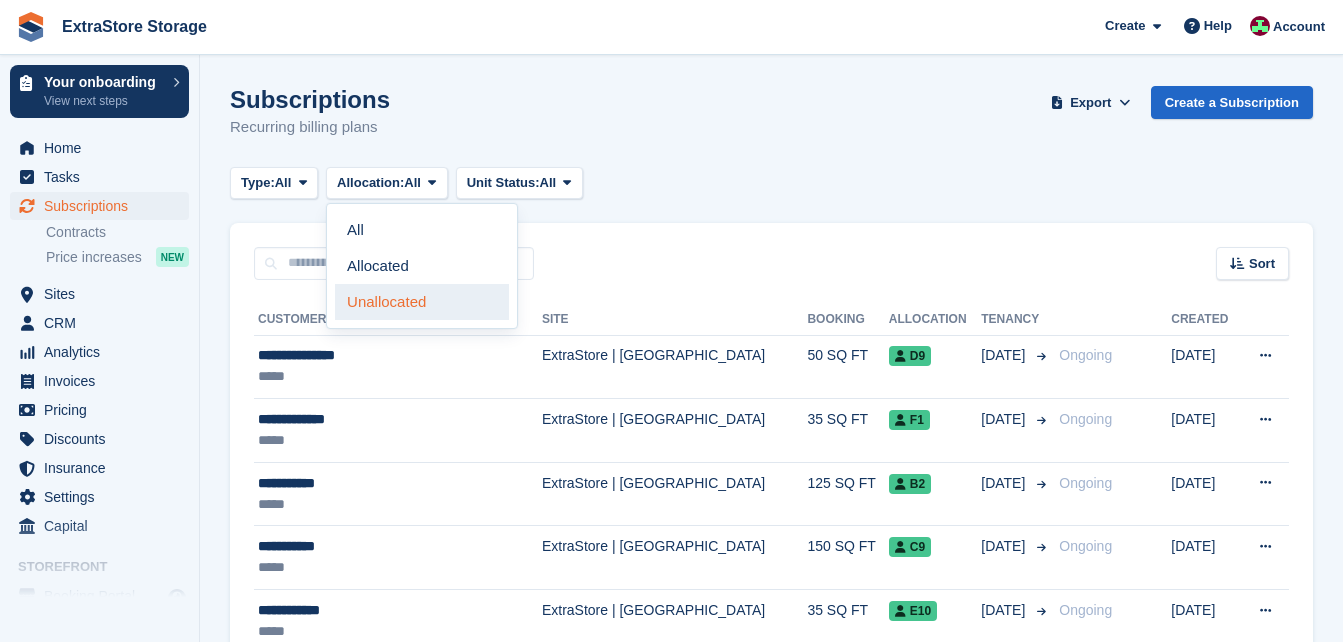 click on "Unallocated" at bounding box center [422, 302] 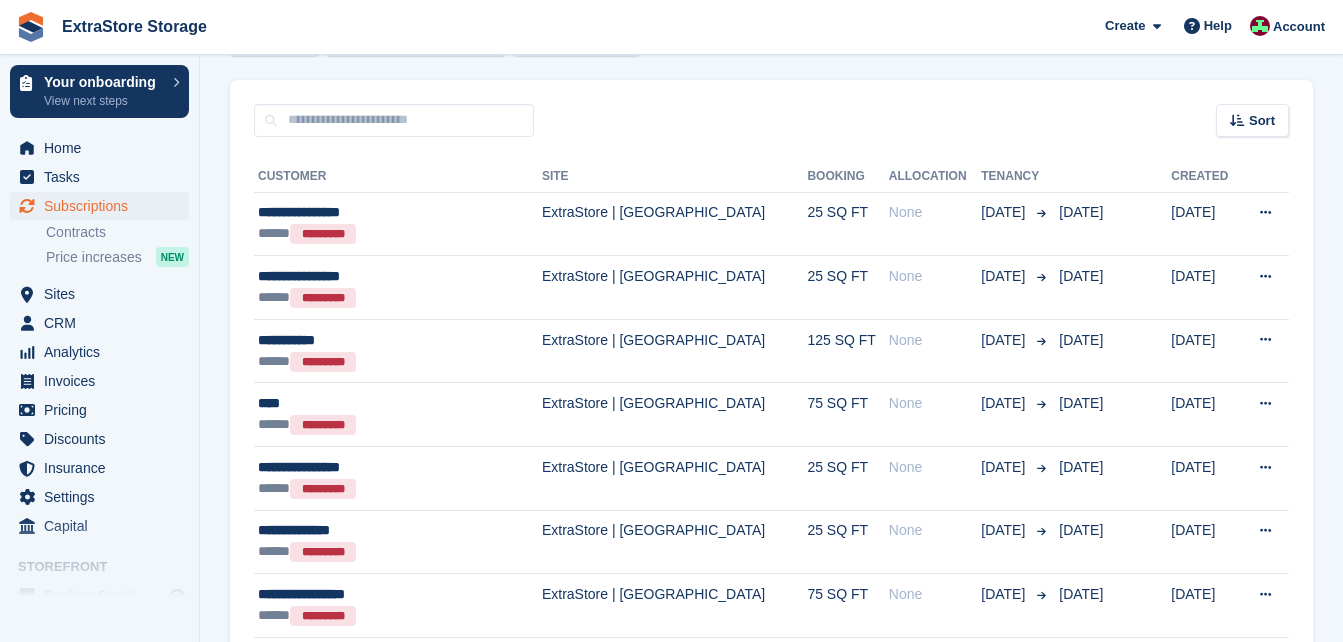 scroll, scrollTop: 0, scrollLeft: 0, axis: both 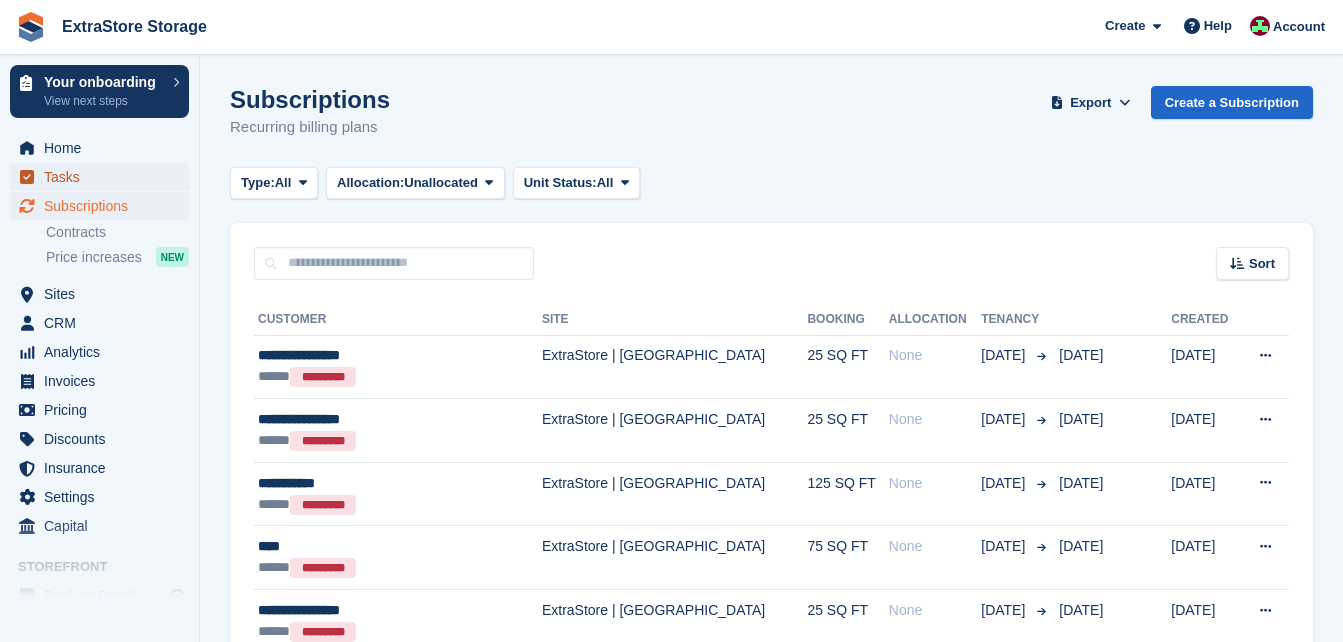 click on "Tasks" at bounding box center [104, 177] 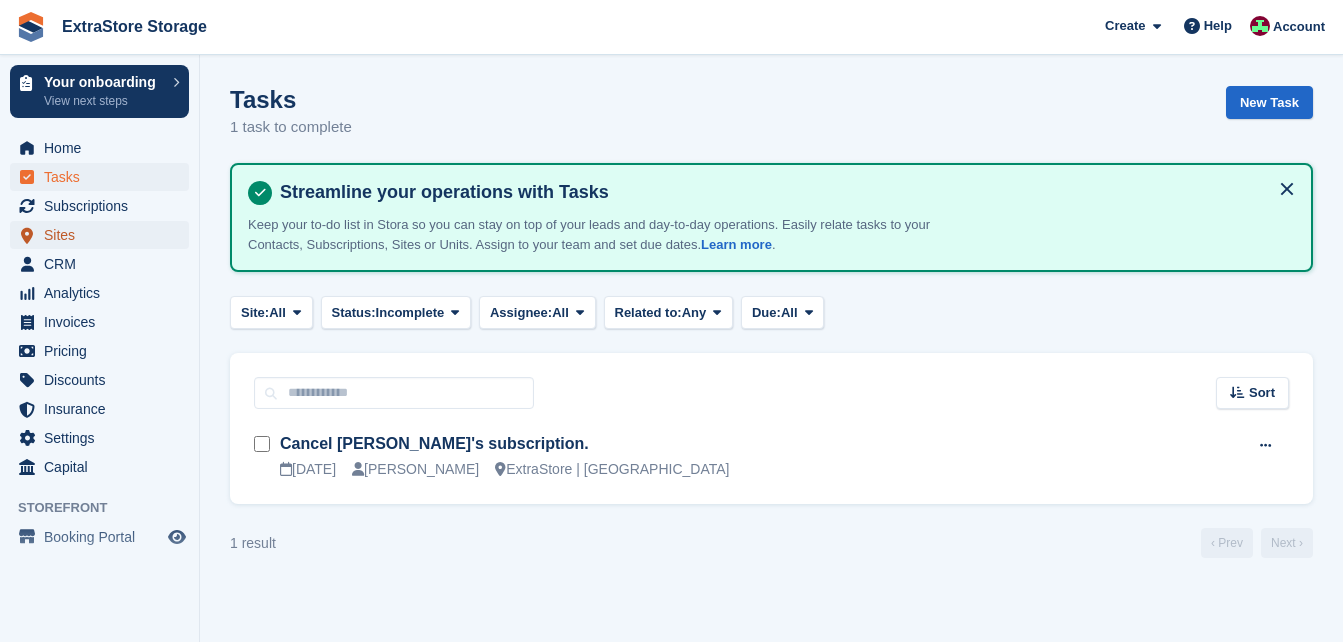 click on "Sites" at bounding box center (104, 235) 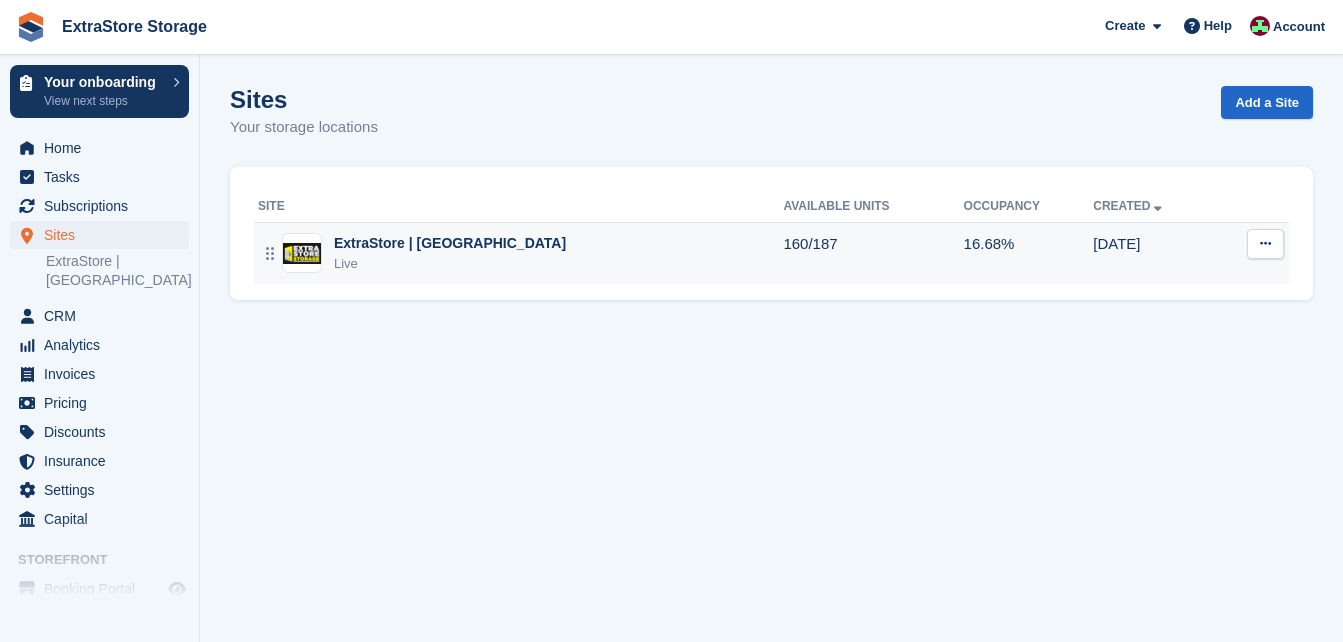 click on "ExtraStore | [GEOGRAPHIC_DATA]" at bounding box center (450, 243) 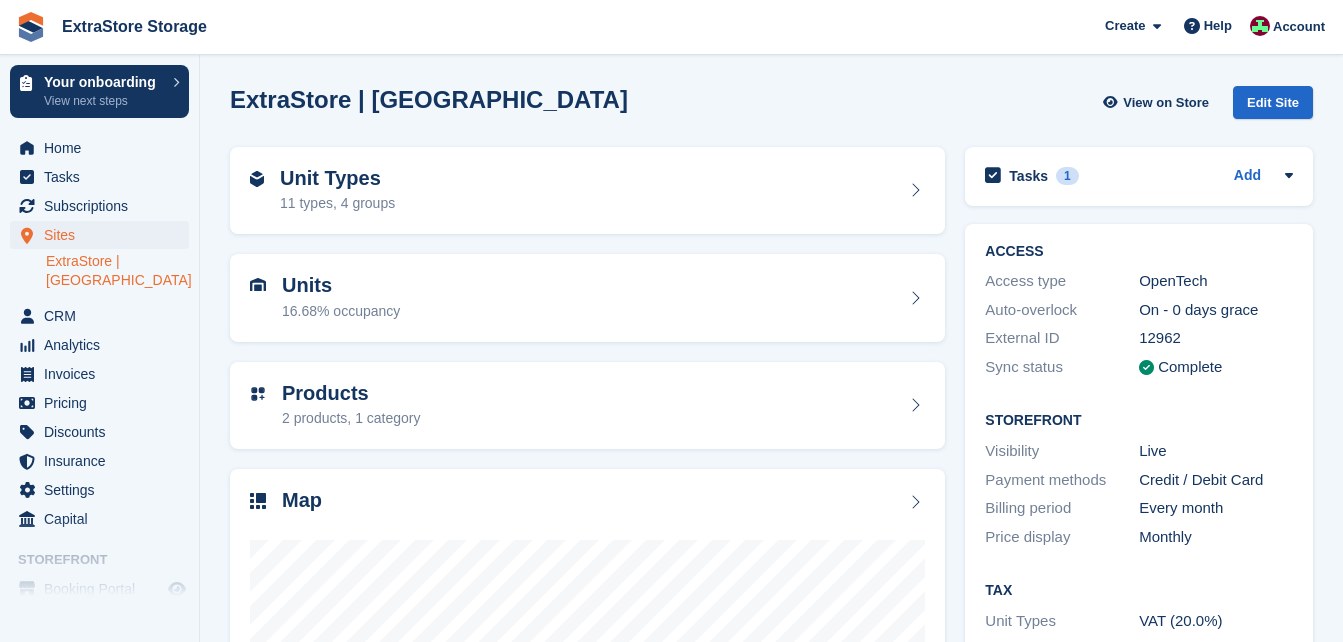 scroll, scrollTop: 0, scrollLeft: 0, axis: both 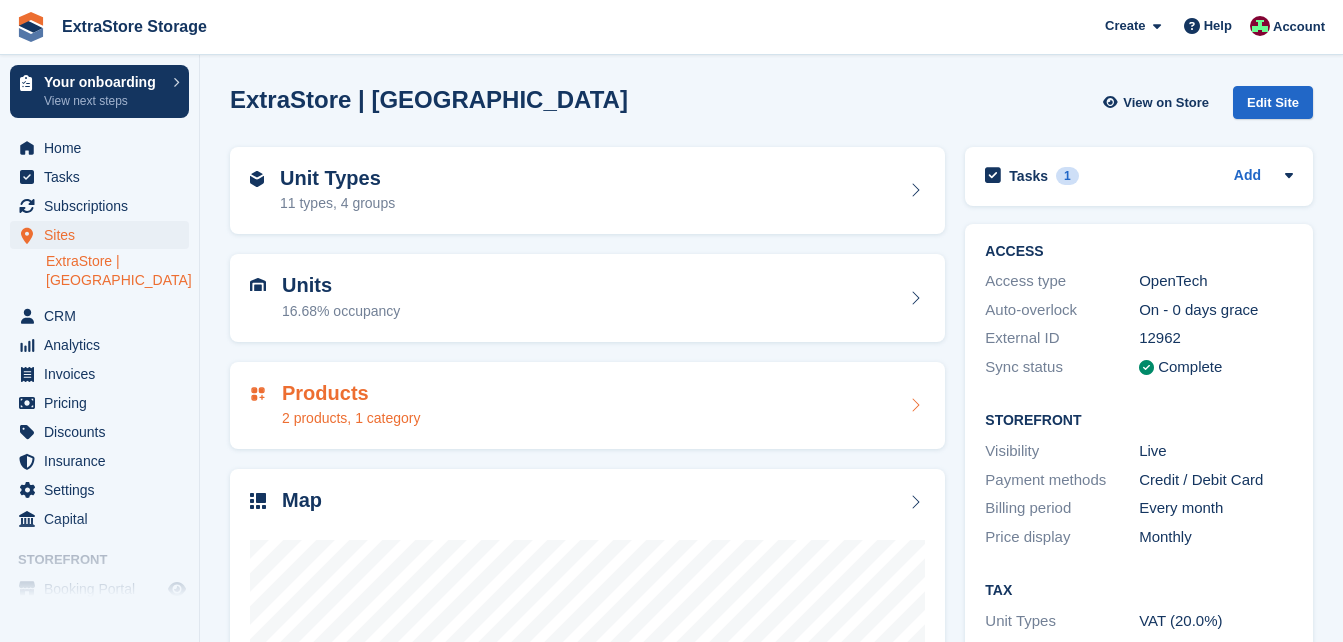 click on "Products
2 products, 1 category" at bounding box center (587, 406) 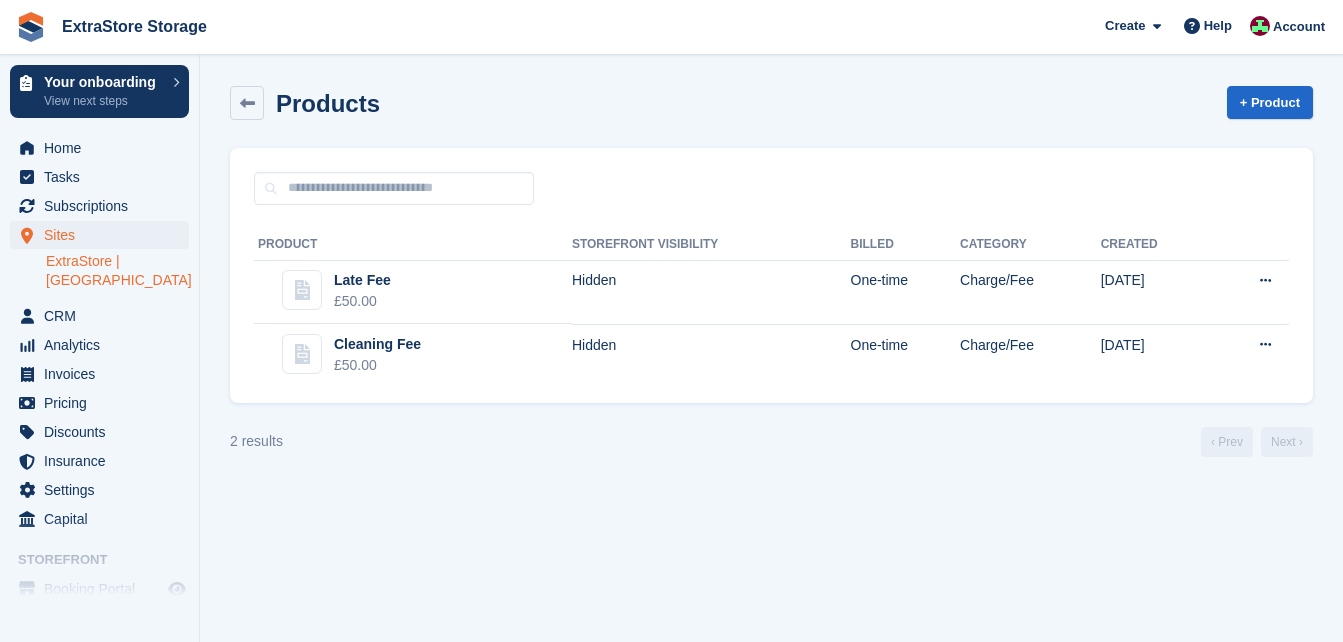 scroll, scrollTop: 0, scrollLeft: 0, axis: both 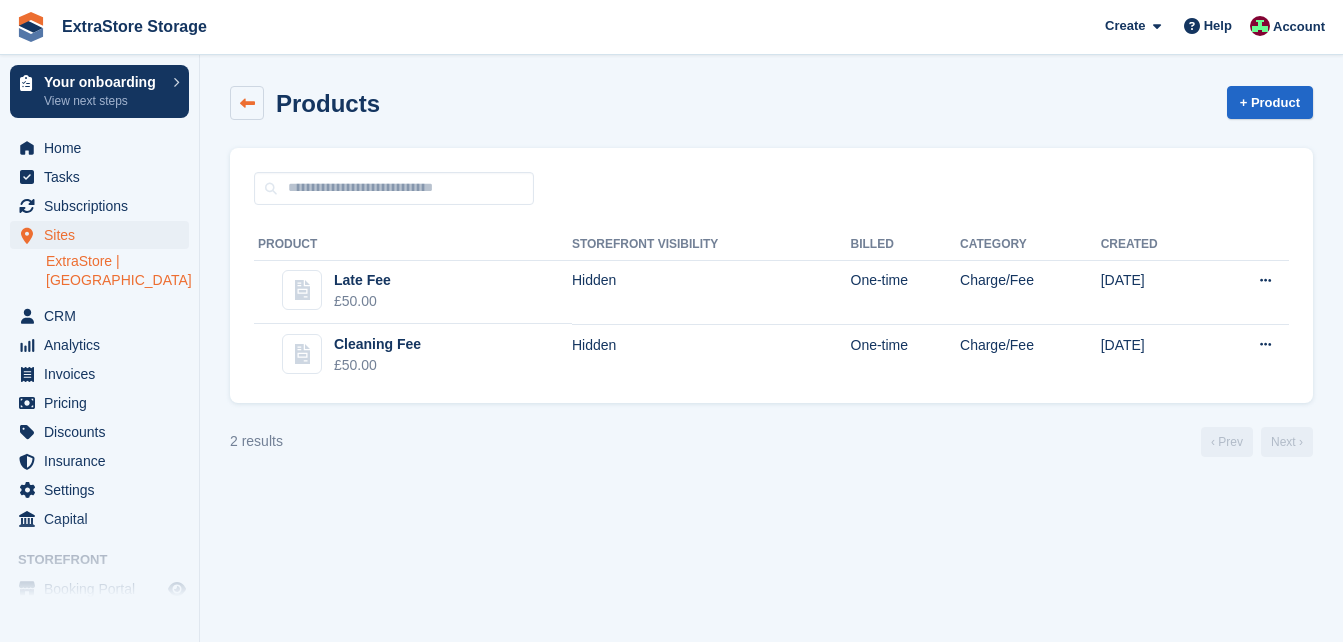 click at bounding box center (247, 103) 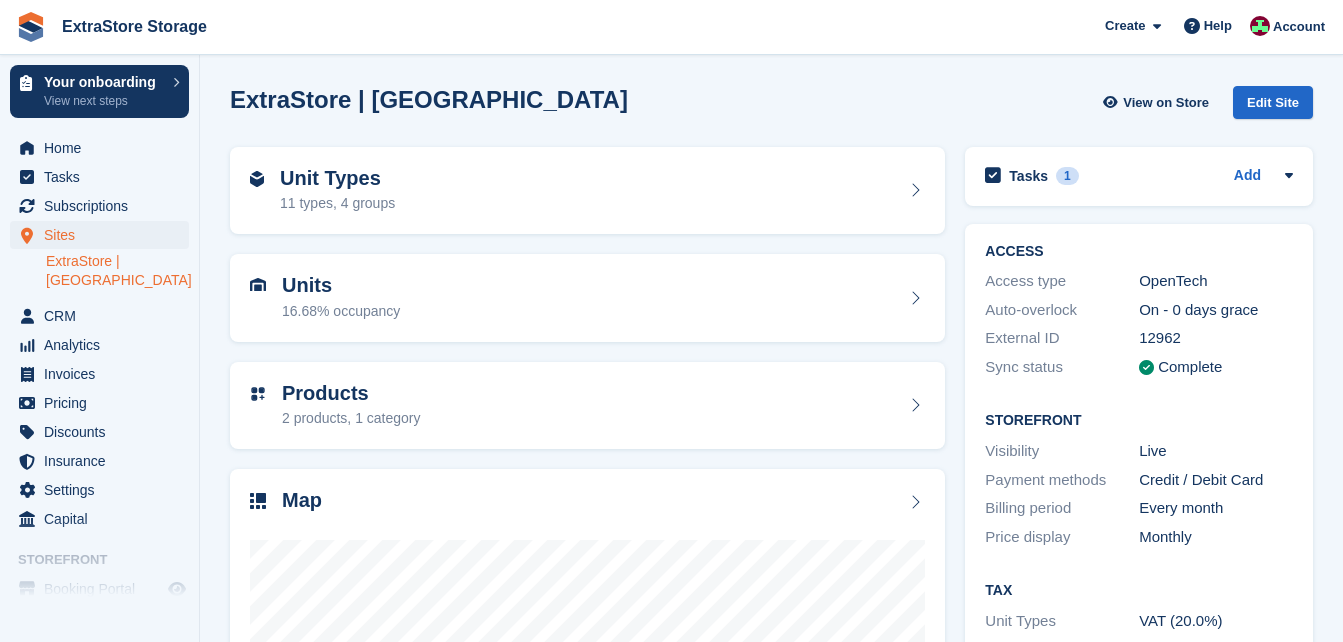 click on "16.68% occupancy" at bounding box center [341, 311] 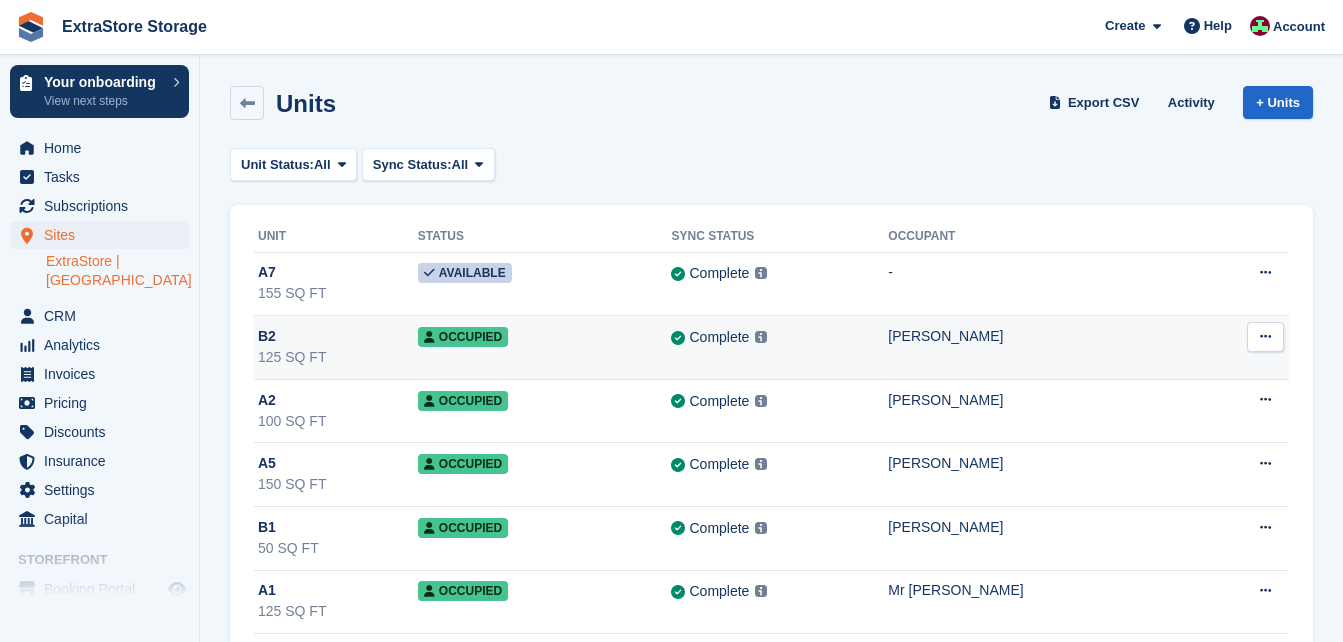 scroll, scrollTop: 0, scrollLeft: 0, axis: both 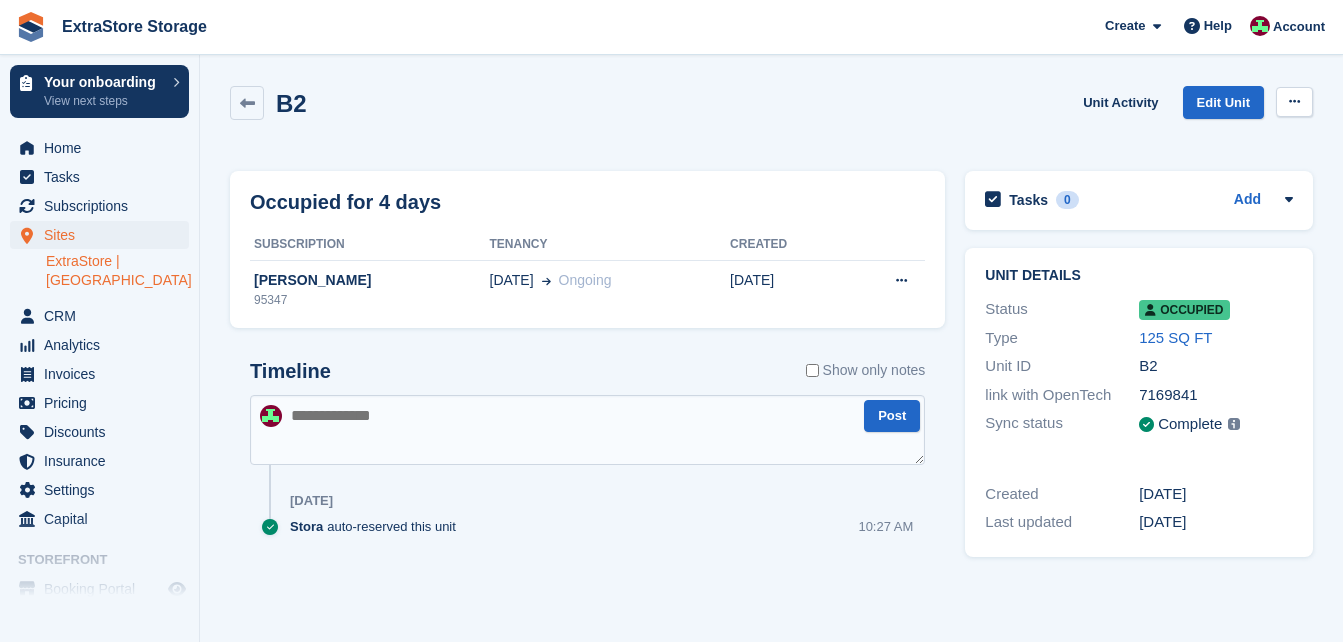 click at bounding box center [1294, 102] 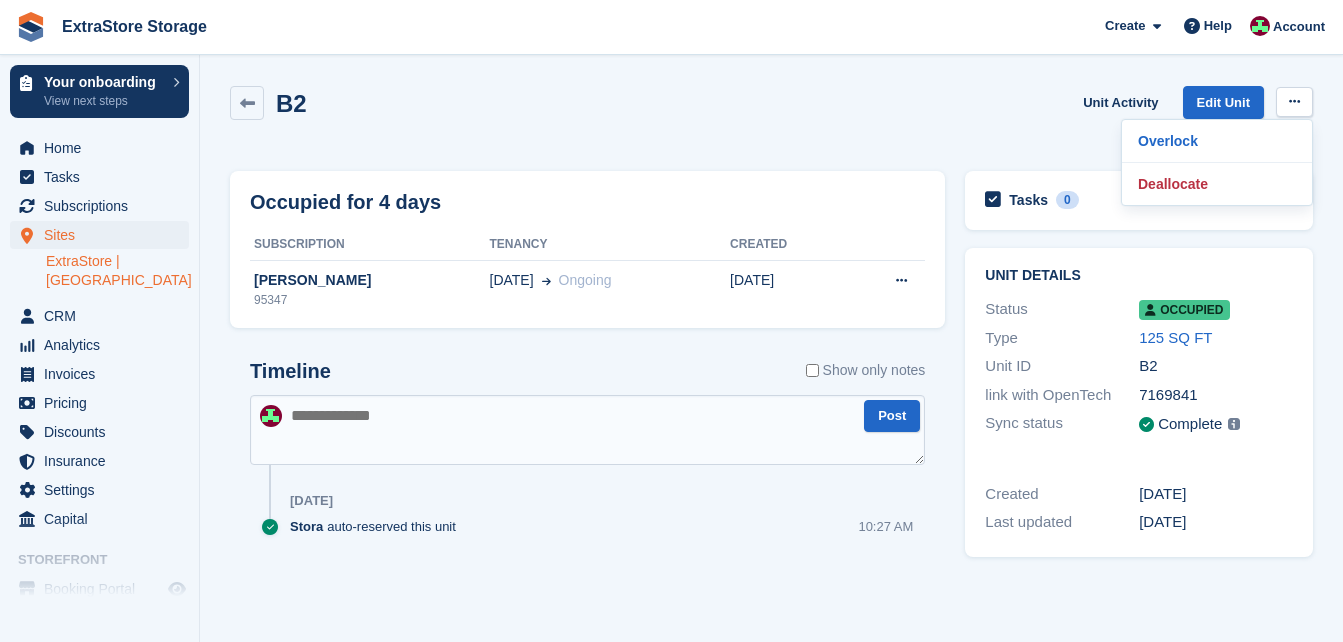 click on "B2
Unit Activity
Edit Unit
Overlock
Deallocate" at bounding box center [771, 114] 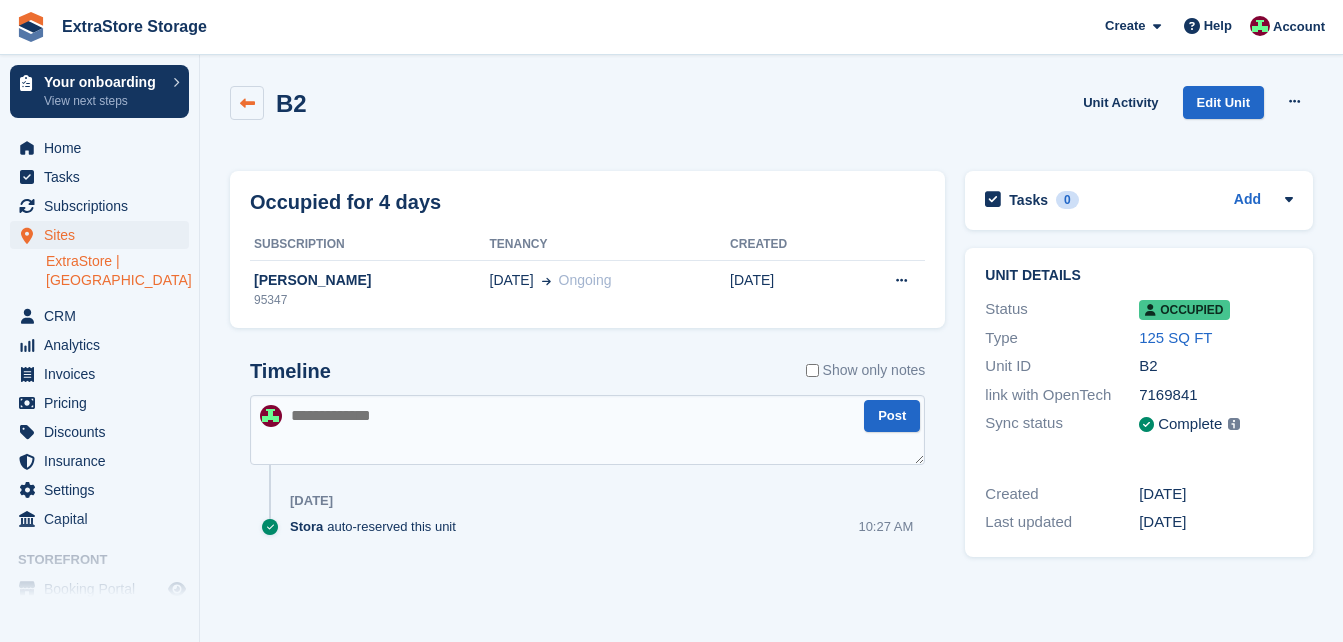 click at bounding box center [247, 103] 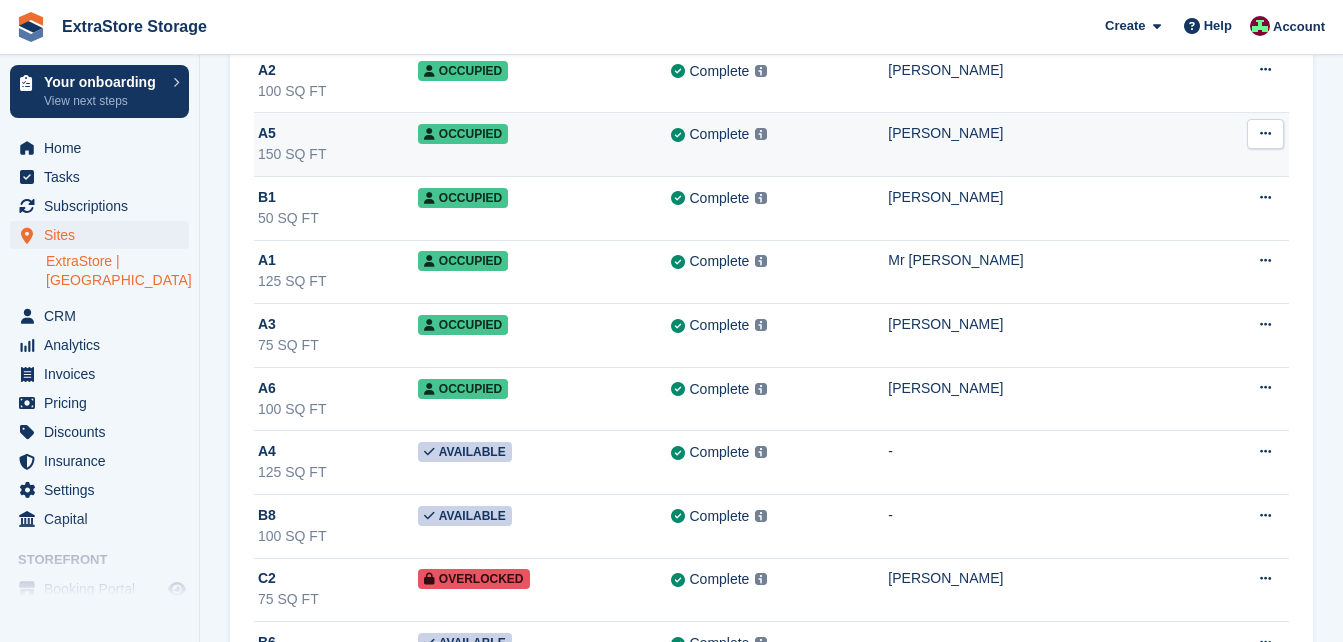 scroll, scrollTop: 400, scrollLeft: 0, axis: vertical 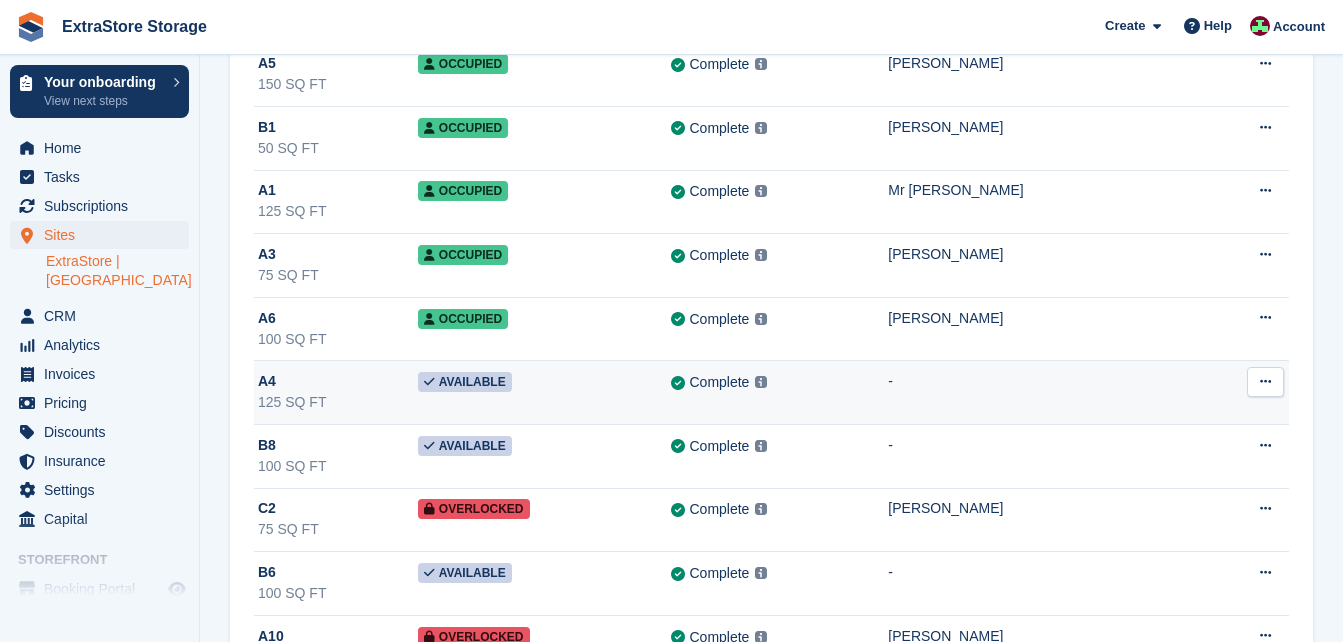 click on "A4" at bounding box center [338, 381] 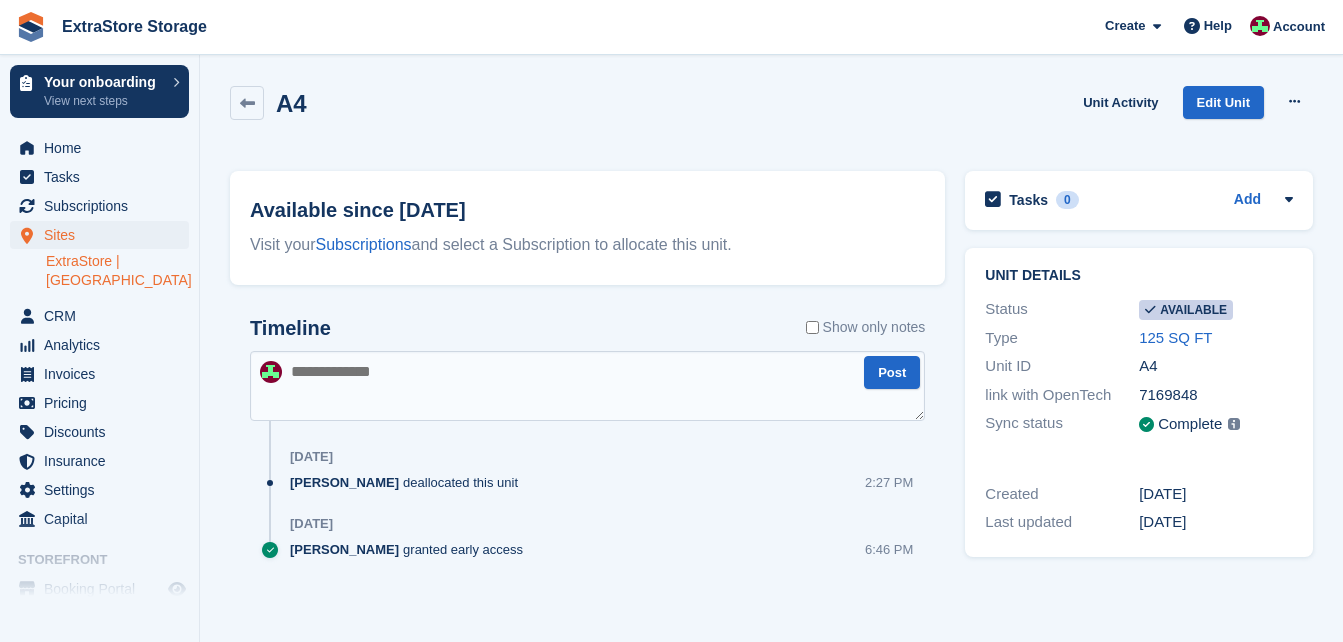 scroll, scrollTop: 0, scrollLeft: 0, axis: both 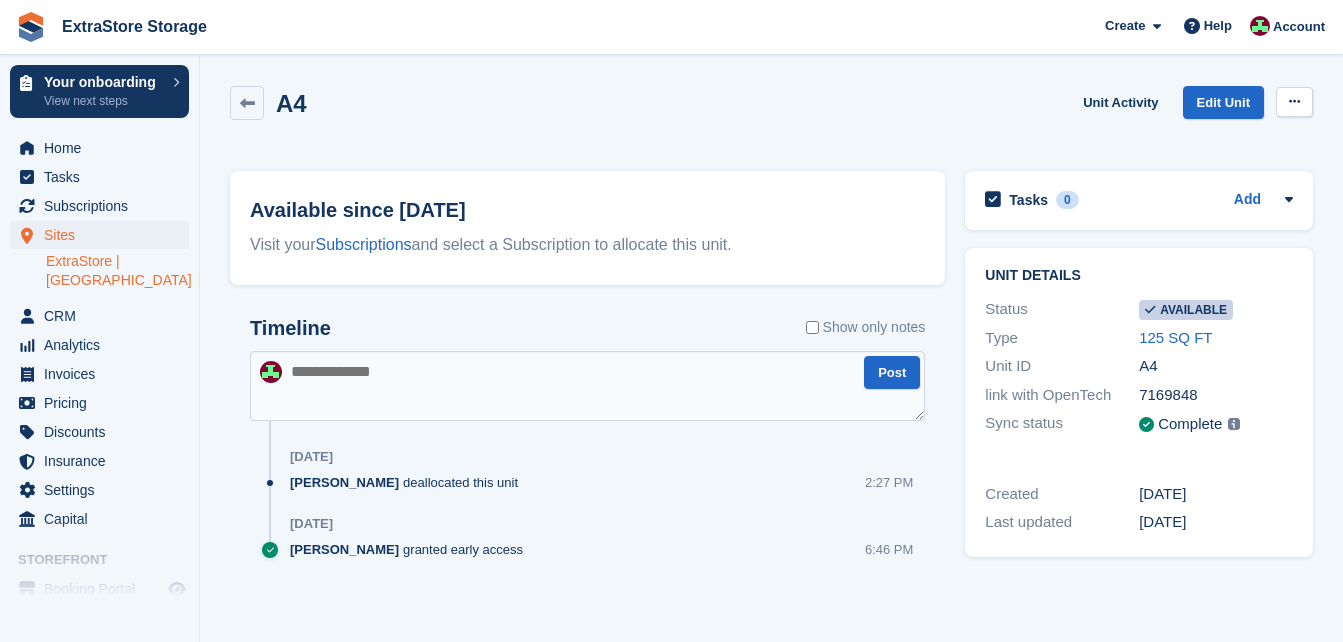 click at bounding box center (1294, 101) 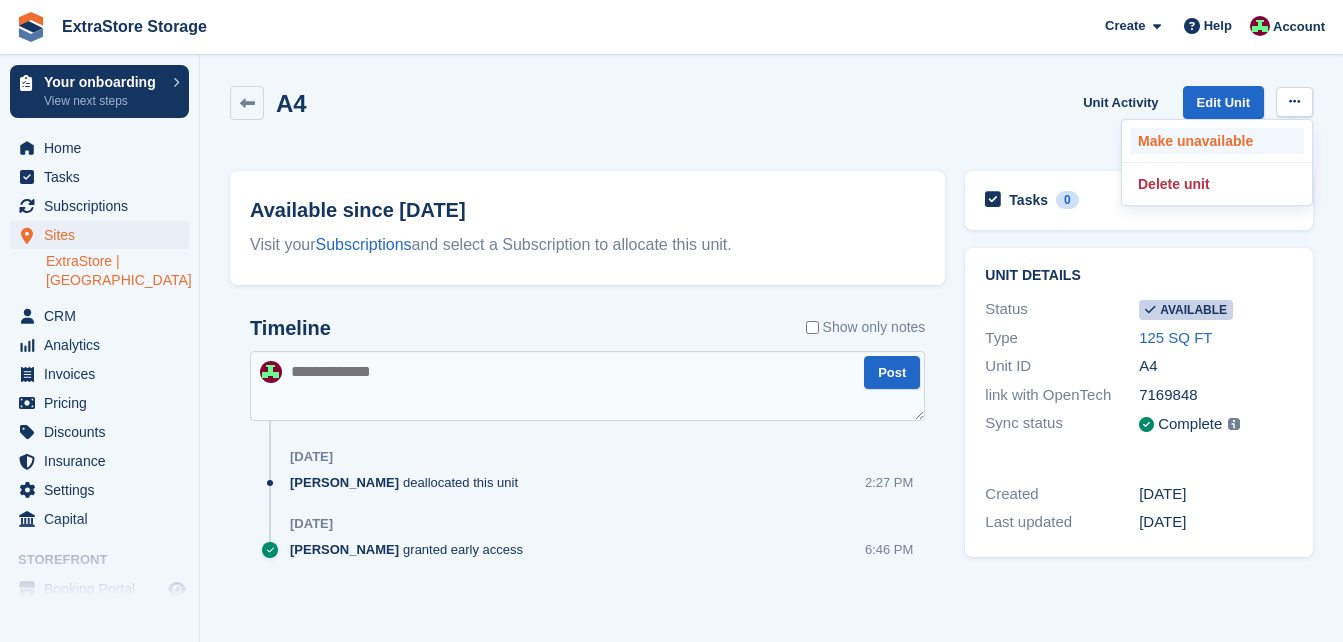 click on "Make unavailable" at bounding box center (1217, 141) 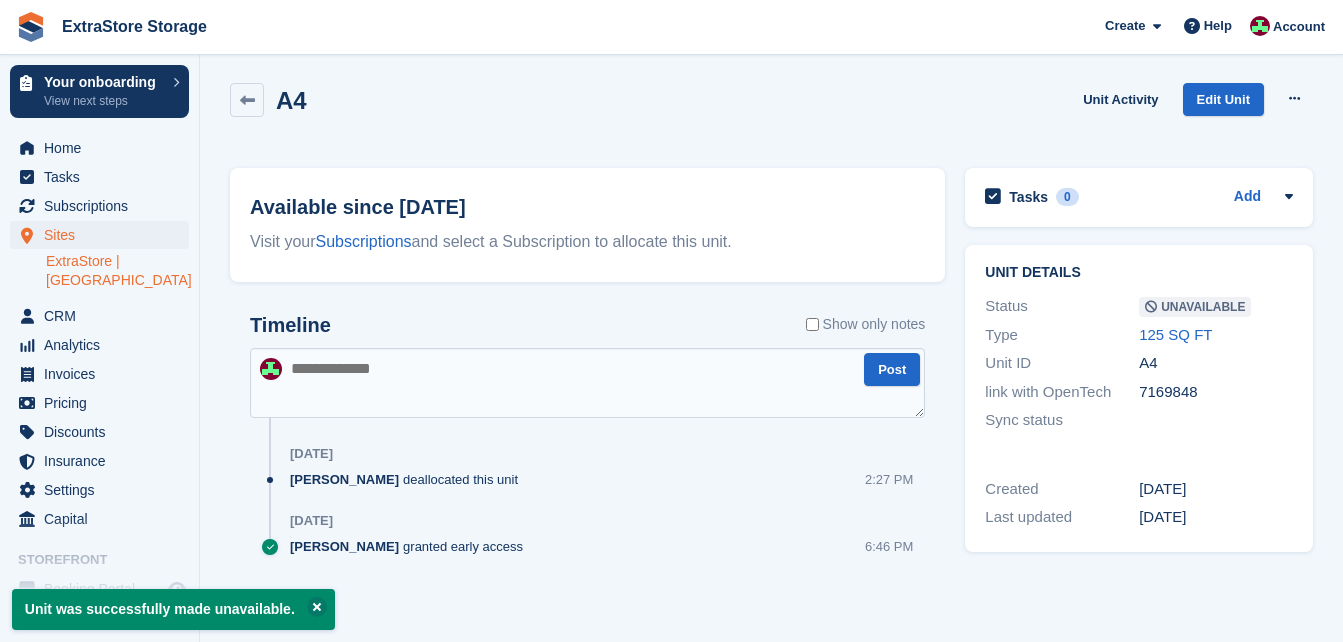 scroll, scrollTop: 5, scrollLeft: 0, axis: vertical 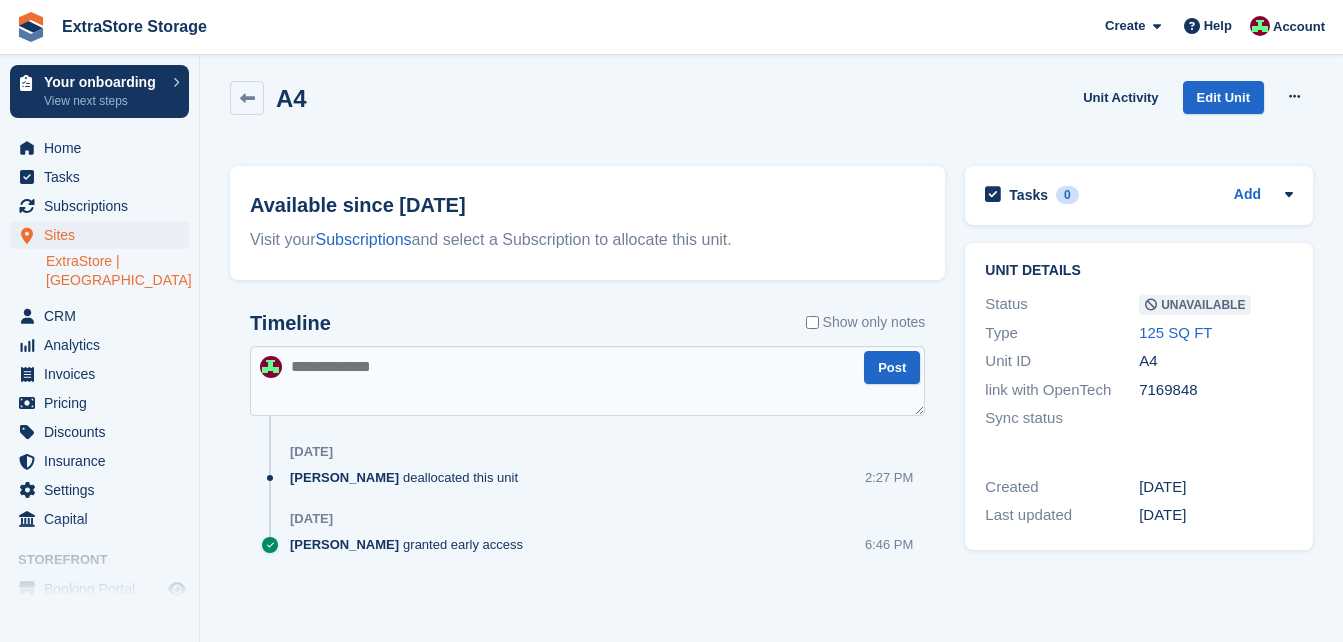 click at bounding box center [587, 381] 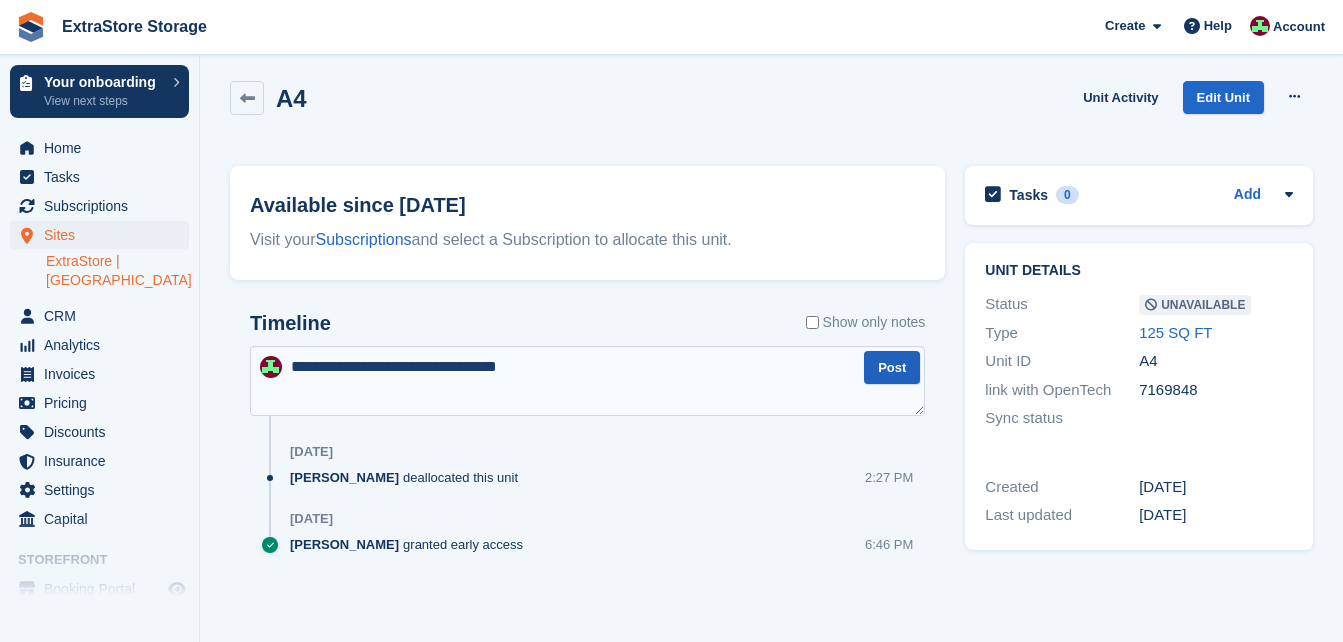 type on "**********" 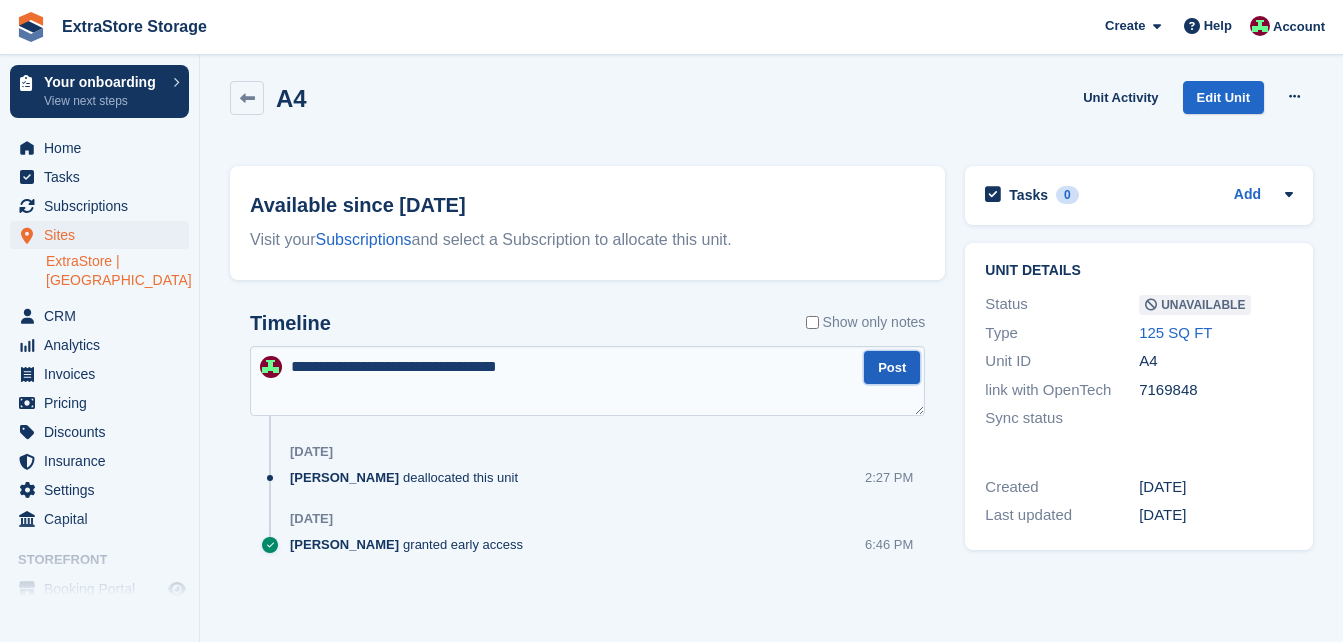 click on "Post" at bounding box center (892, 367) 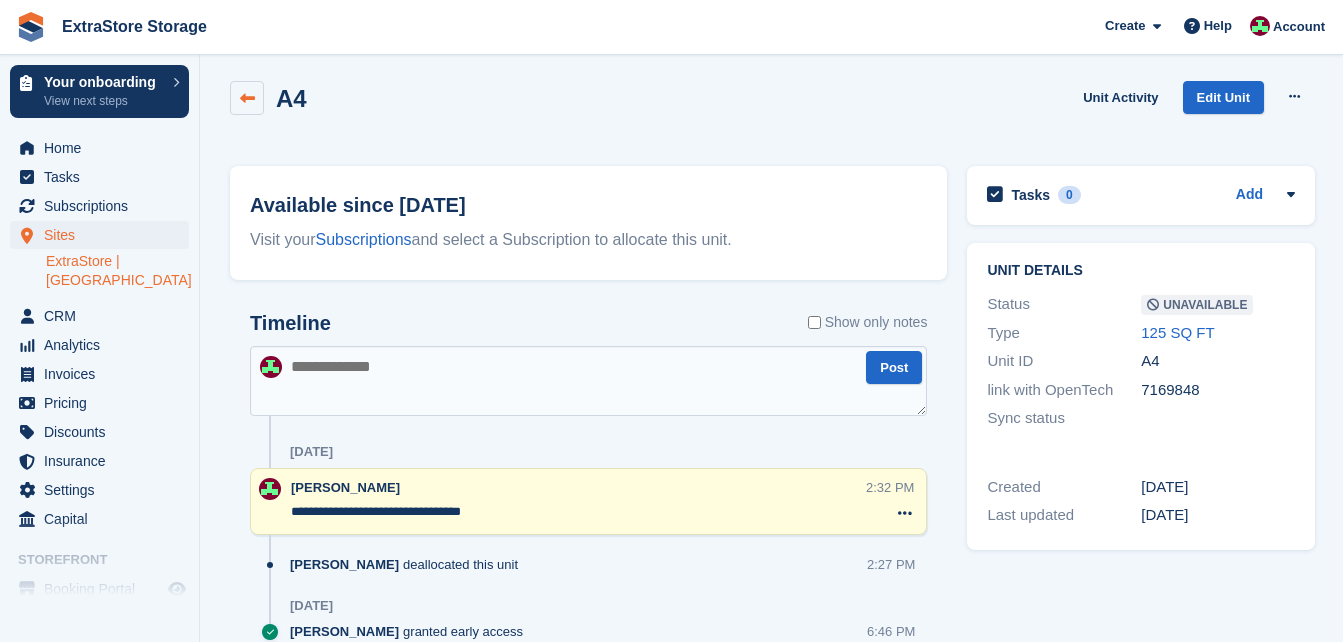 click at bounding box center (247, 98) 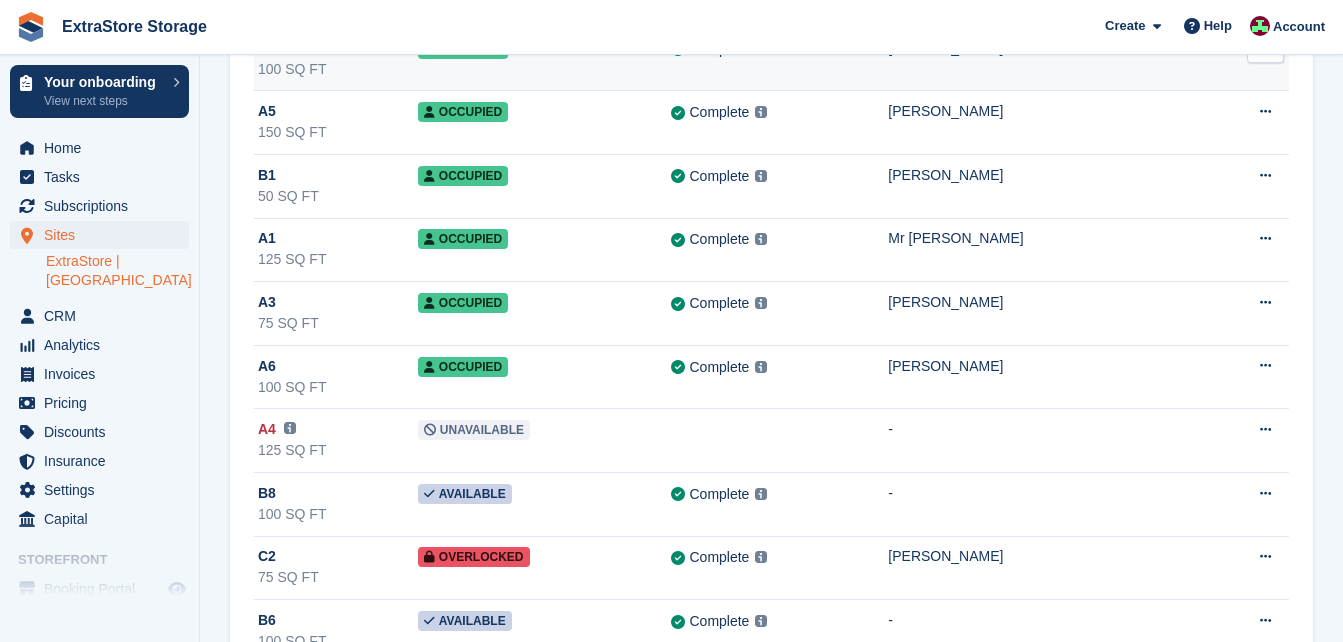 scroll, scrollTop: 400, scrollLeft: 0, axis: vertical 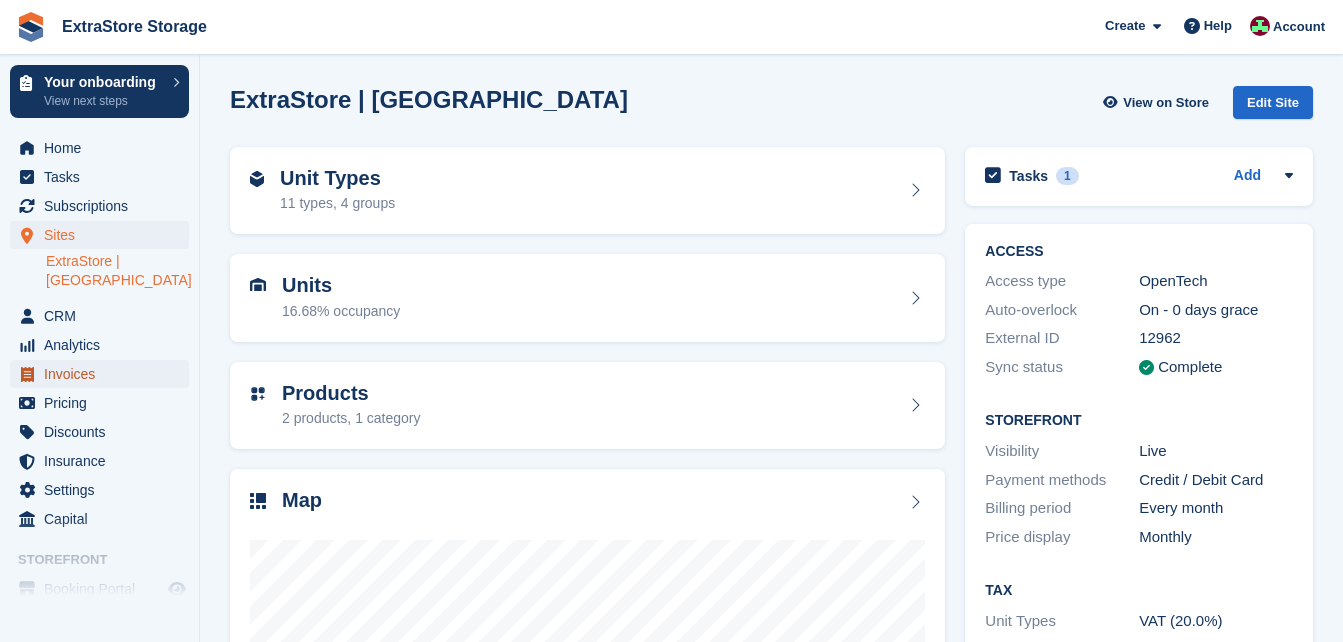 click on "Invoices" at bounding box center [104, 374] 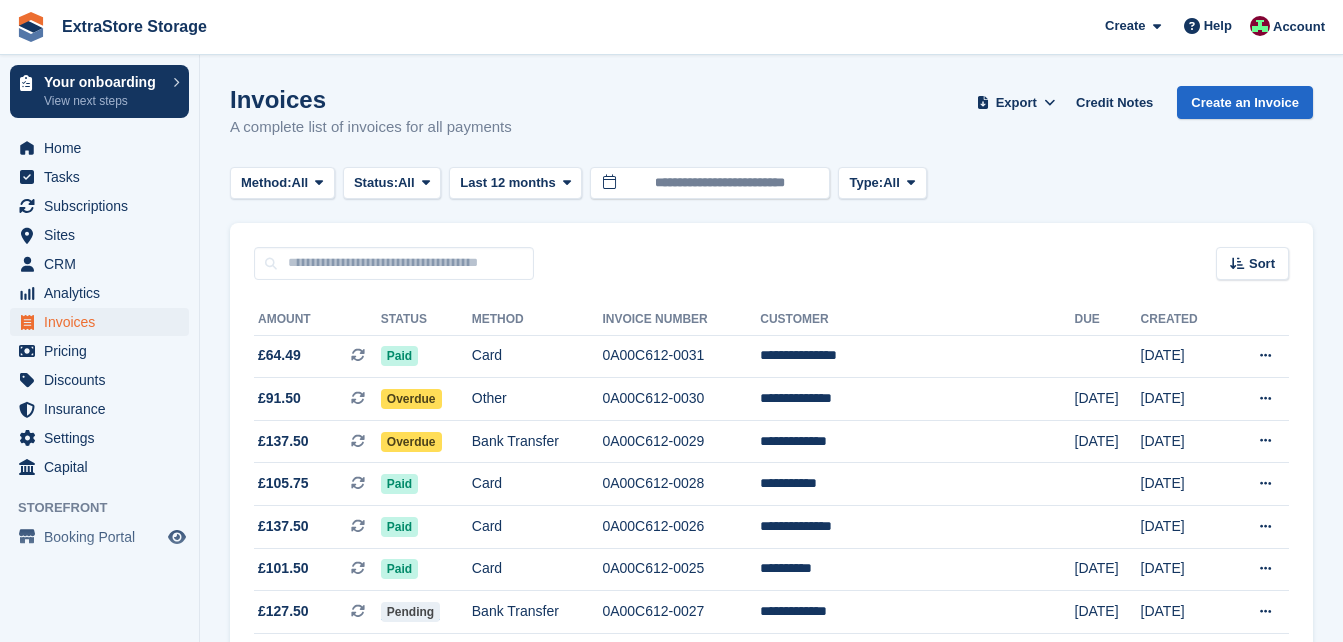 scroll, scrollTop: 0, scrollLeft: 0, axis: both 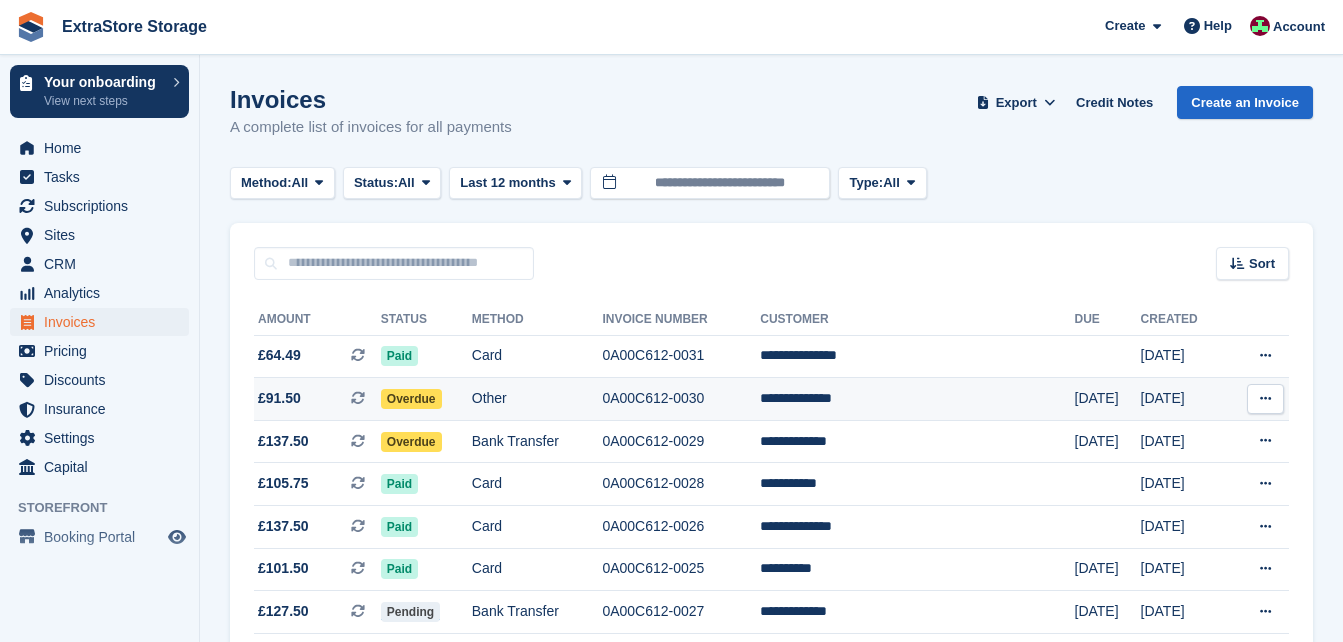 click at bounding box center (1265, 399) 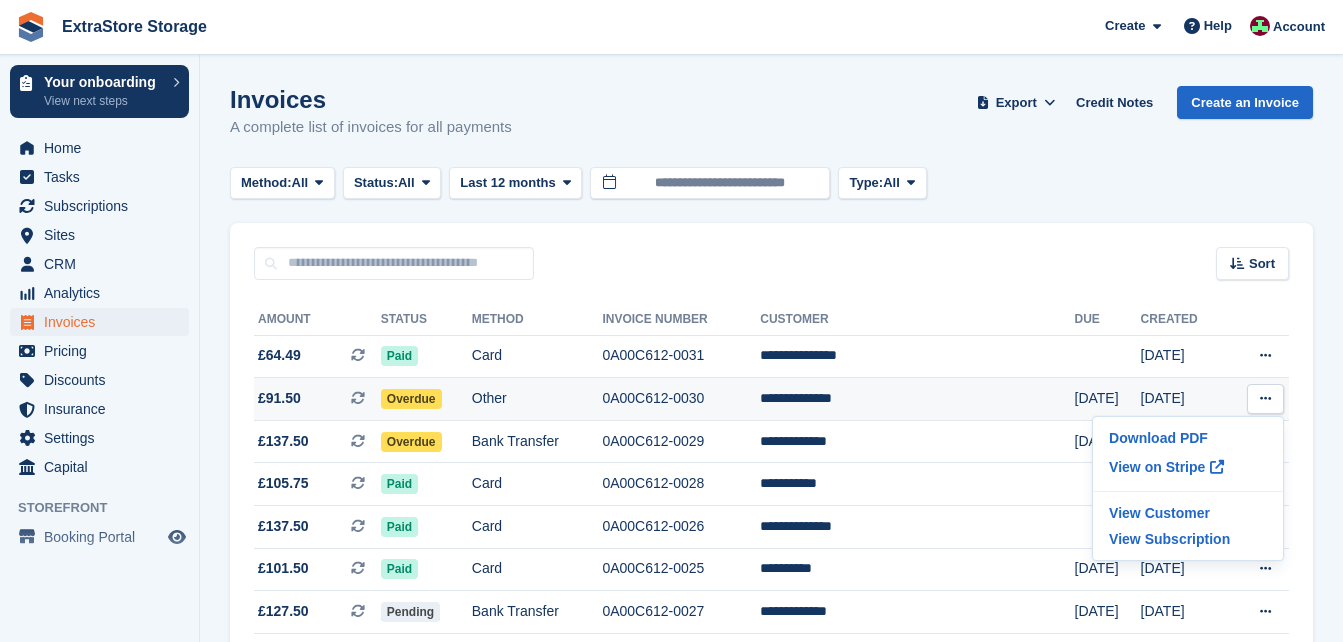click on "Overdue" at bounding box center [426, 399] 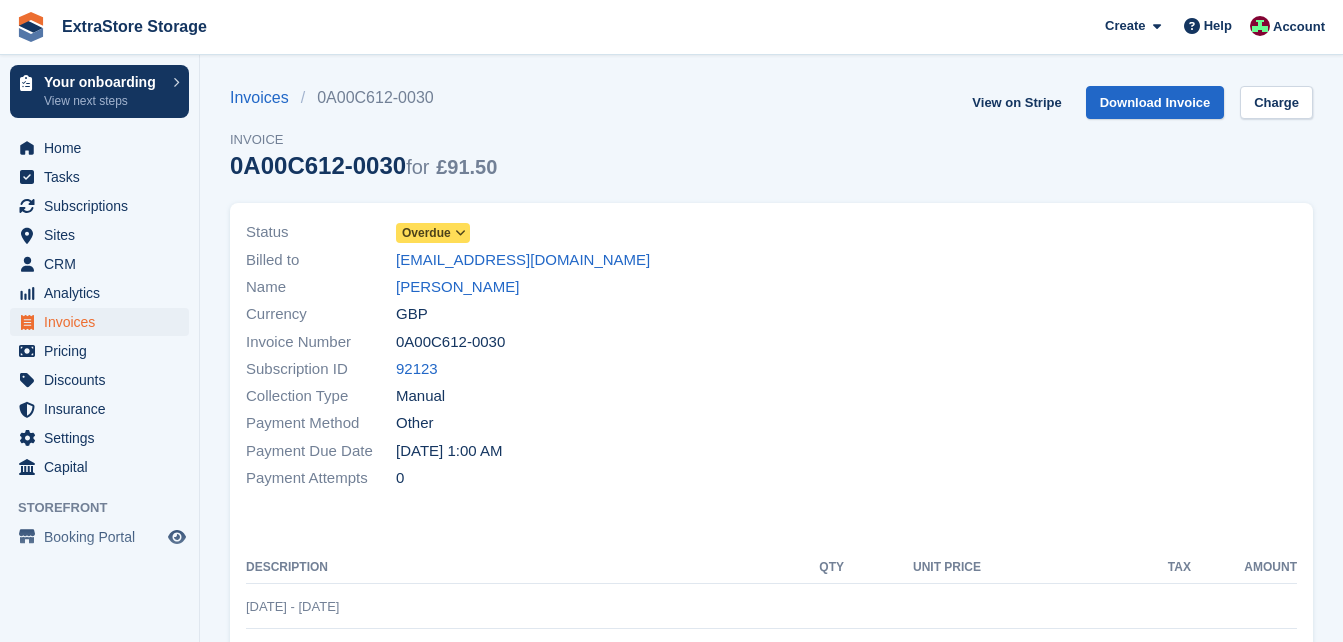 scroll, scrollTop: 0, scrollLeft: 0, axis: both 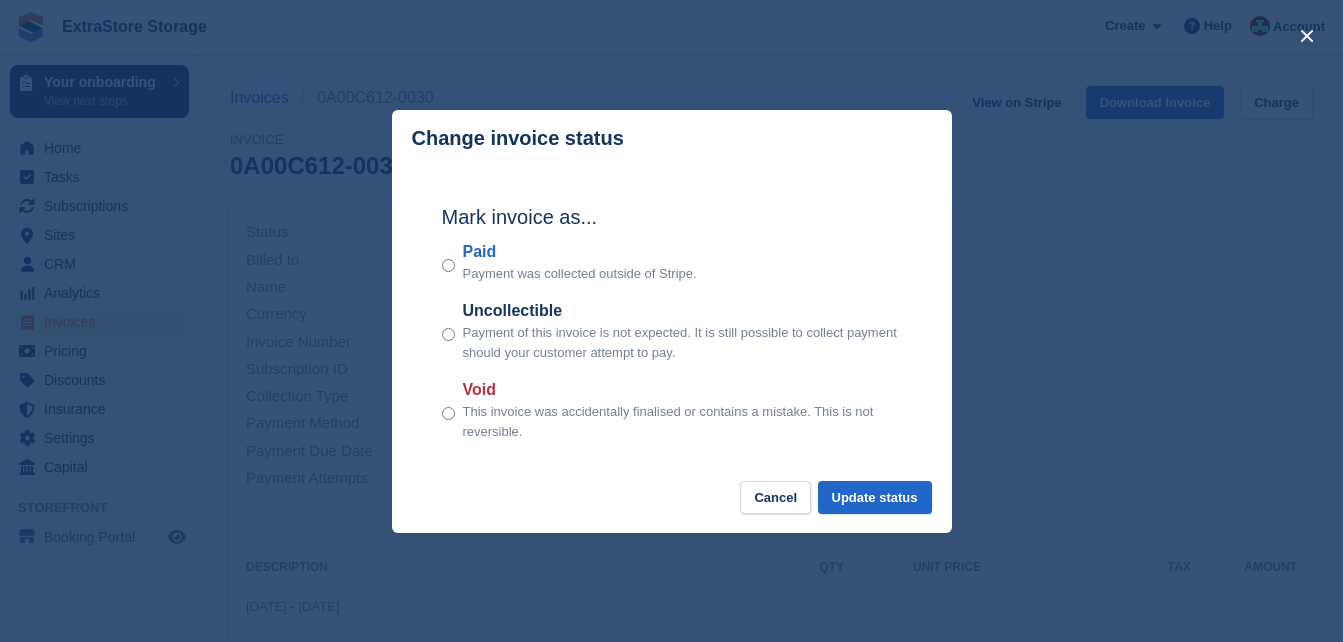 click on "Paid
Payment was collected outside of Stripe." at bounding box center (672, 262) 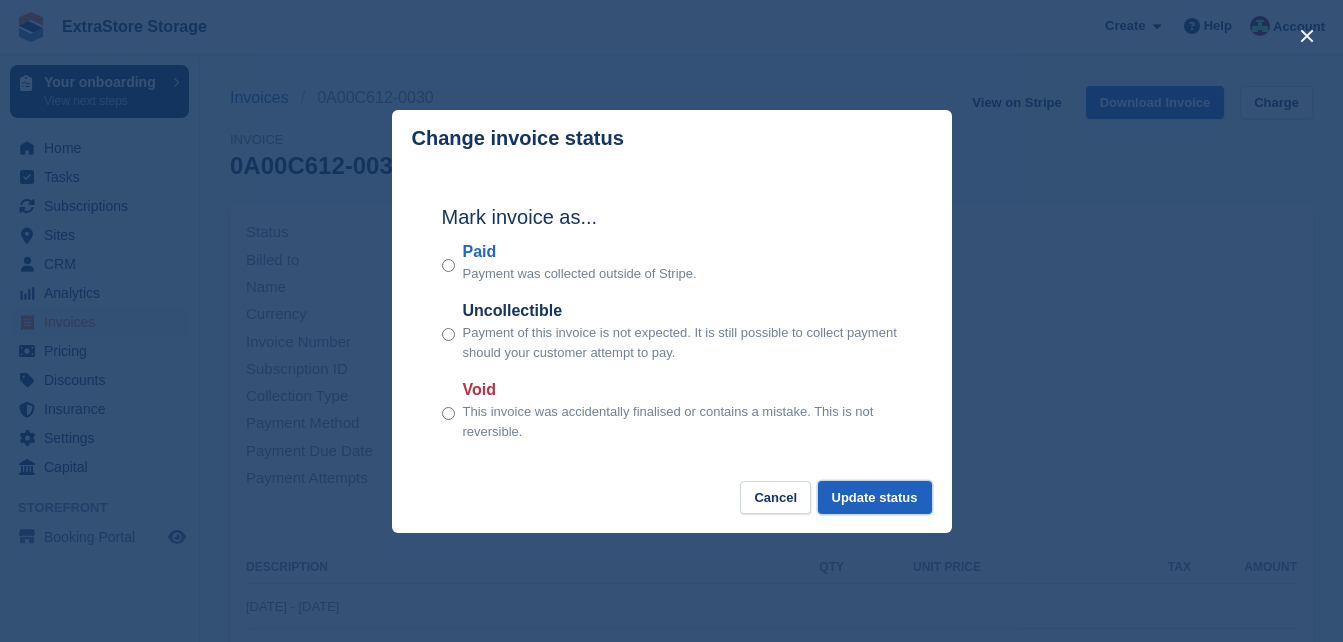click on "Update status" at bounding box center (875, 497) 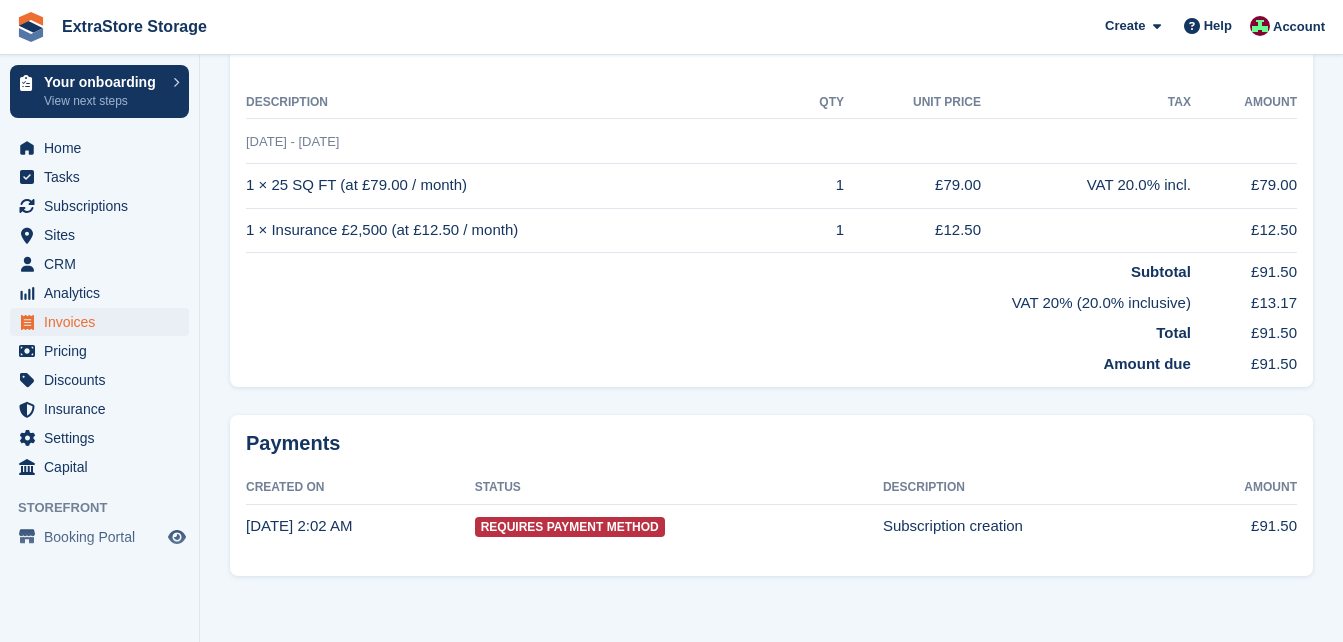 scroll, scrollTop: 0, scrollLeft: 0, axis: both 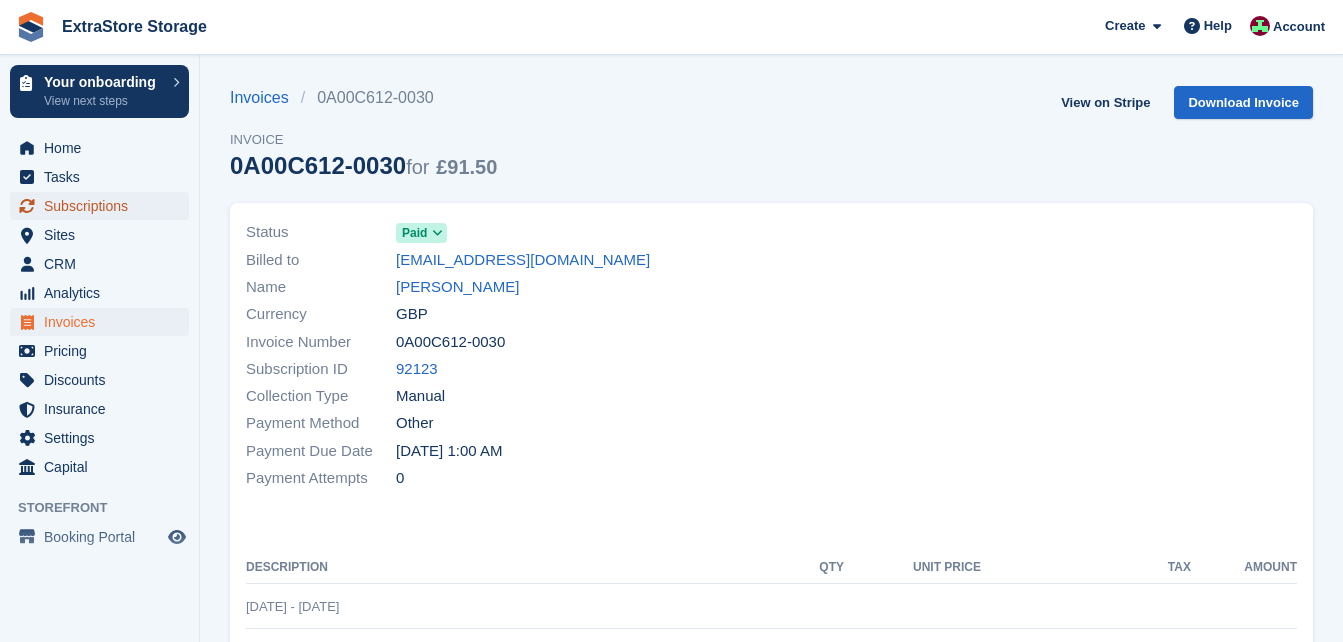 click on "Subscriptions" at bounding box center [104, 206] 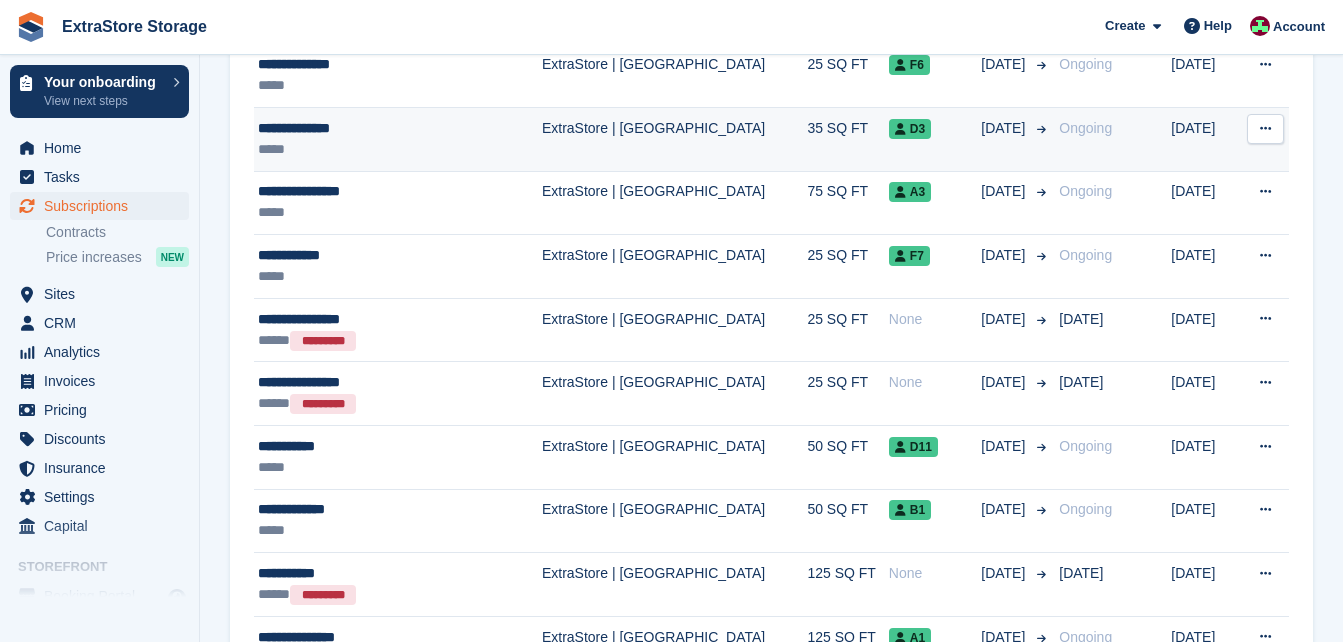 scroll, scrollTop: 1000, scrollLeft: 0, axis: vertical 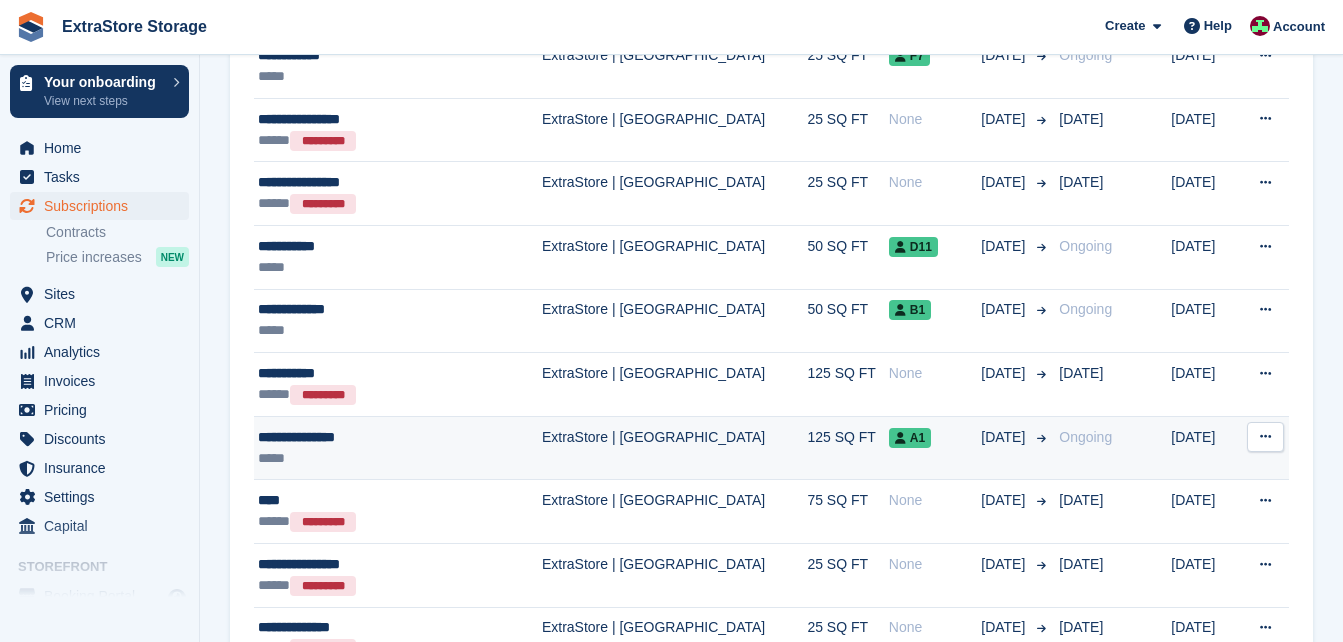 click on "*****" at bounding box center (377, 458) 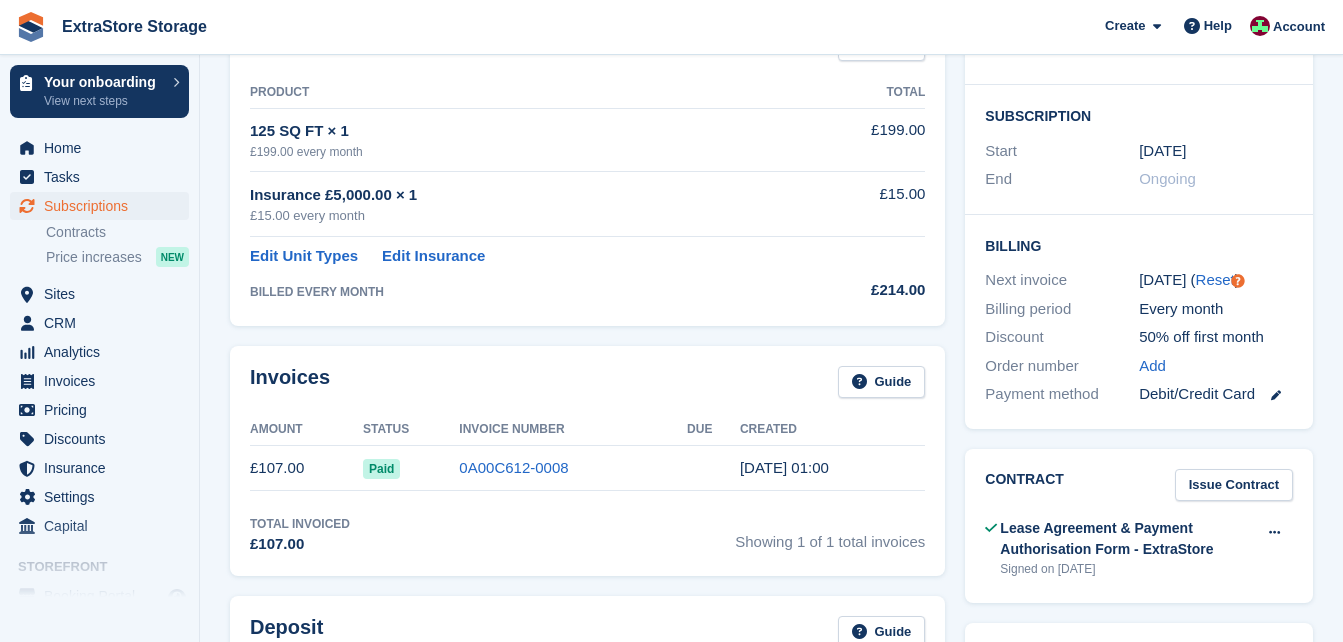 scroll, scrollTop: 400, scrollLeft: 0, axis: vertical 